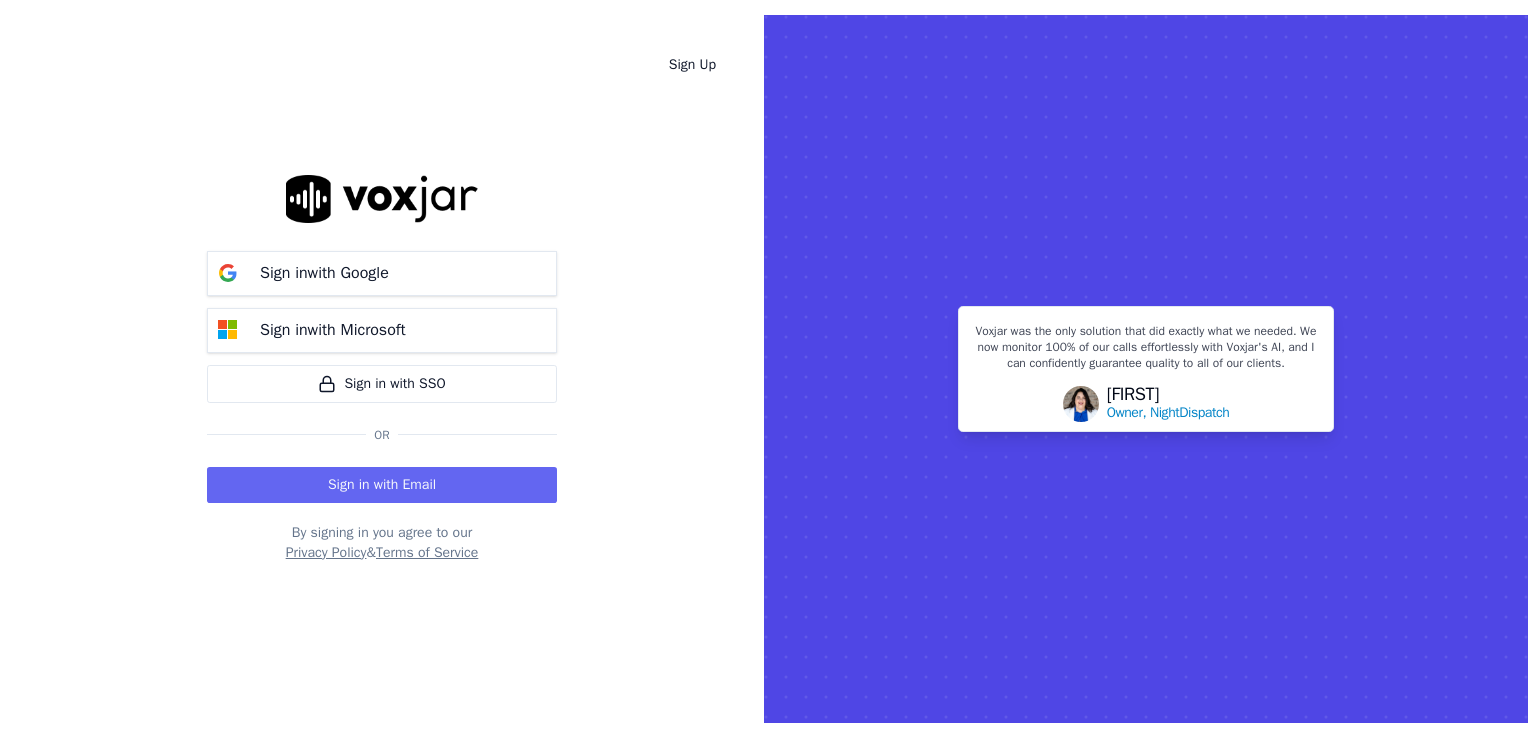 scroll, scrollTop: 0, scrollLeft: 0, axis: both 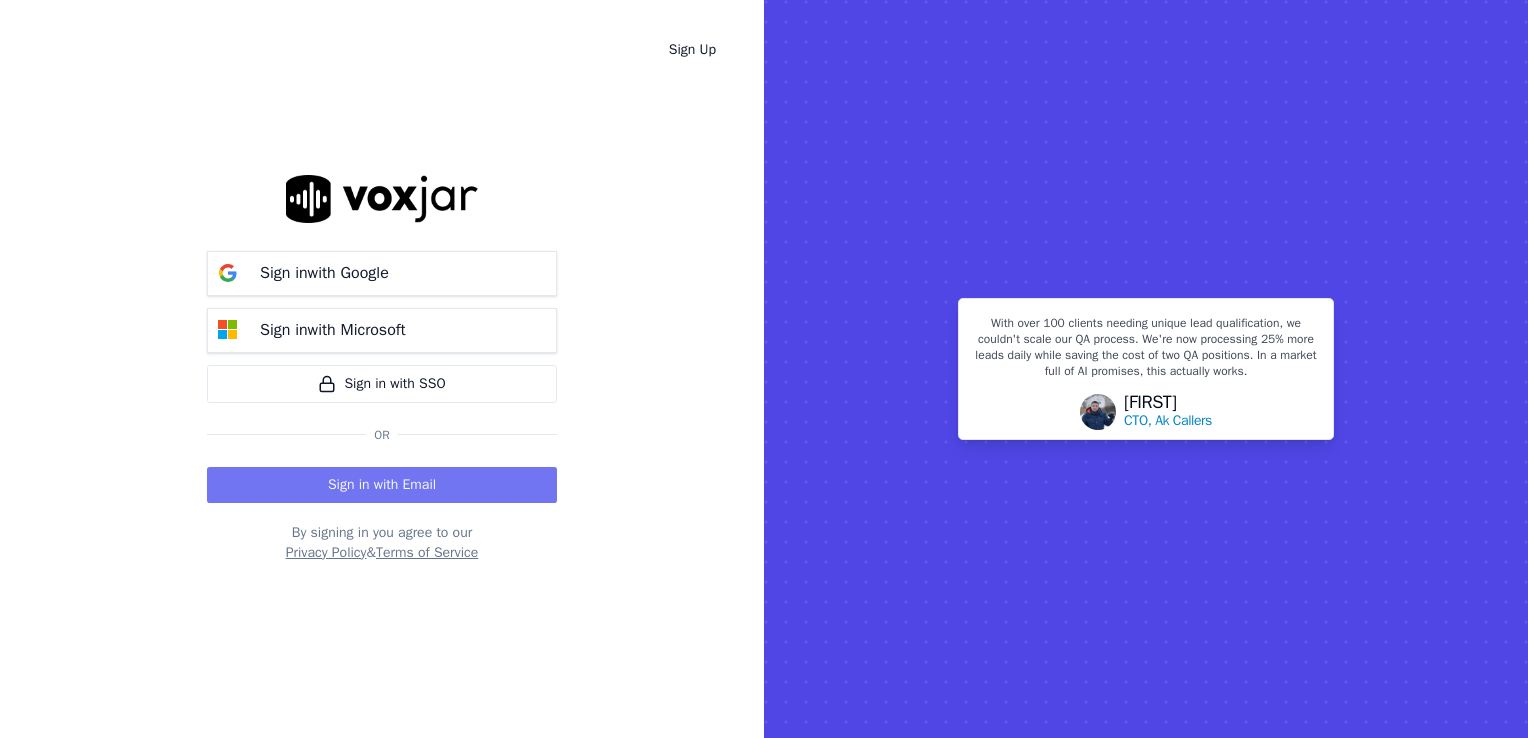 click on "Sign in with Email" at bounding box center [382, 485] 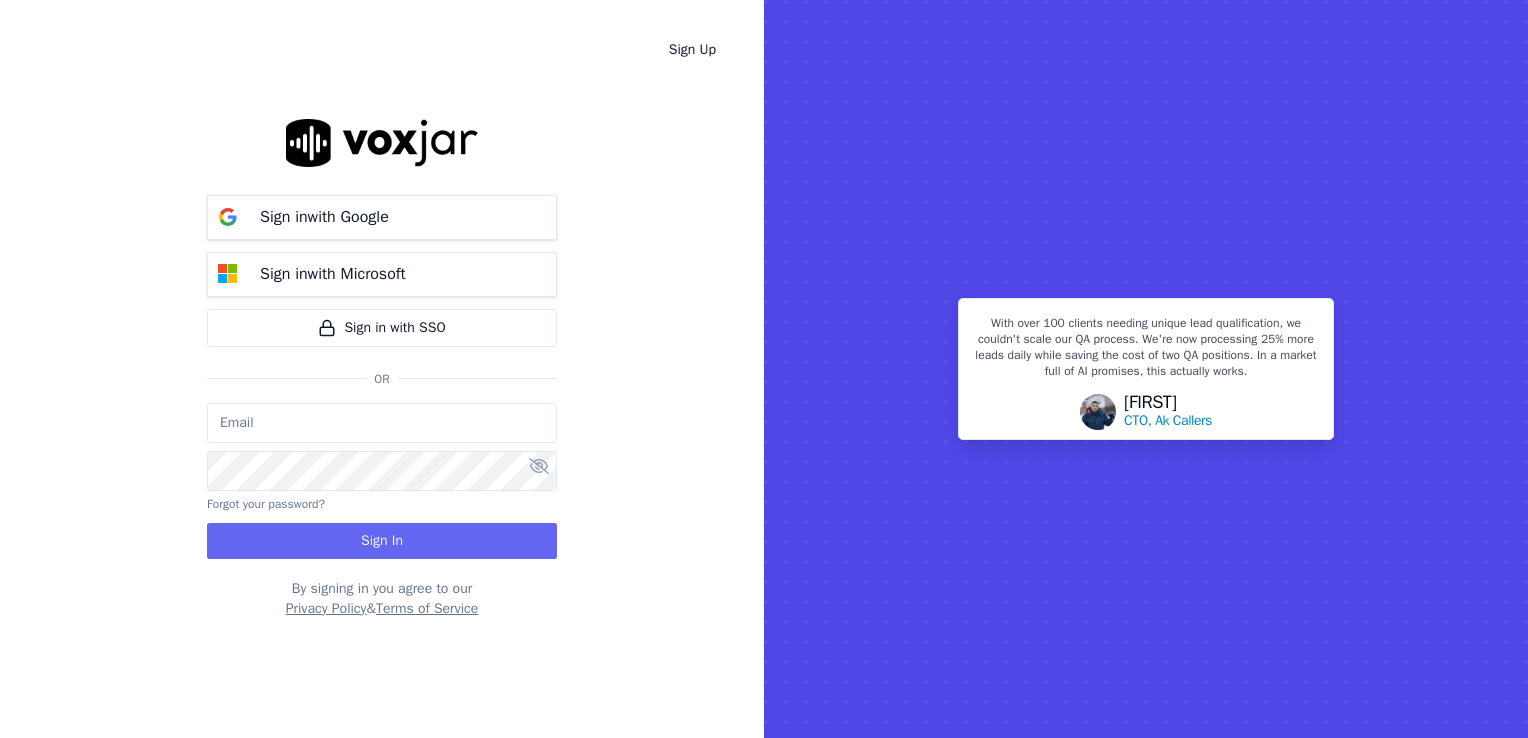 type on "[EMAIL]" 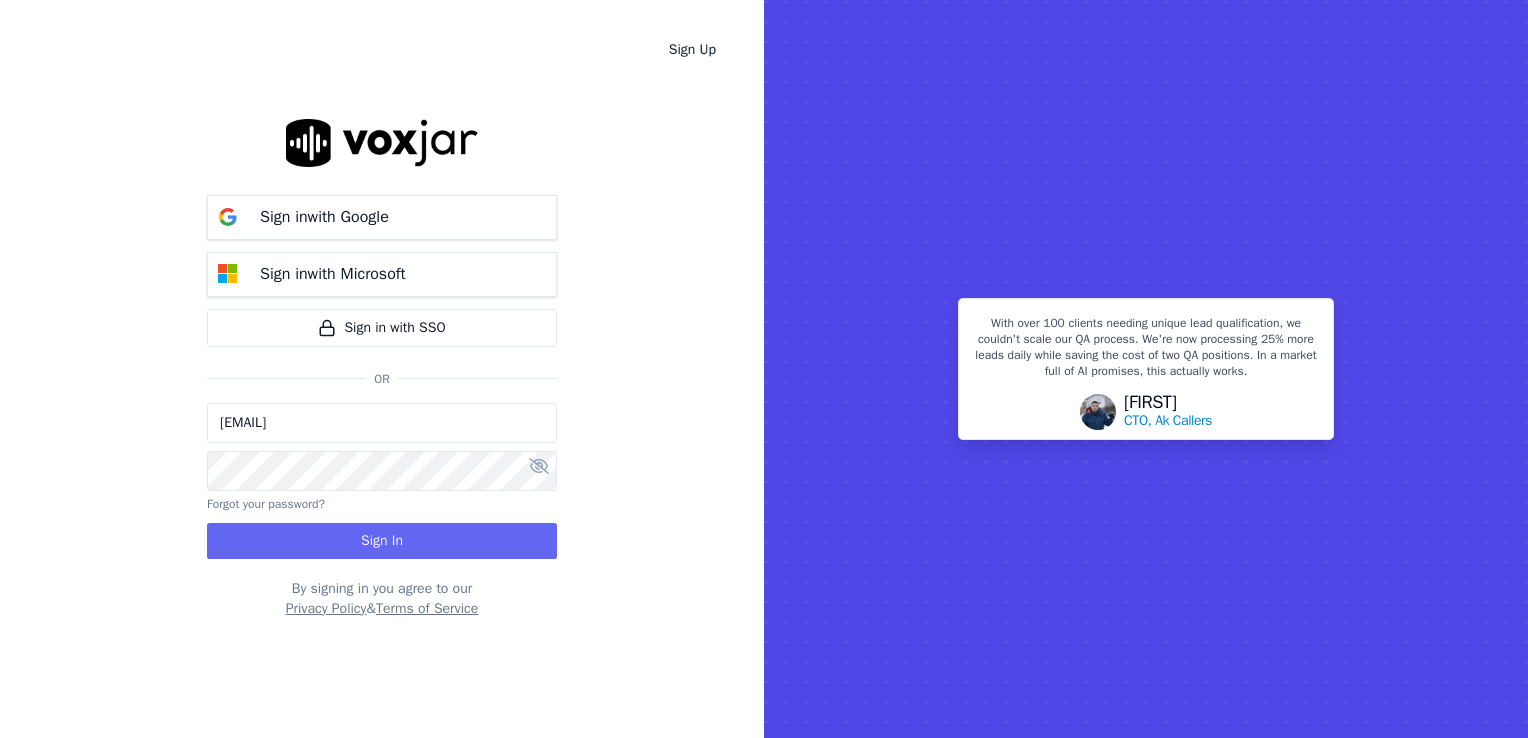 drag, startPoint x: 431, startPoint y: 531, endPoint x: 486, endPoint y: 553, distance: 59.236813 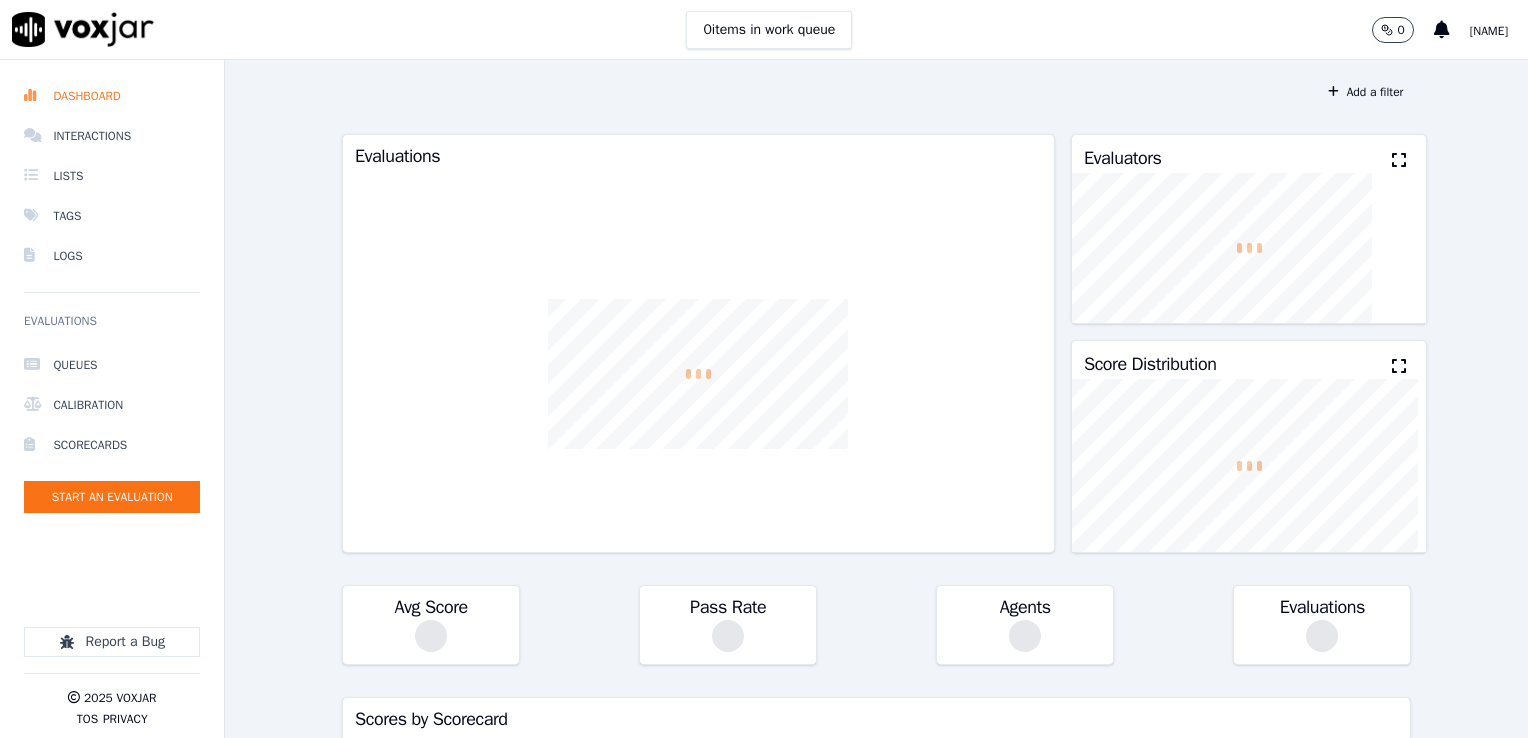 scroll, scrollTop: 0, scrollLeft: 0, axis: both 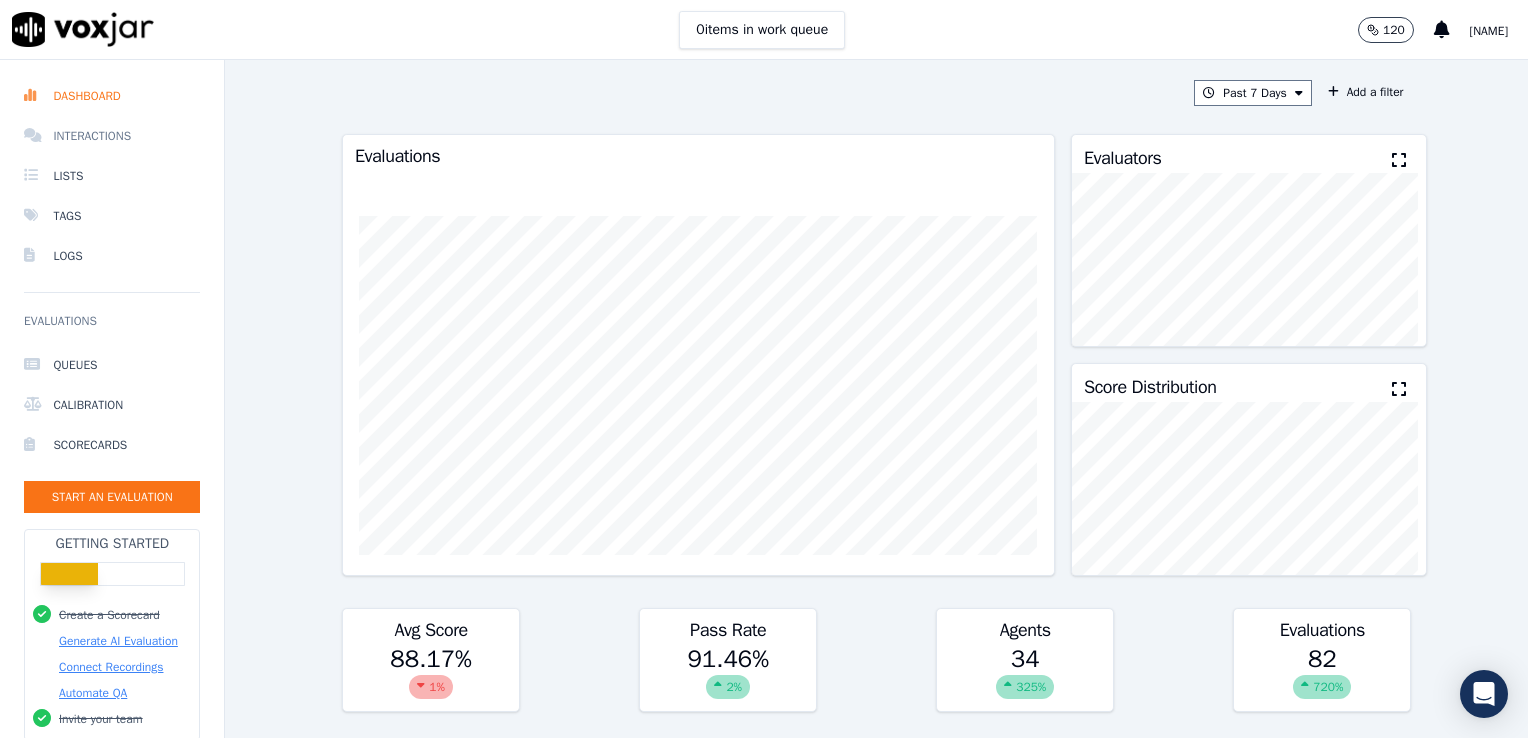 click on "Interactions" at bounding box center [112, 136] 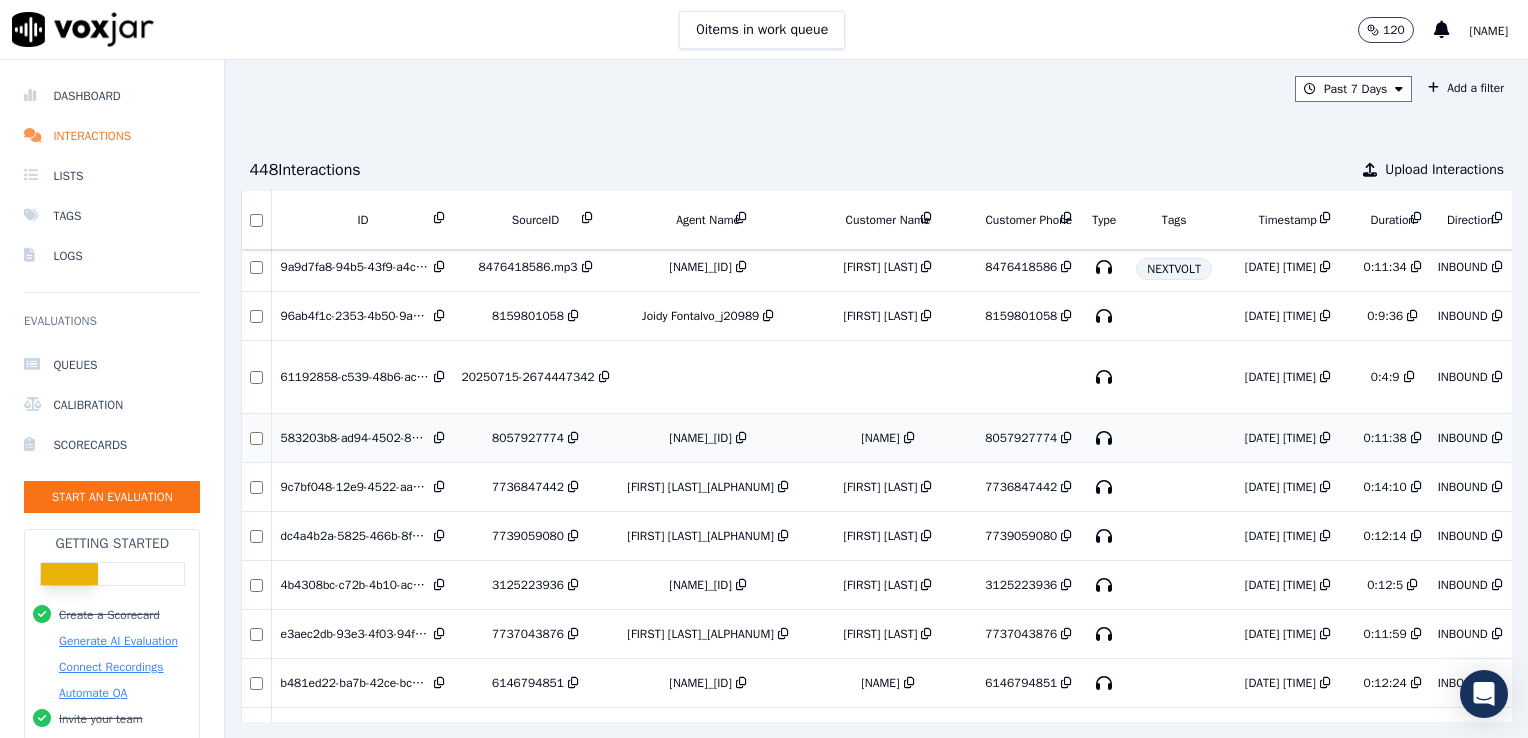 scroll, scrollTop: 0, scrollLeft: 0, axis: both 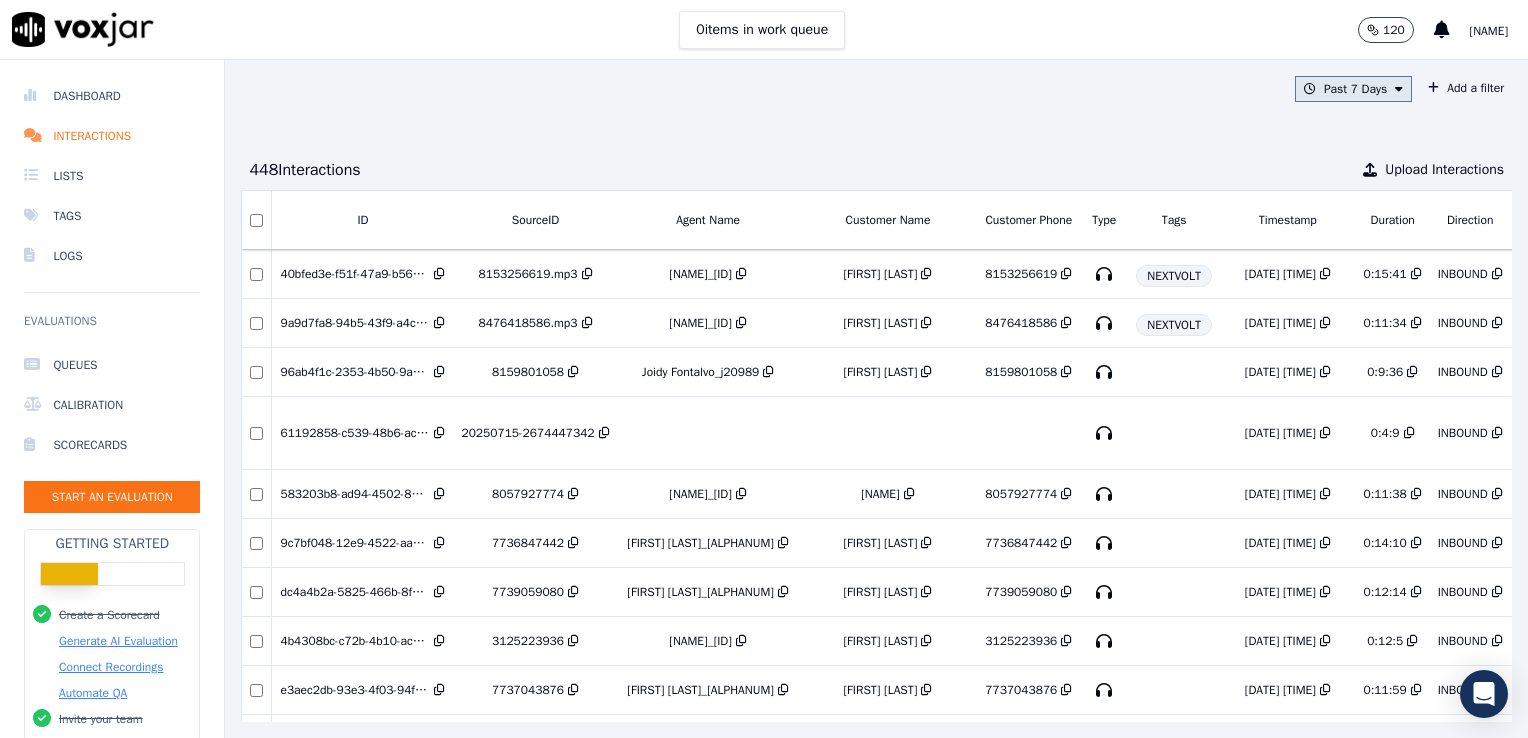 click at bounding box center [1399, 89] 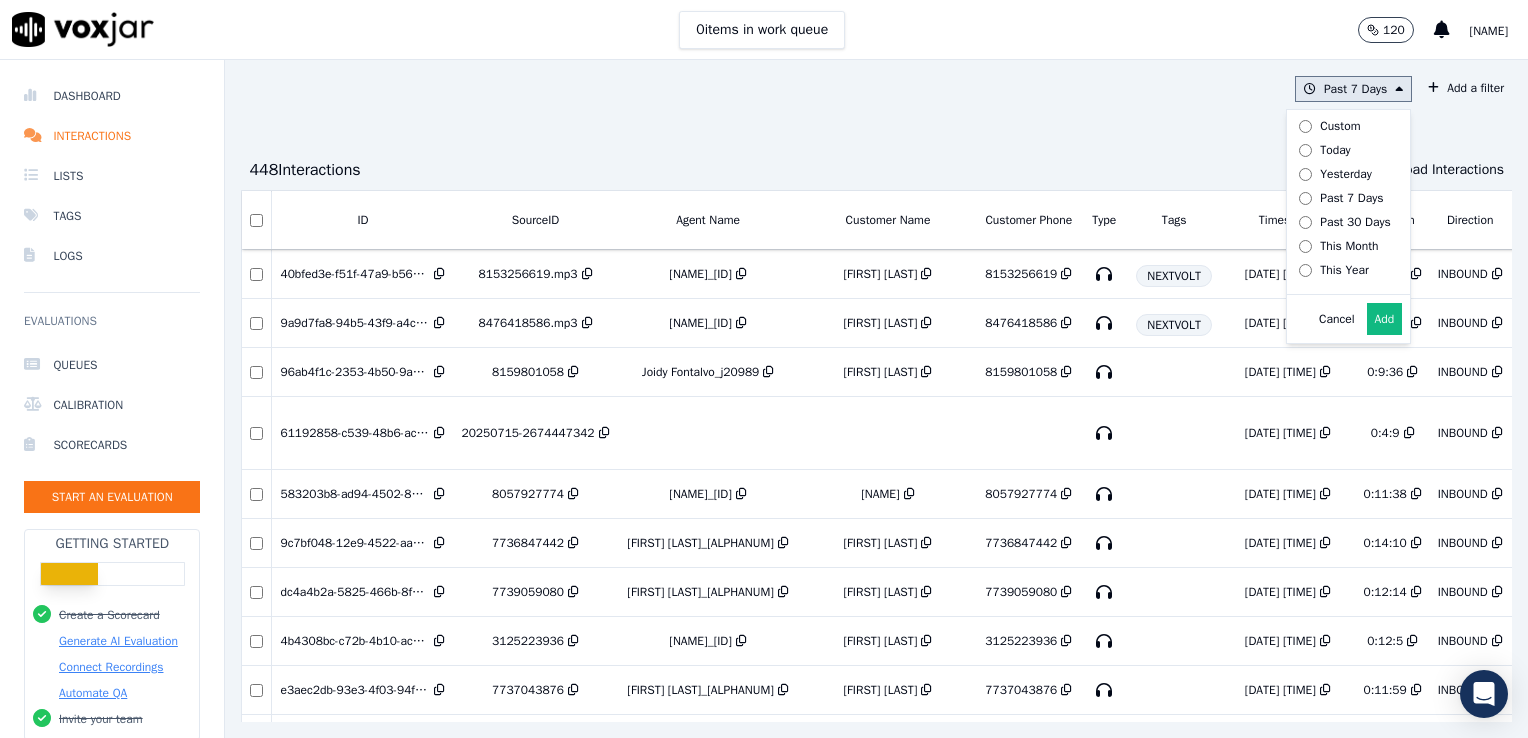 click on "Custom" at bounding box center (1340, 126) 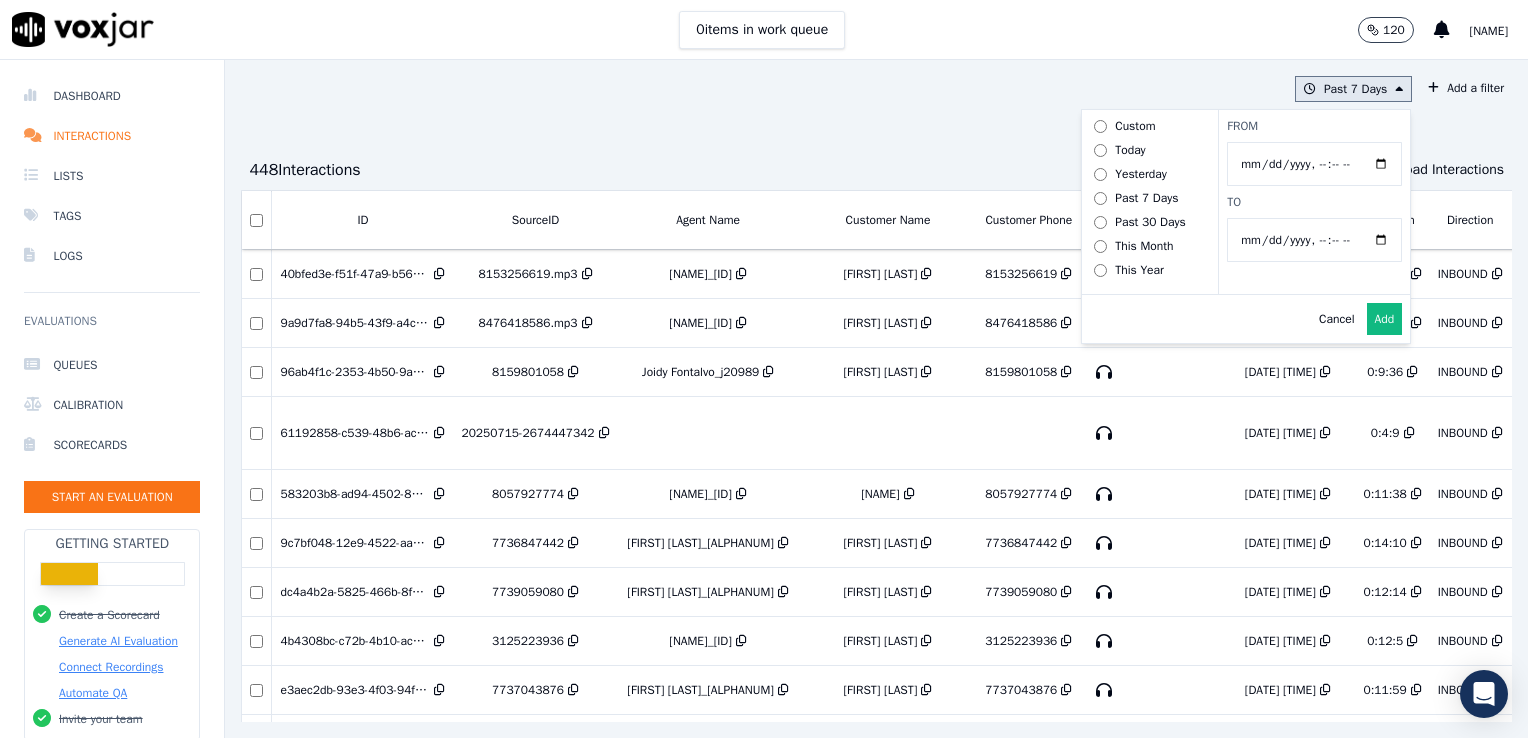 click on "From" at bounding box center [1314, 164] 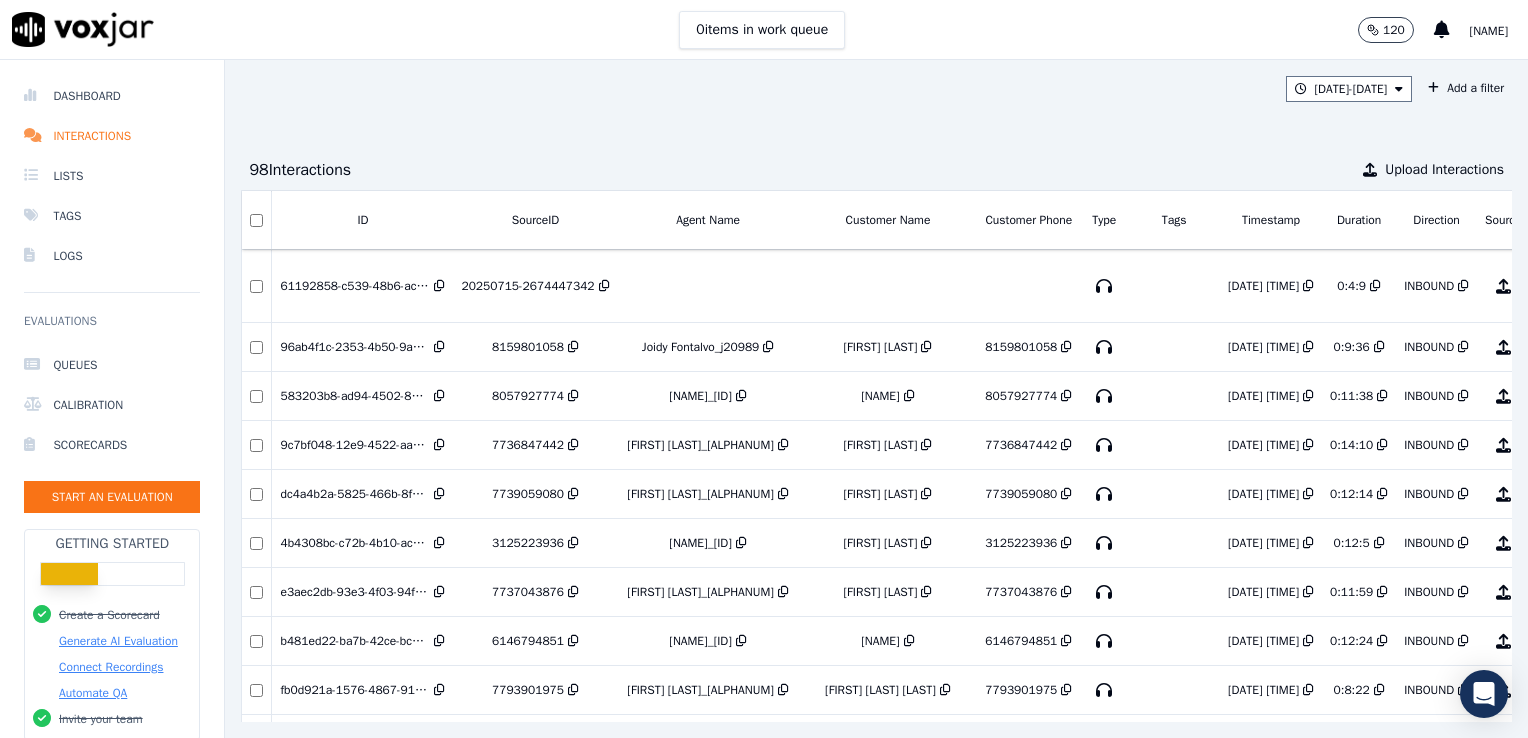 scroll, scrollTop: 0, scrollLeft: 188, axis: horizontal 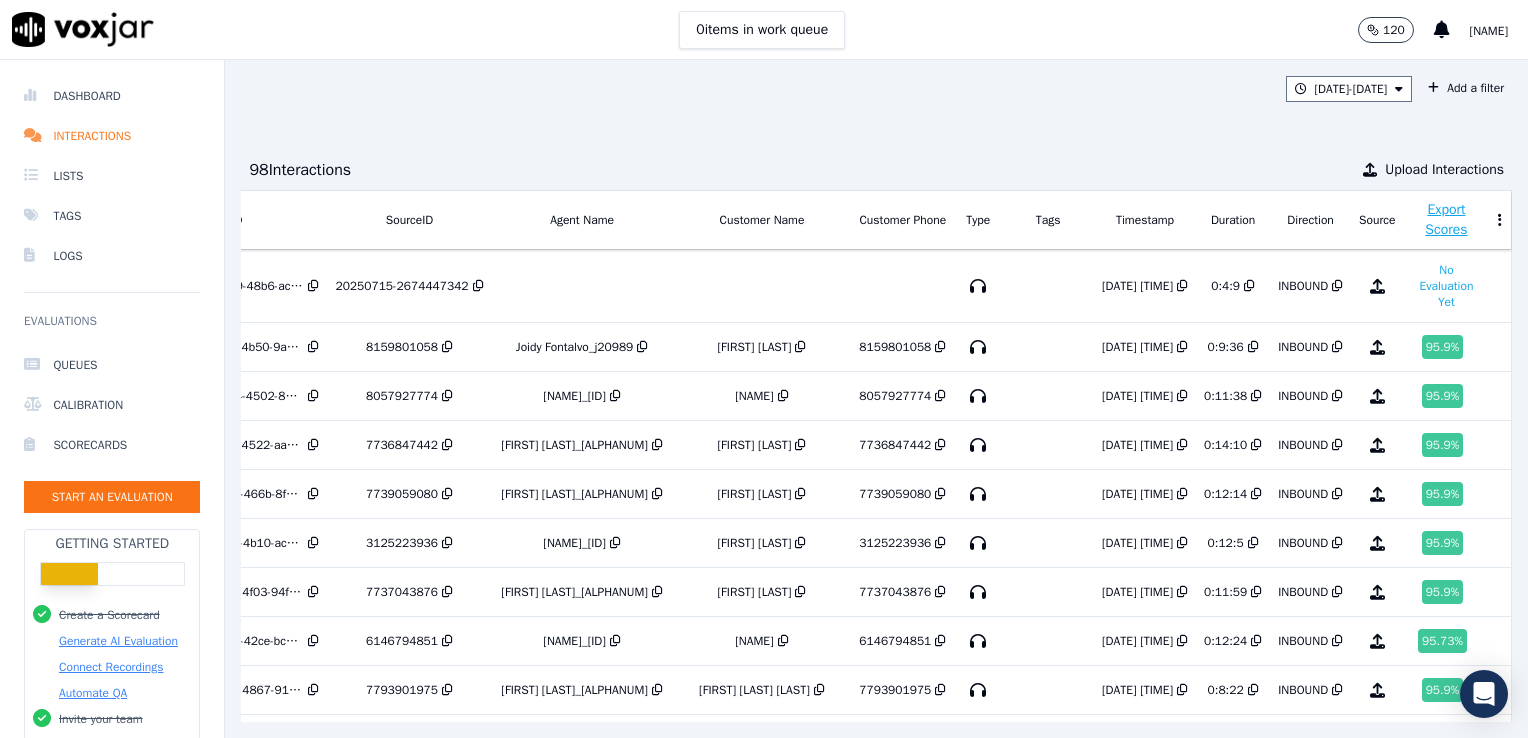 click on "Export Scores" at bounding box center [1446, 220] 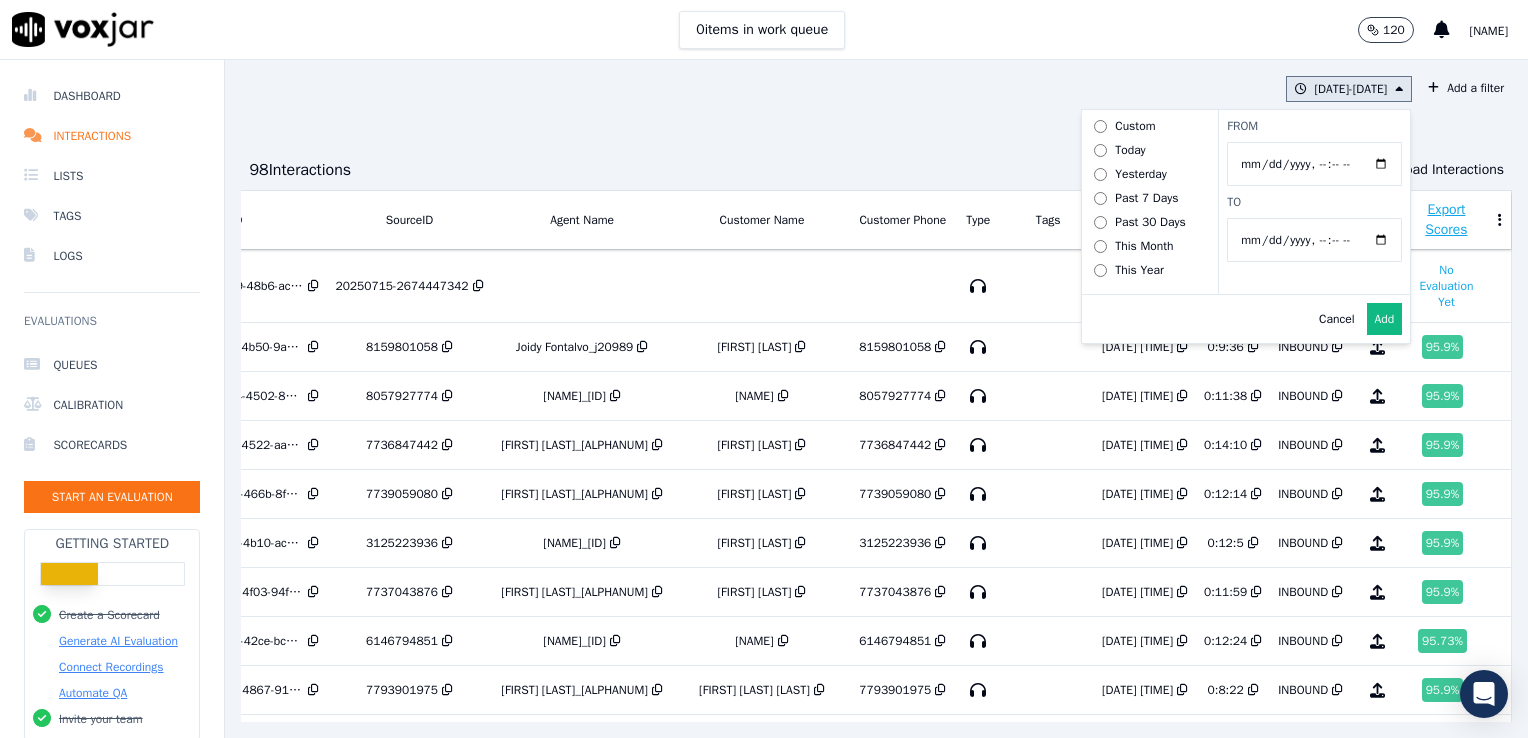 click on "Past 30 Days" at bounding box center (1150, 222) 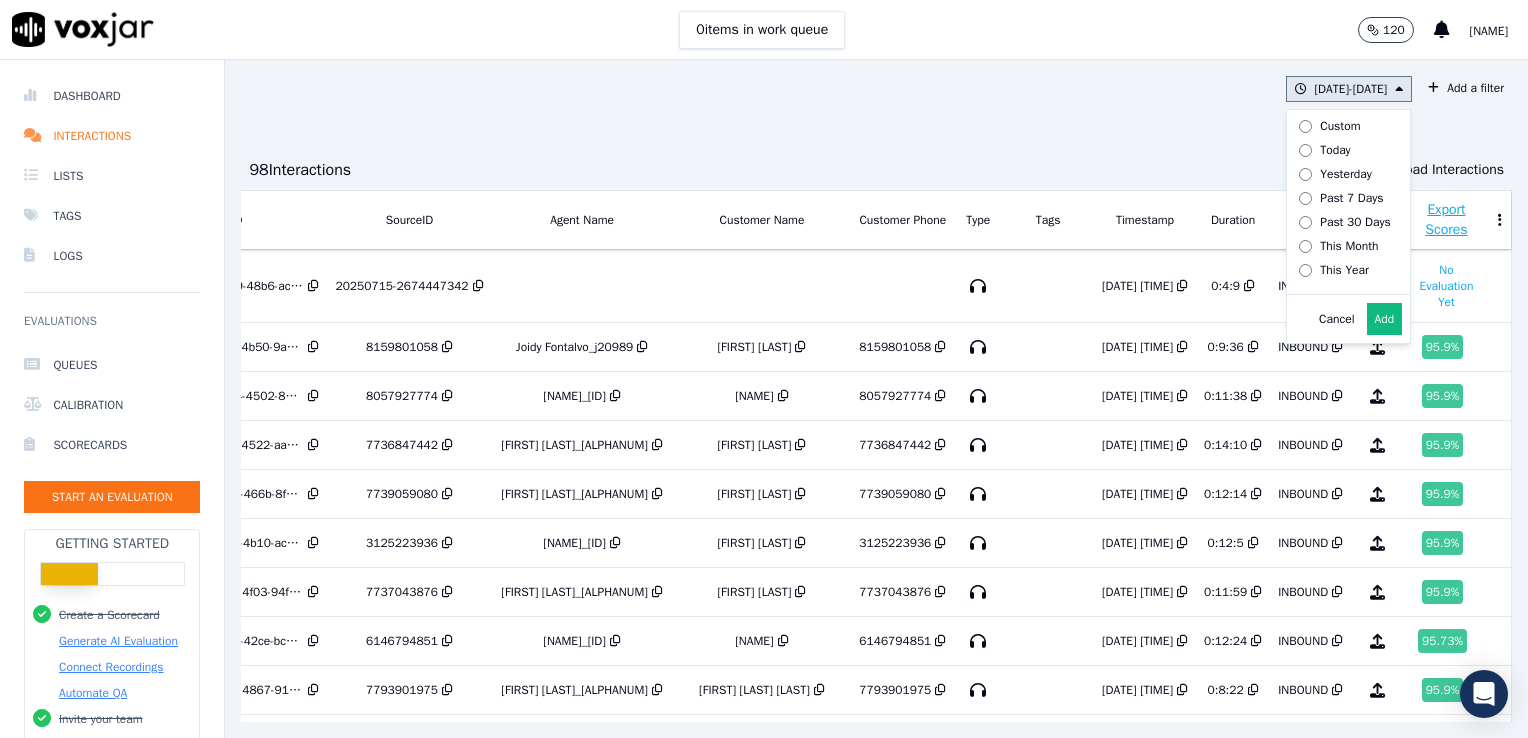 click on "Add" at bounding box center [1385, 319] 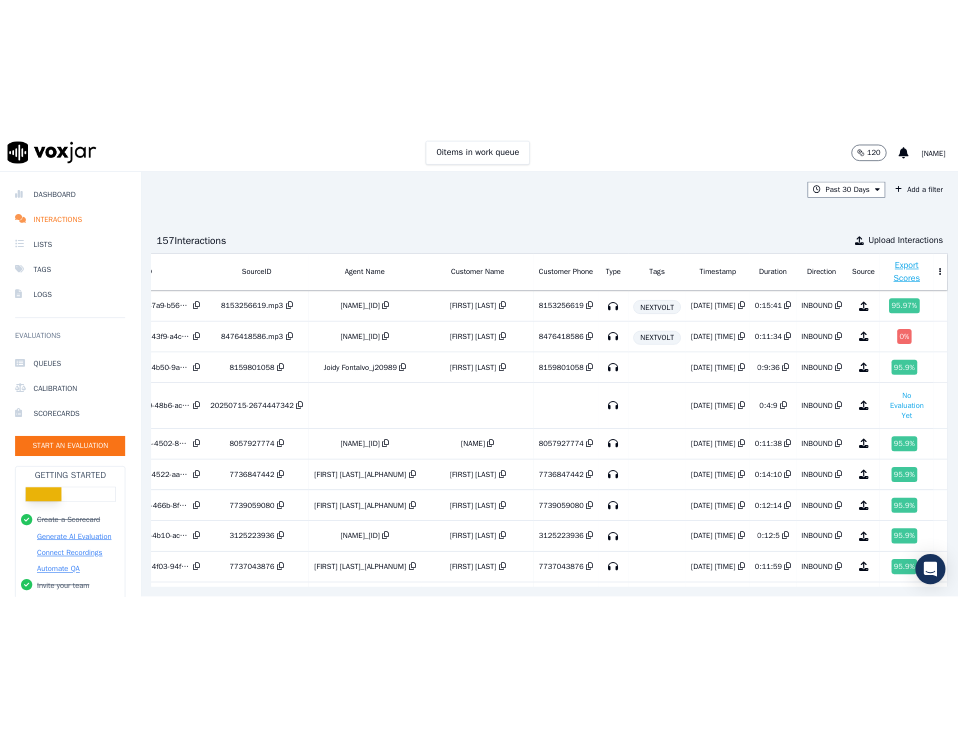 scroll, scrollTop: 0, scrollLeft: 188, axis: horizontal 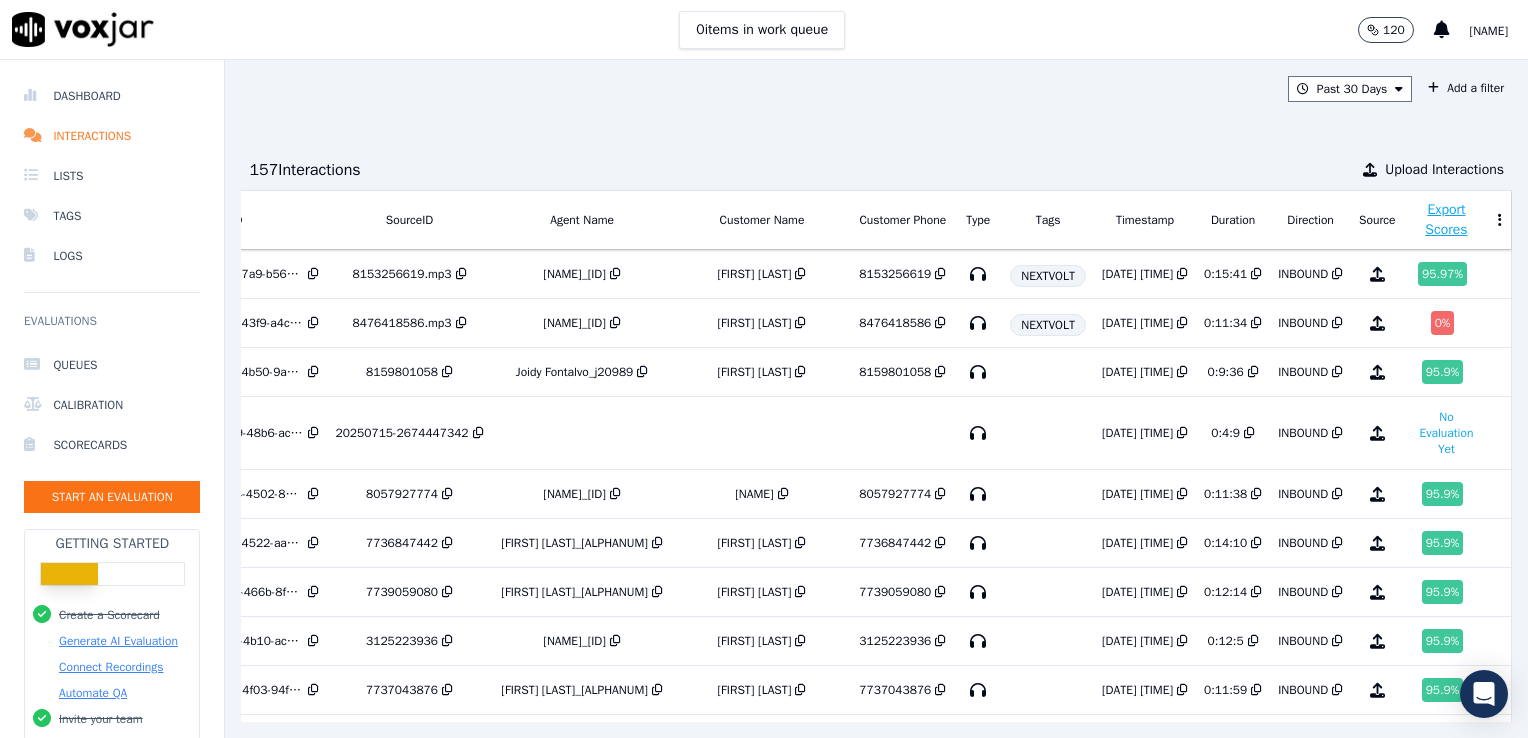 click on "Export Scores" at bounding box center (1446, 220) 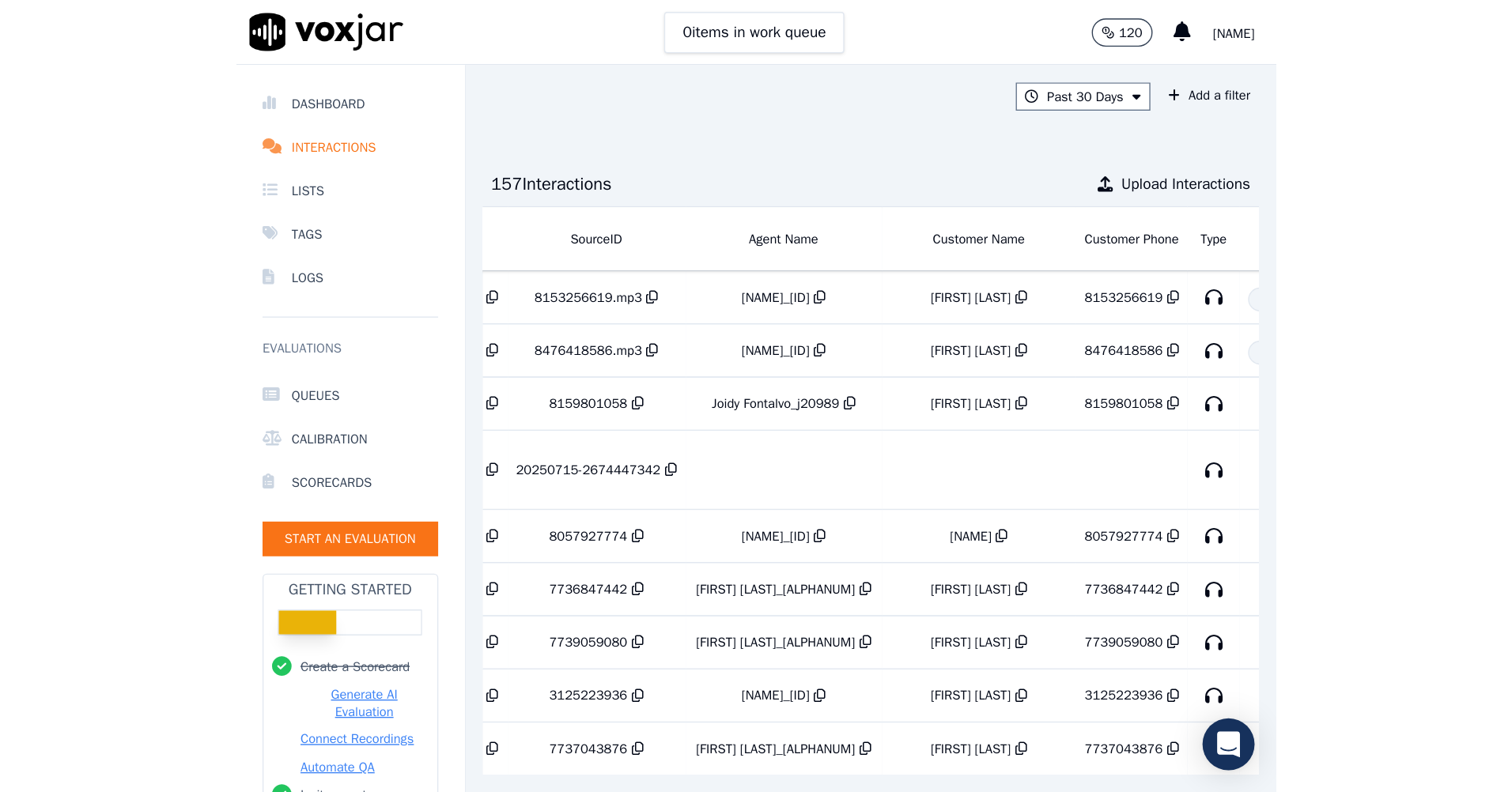 scroll, scrollTop: 0, scrollLeft: 0, axis: both 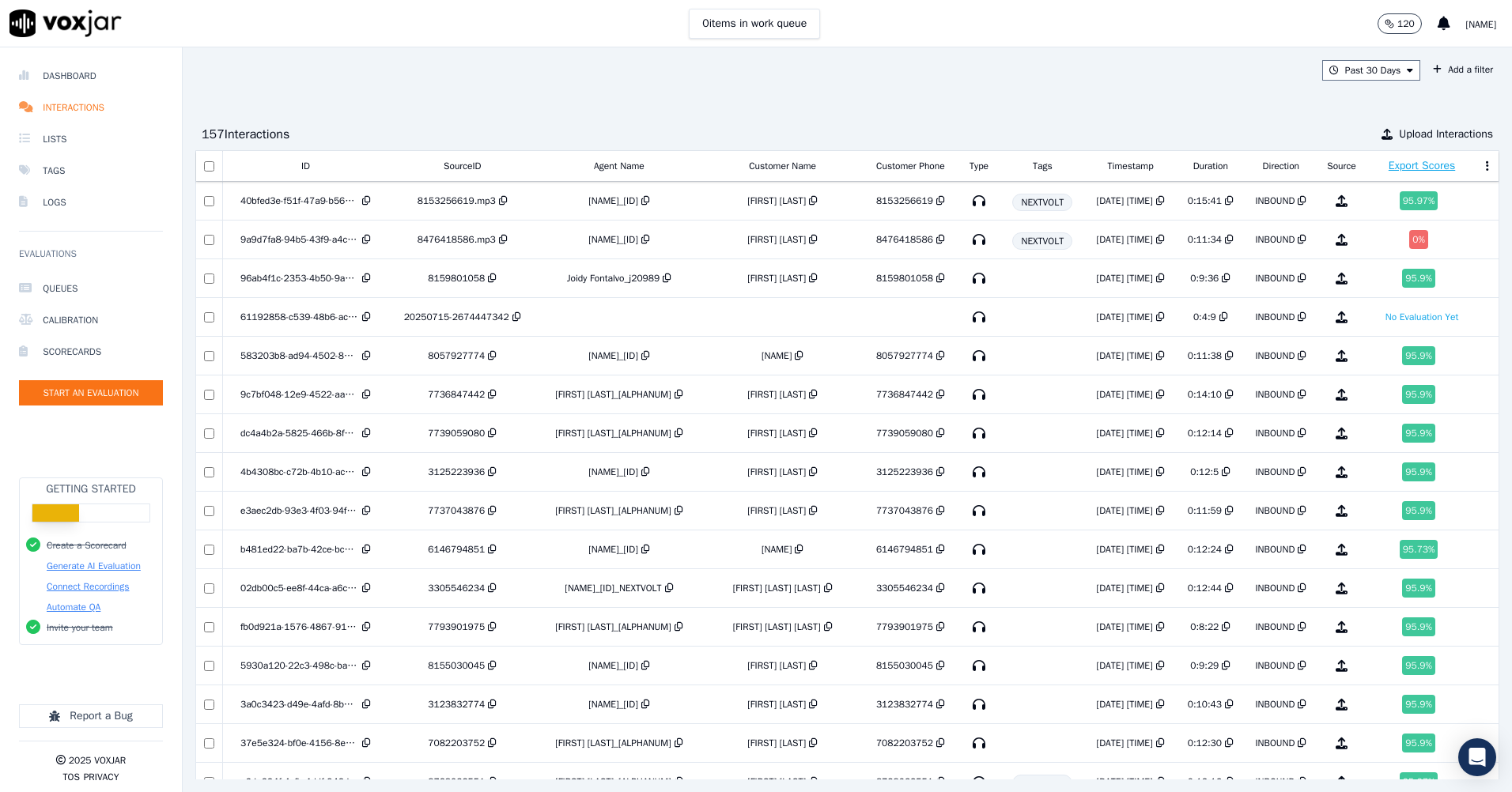 click on "Timestamp" at bounding box center (1131, 166) 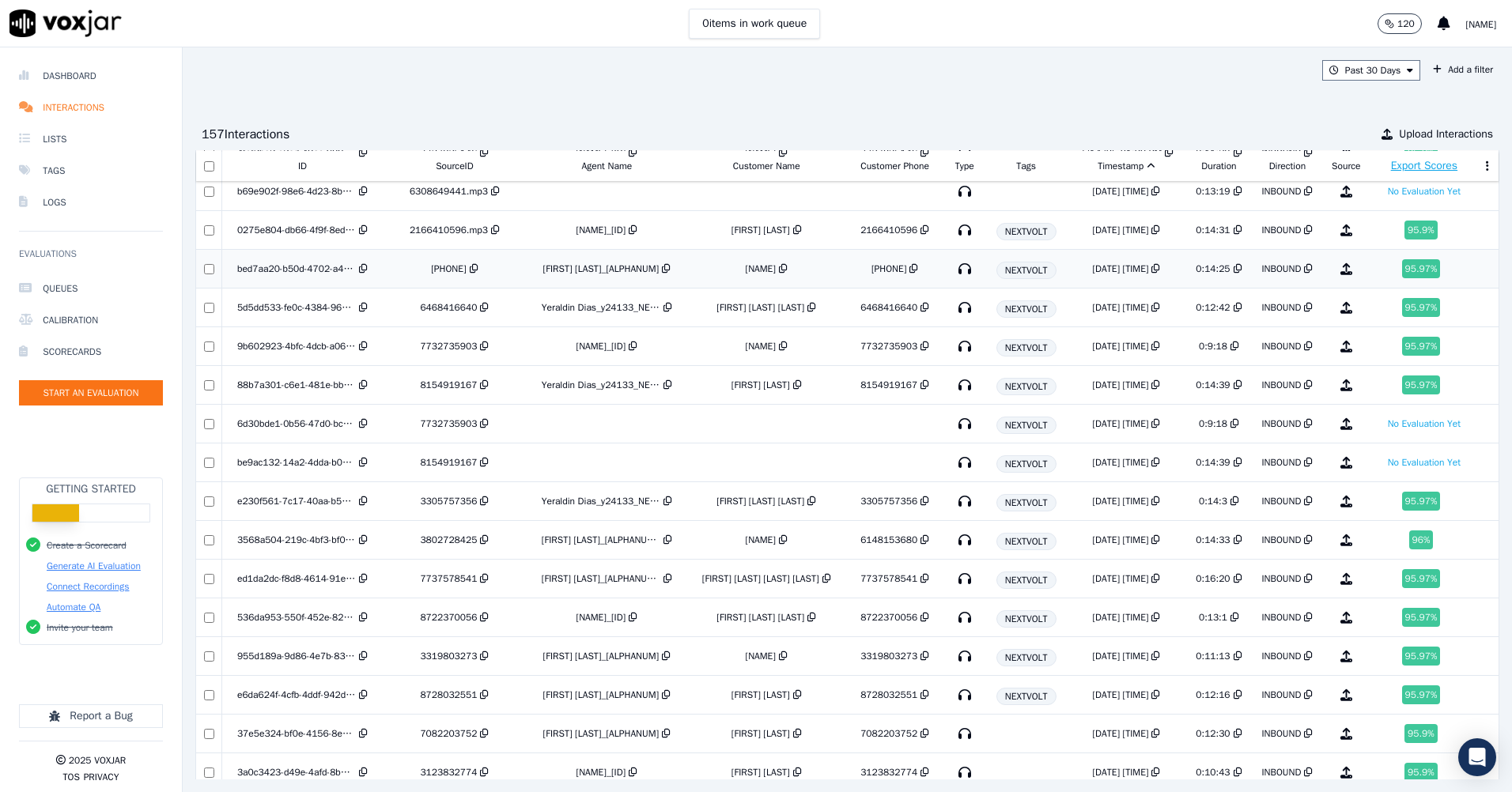 scroll, scrollTop: 4966, scrollLeft: 0, axis: vertical 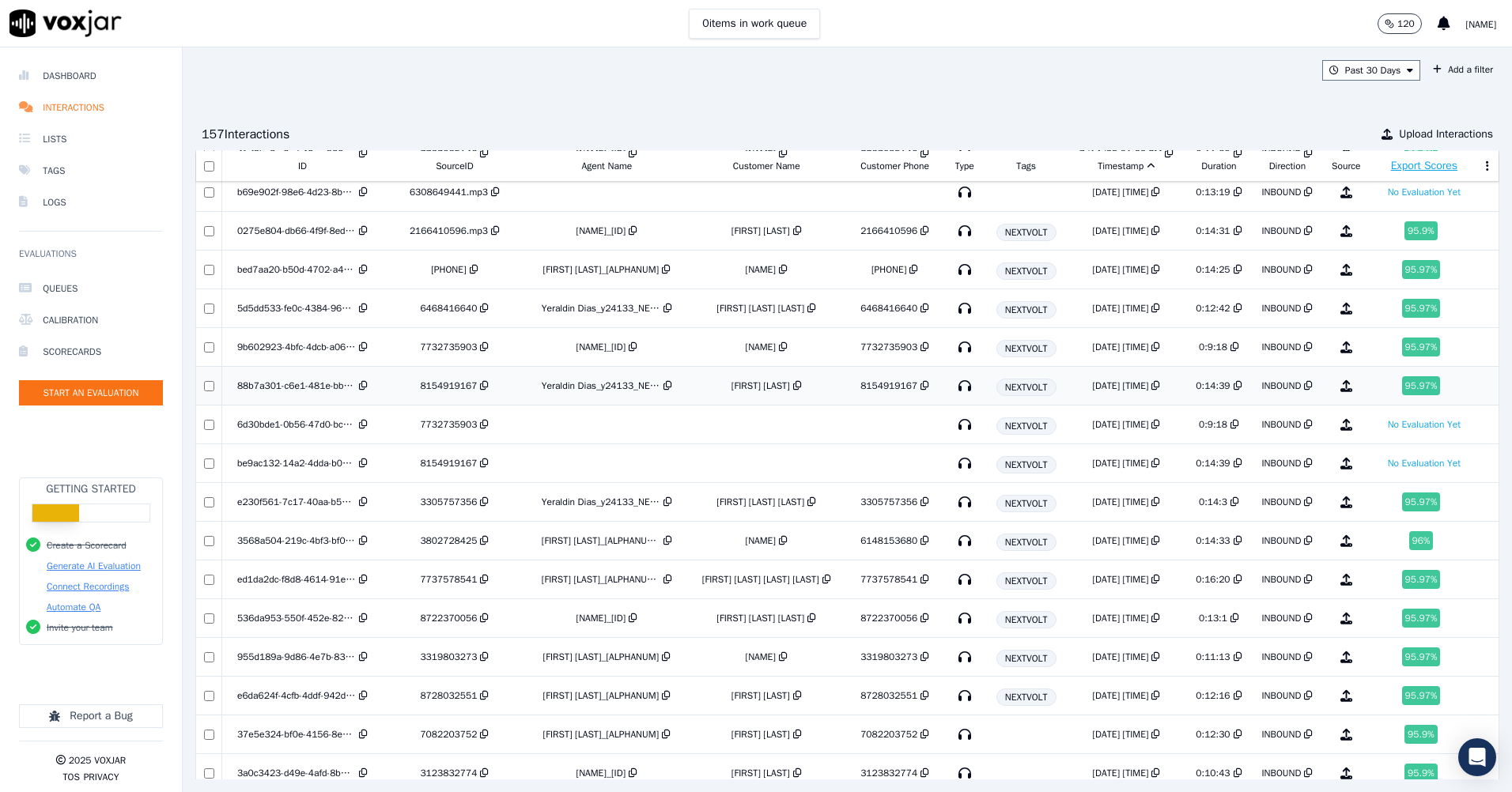 click at bounding box center [924, 386] 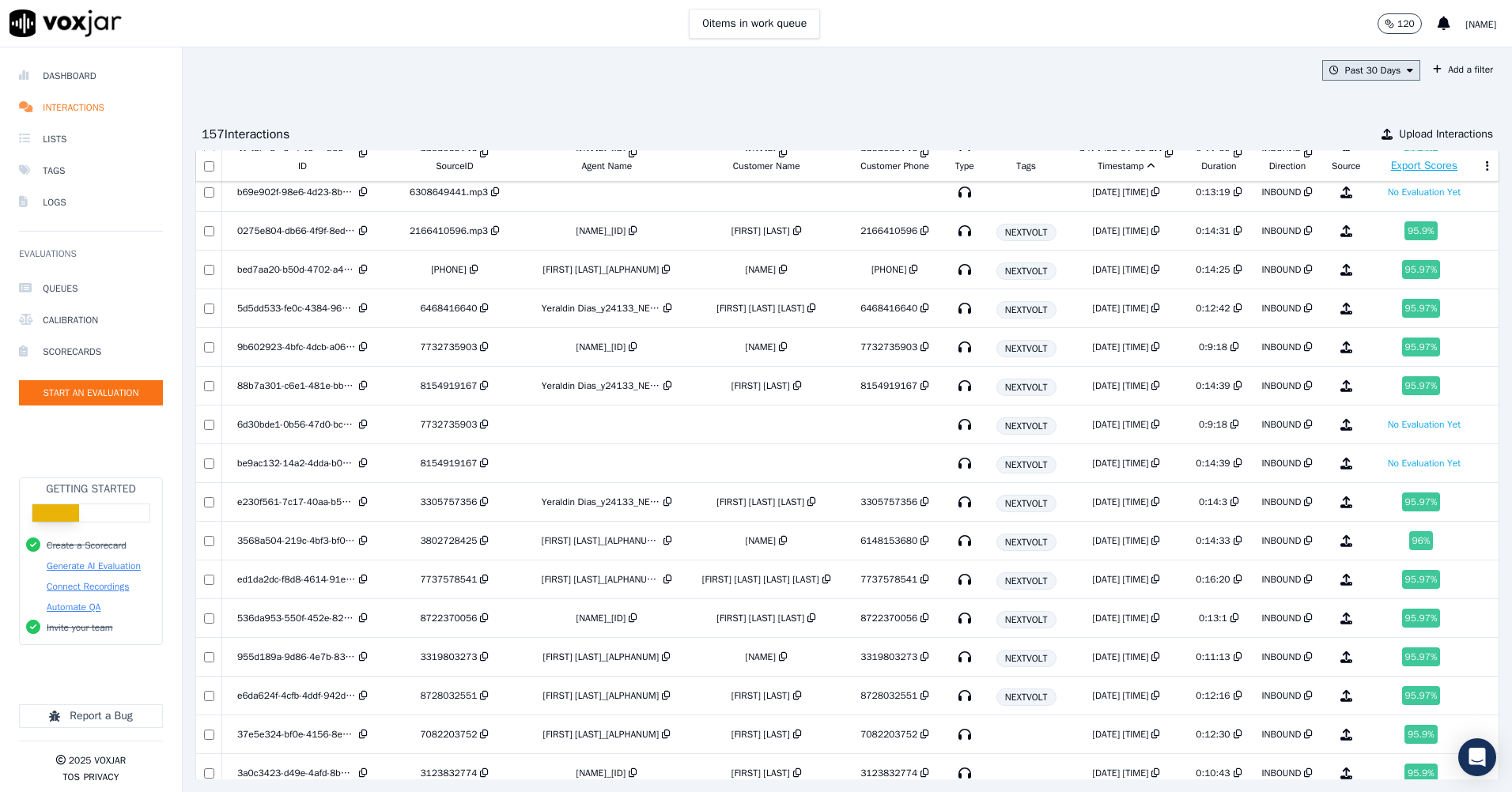 click on "Past 30 Days" at bounding box center [1371, 70] 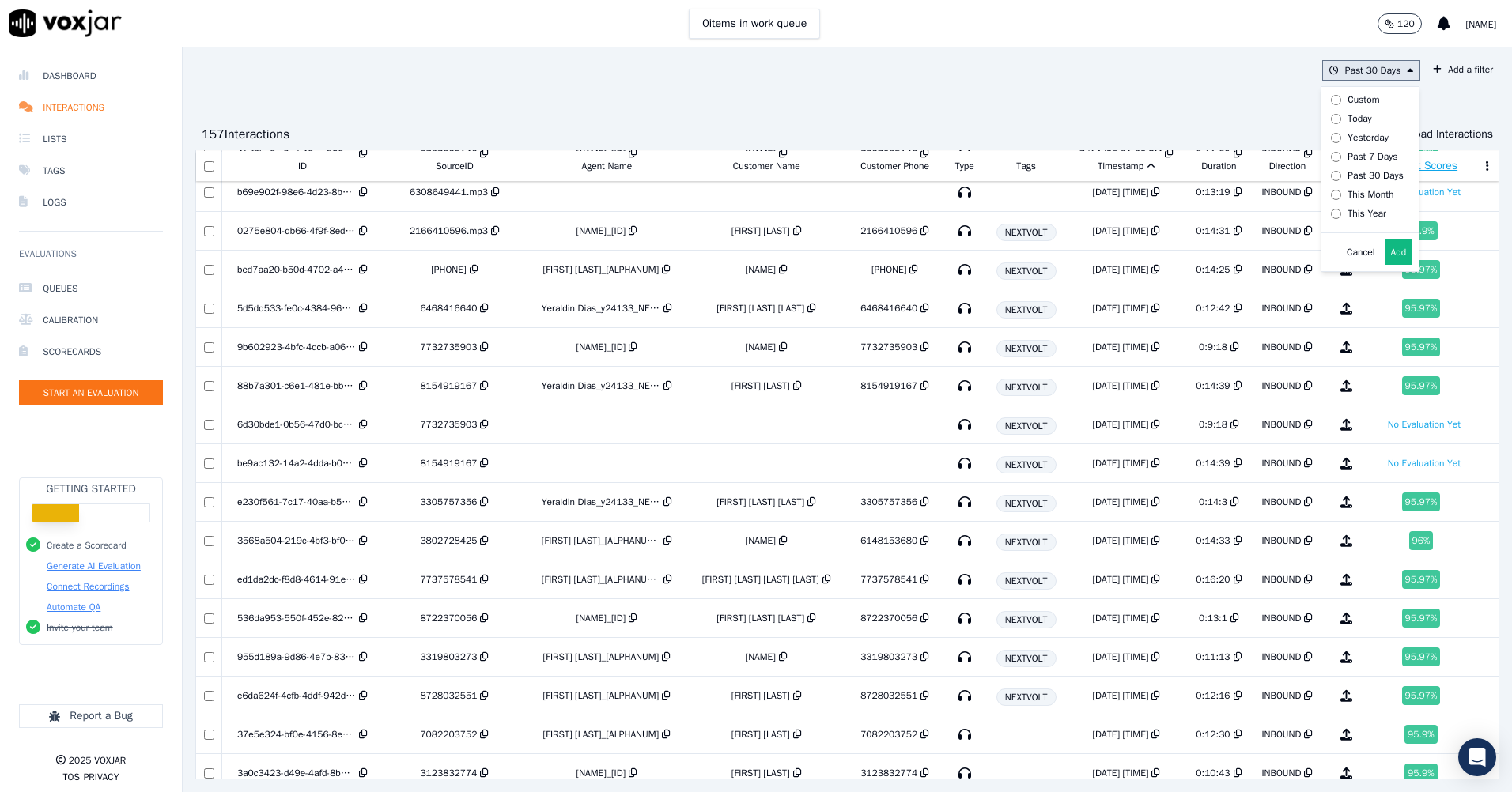 click on "Custom" at bounding box center (1363, 100) 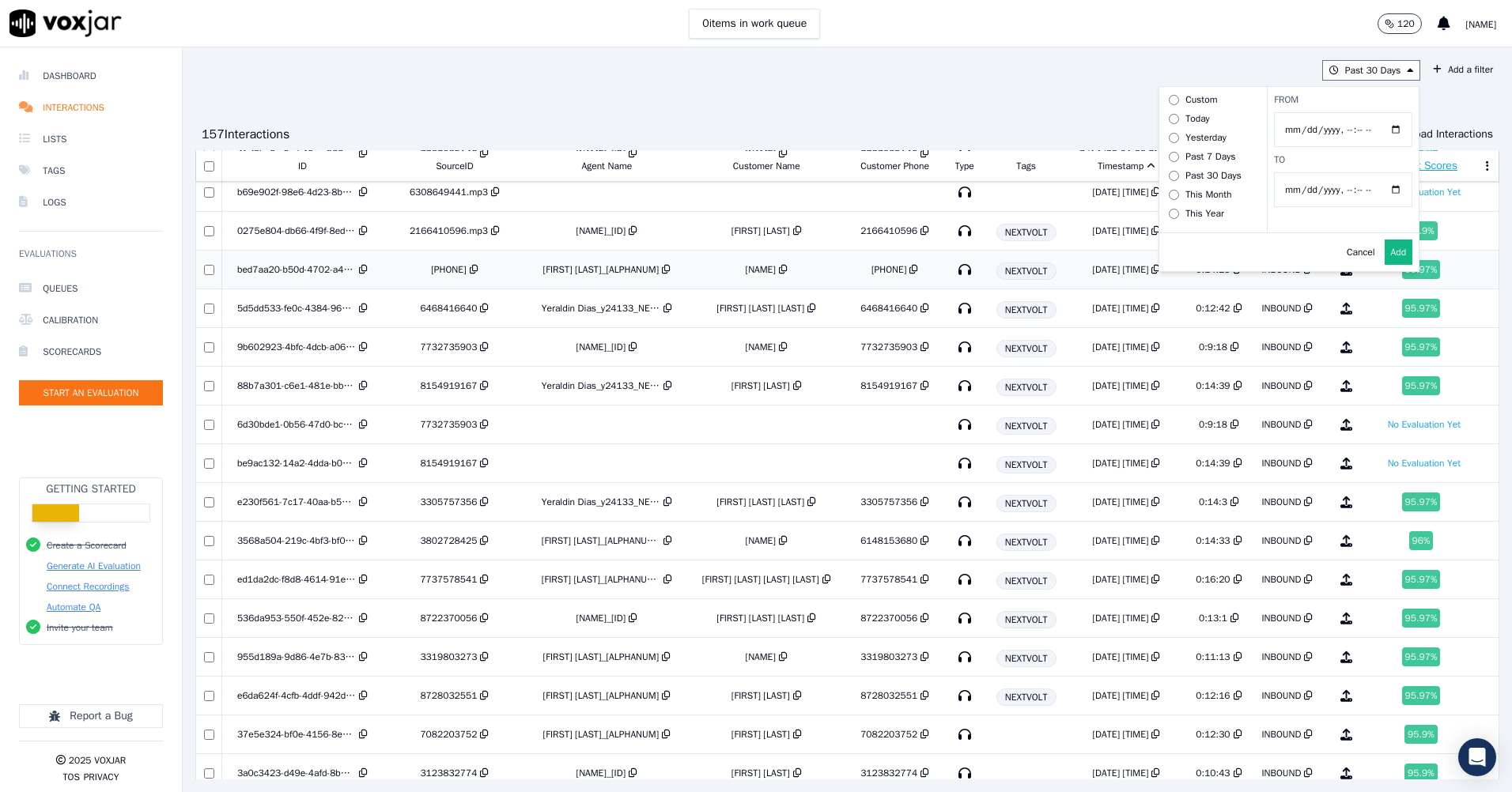 click on "Cancel" at bounding box center [1360, 252] 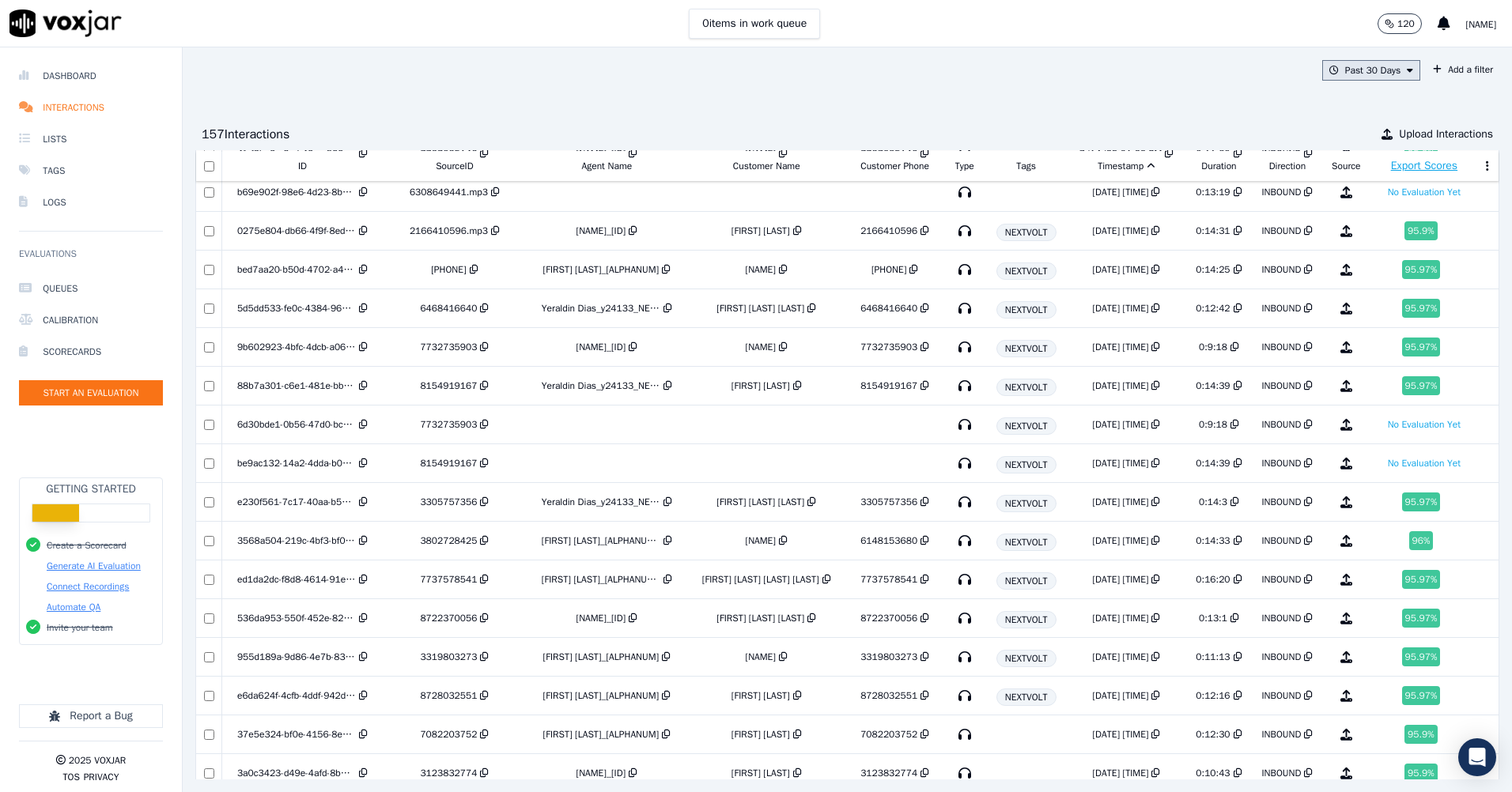 click on "Past 30 Days" at bounding box center (1371, 70) 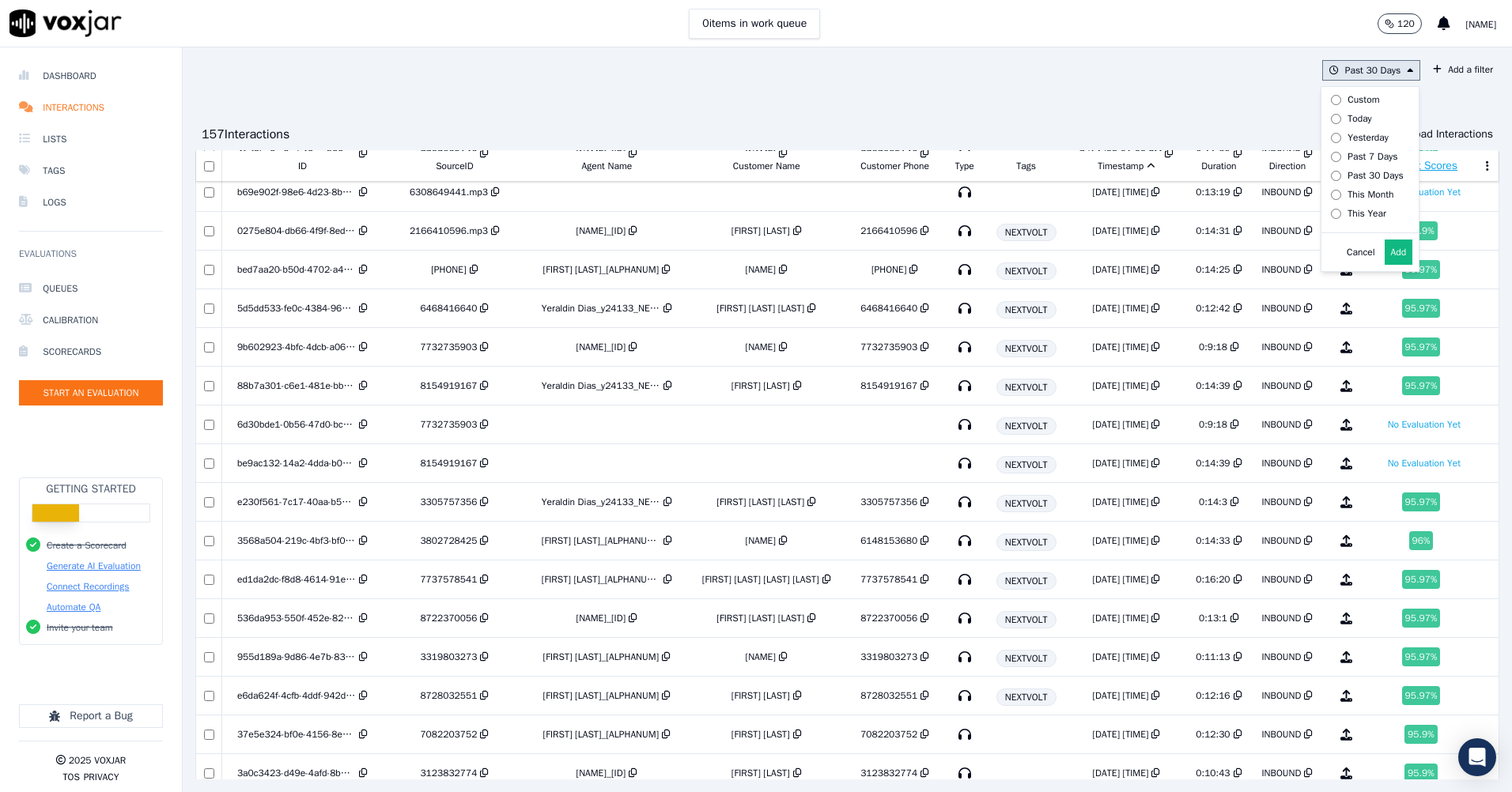 click on "This Year" at bounding box center [1366, 213] 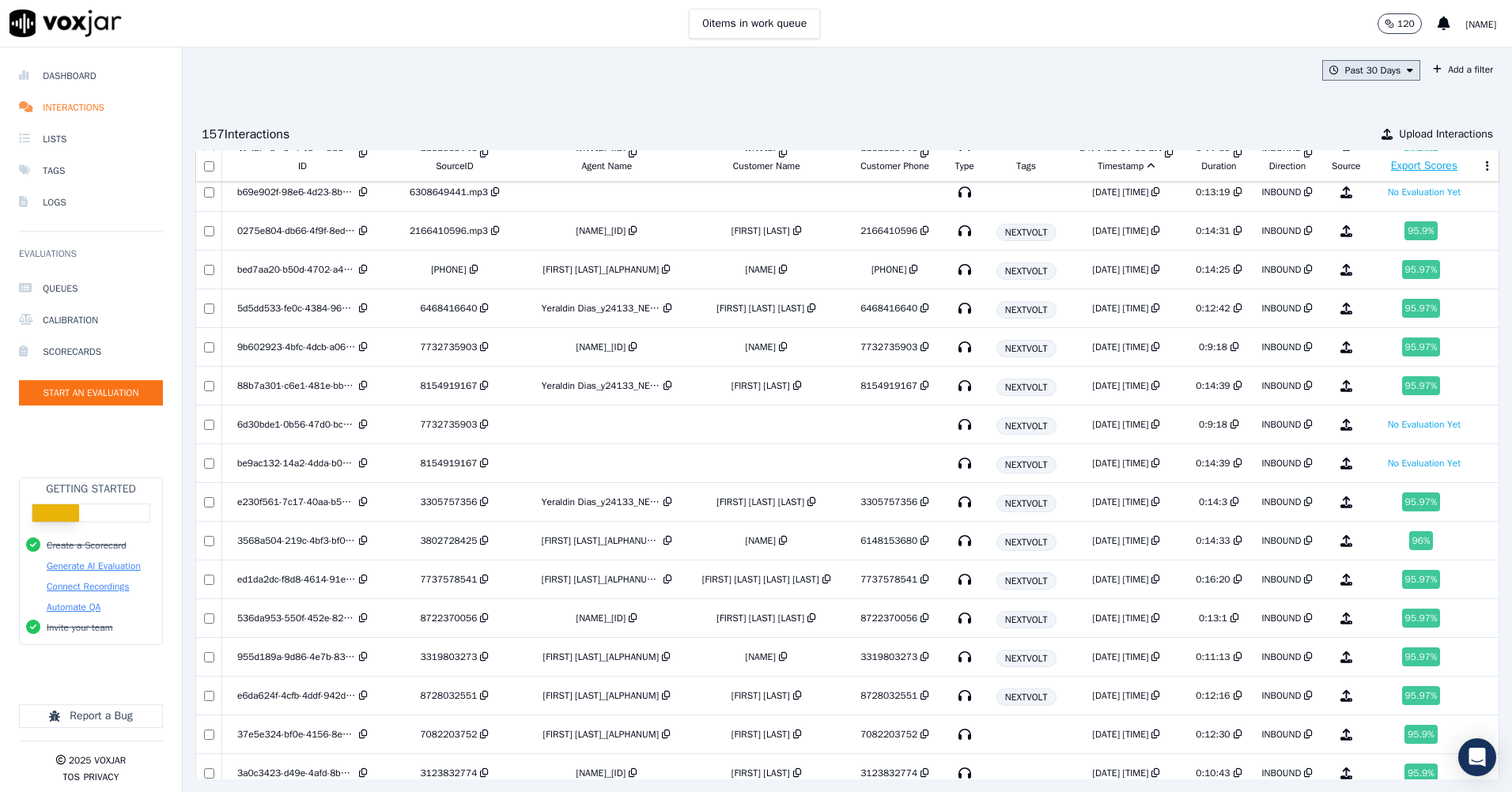 click on "Past 30 Days" at bounding box center [1371, 70] 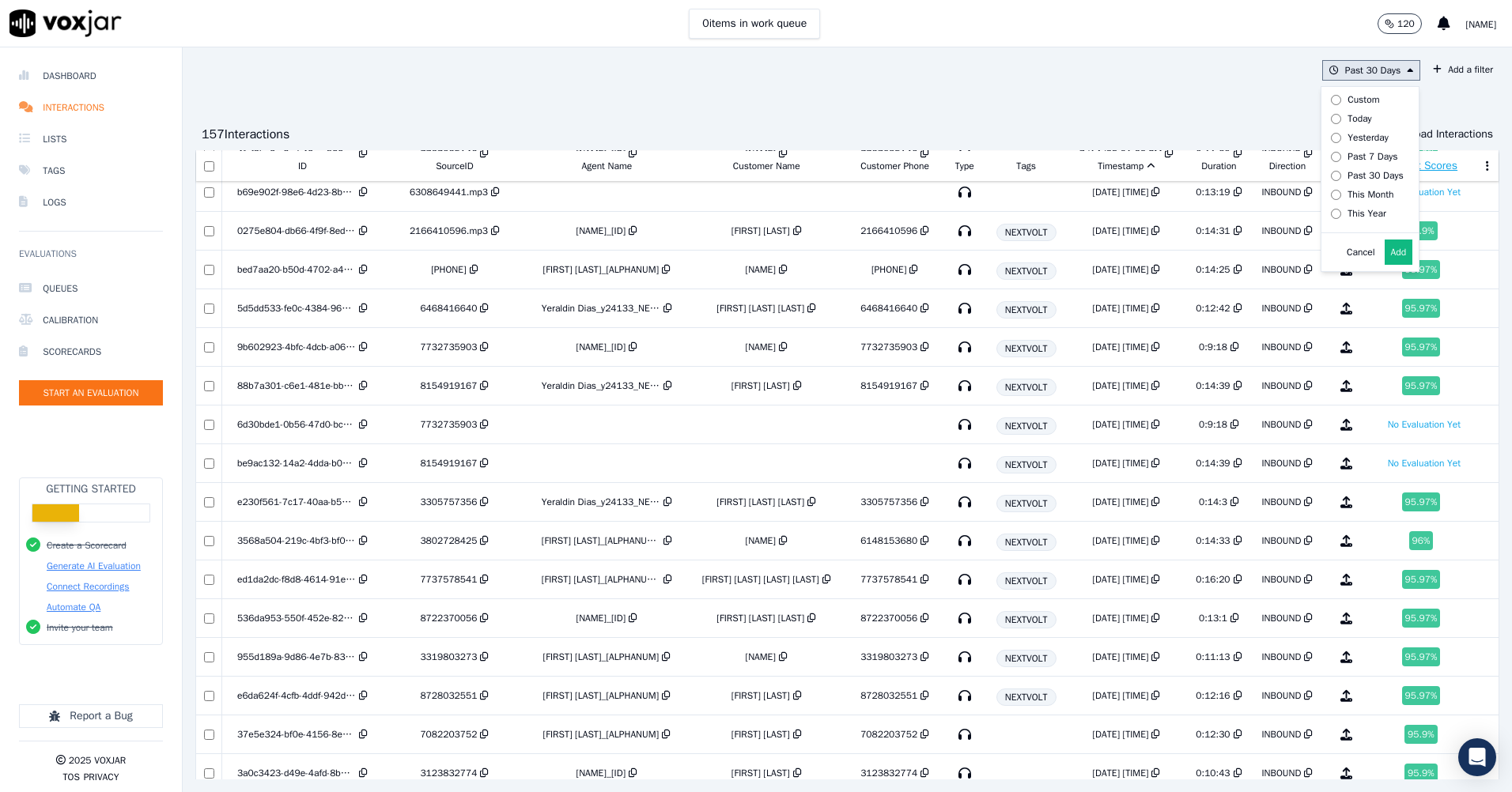 click on "Custom" at bounding box center (1363, 100) 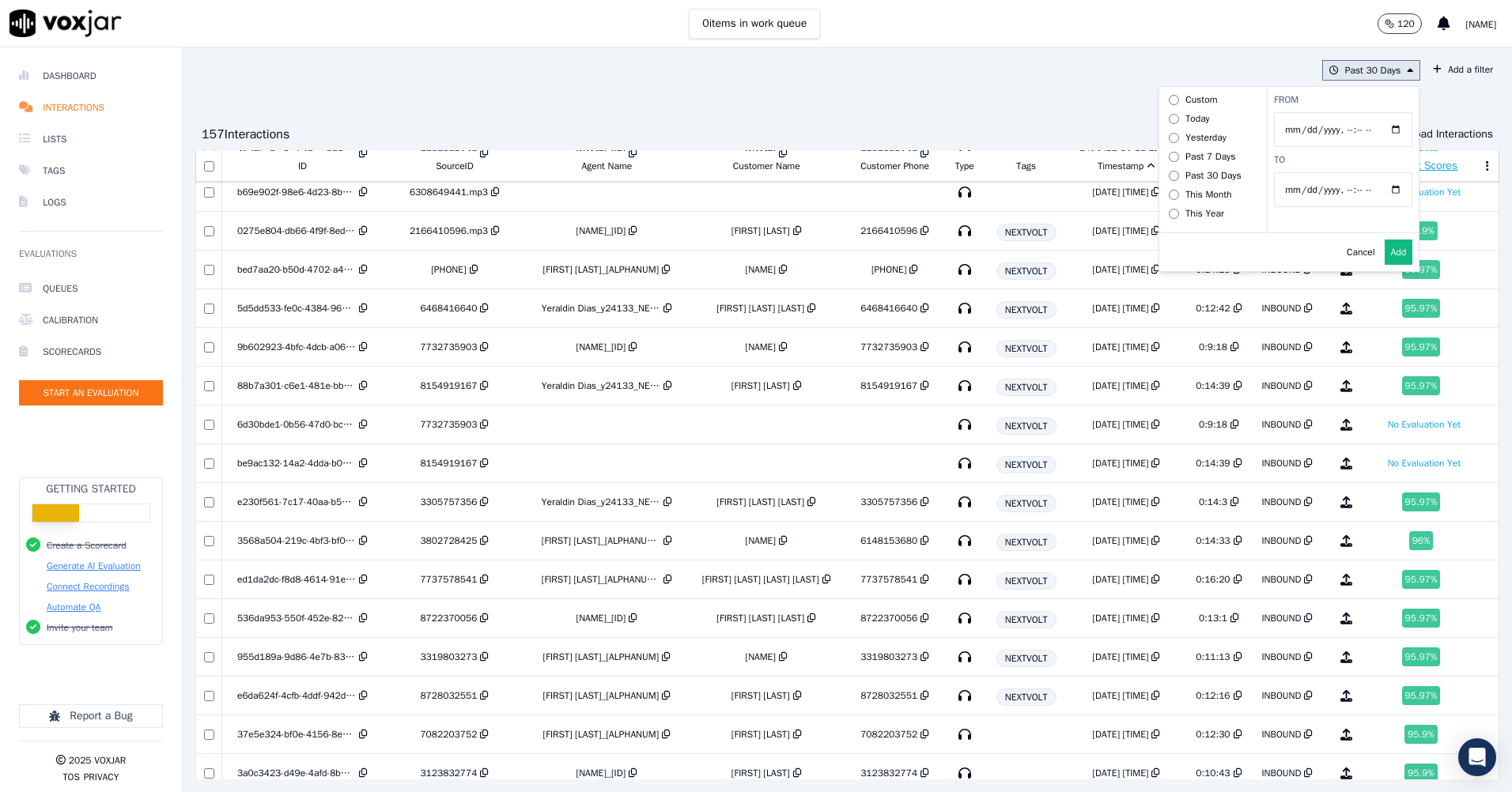 click on "From" at bounding box center (1343, 130) 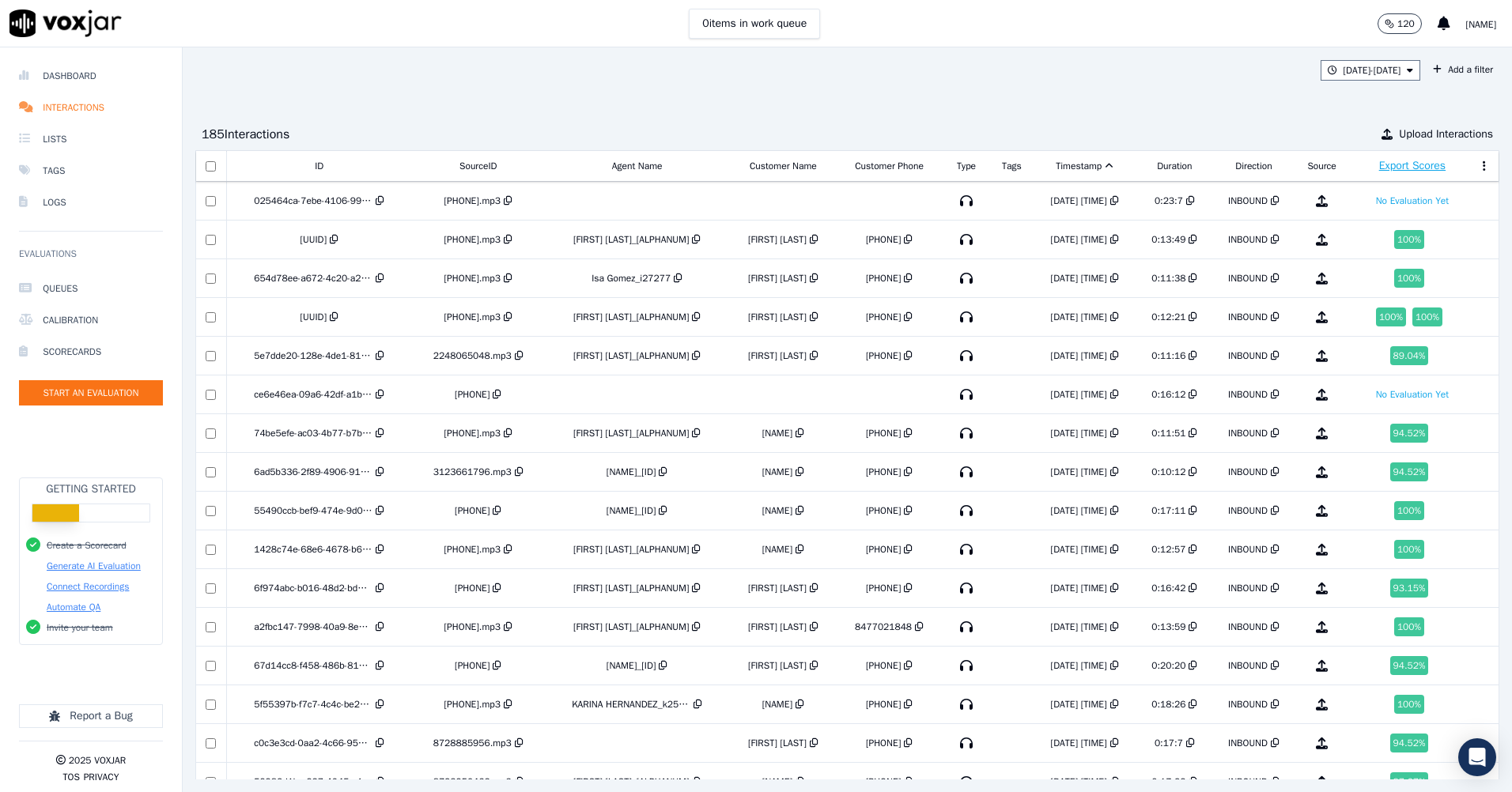 click at bounding box center [1484, 166] 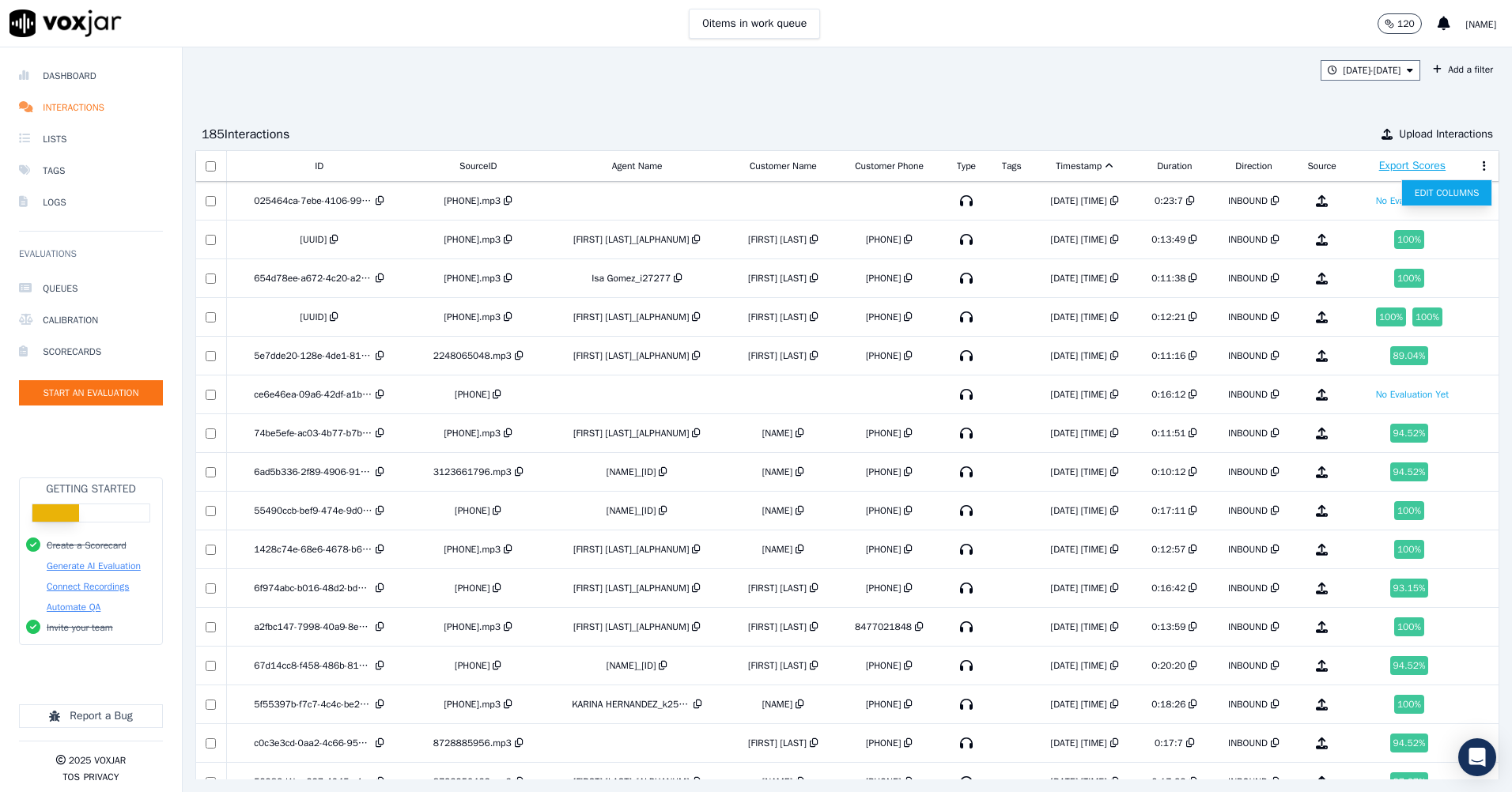click on "Edit Columns" at bounding box center (1447, 193) 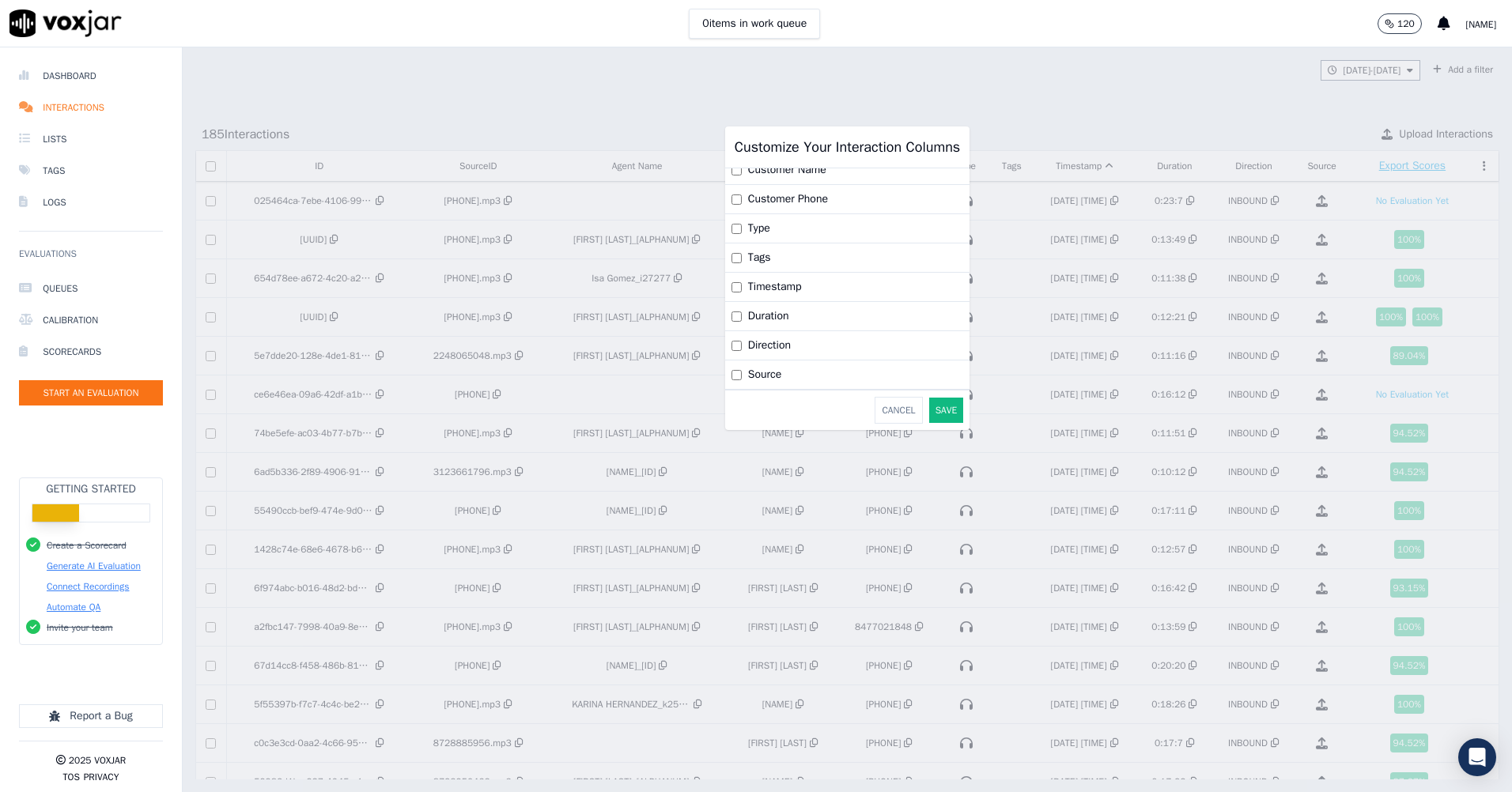 scroll, scrollTop: 112, scrollLeft: 0, axis: vertical 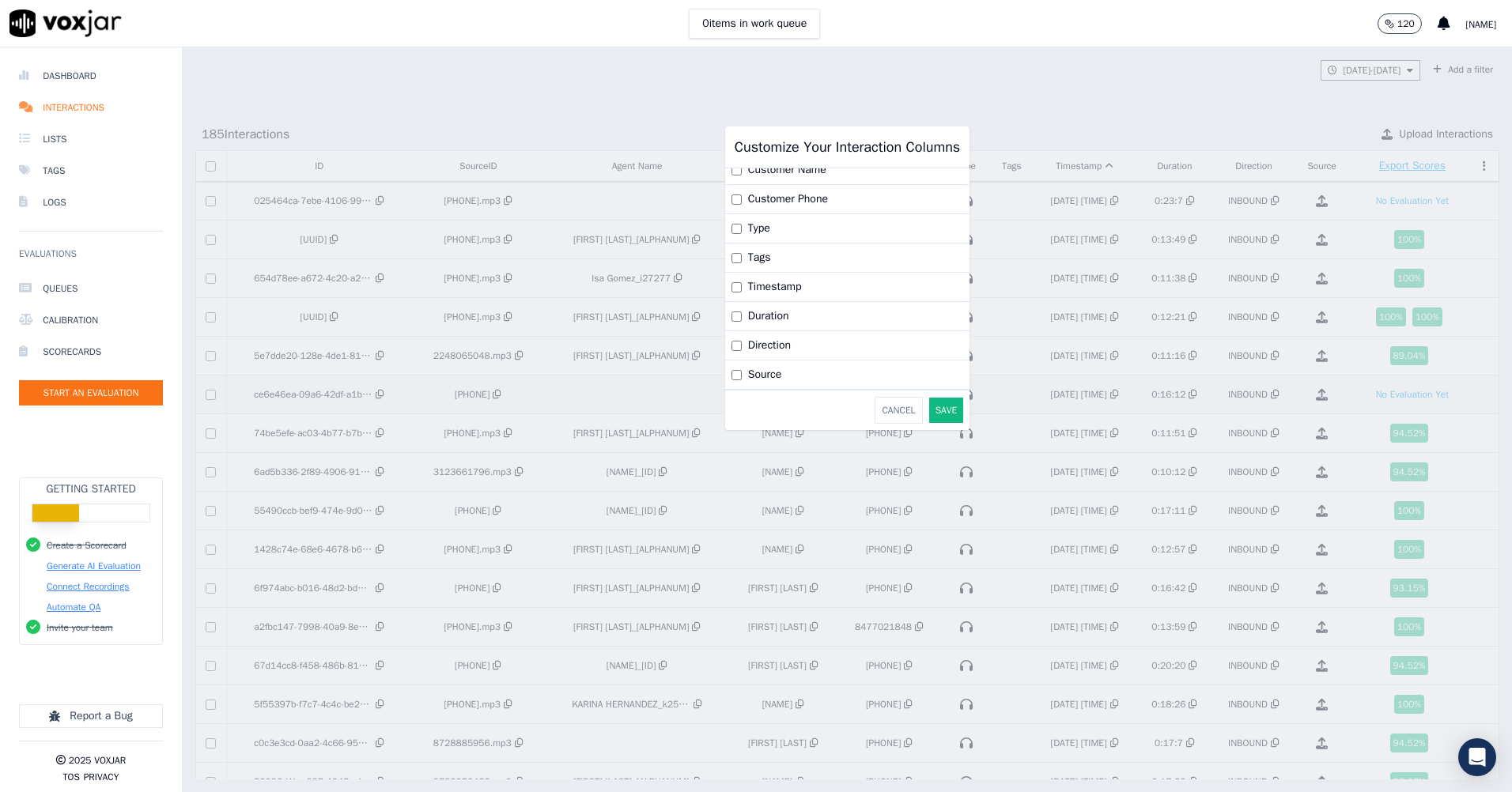 click on "Cancel" at bounding box center [898, 410] 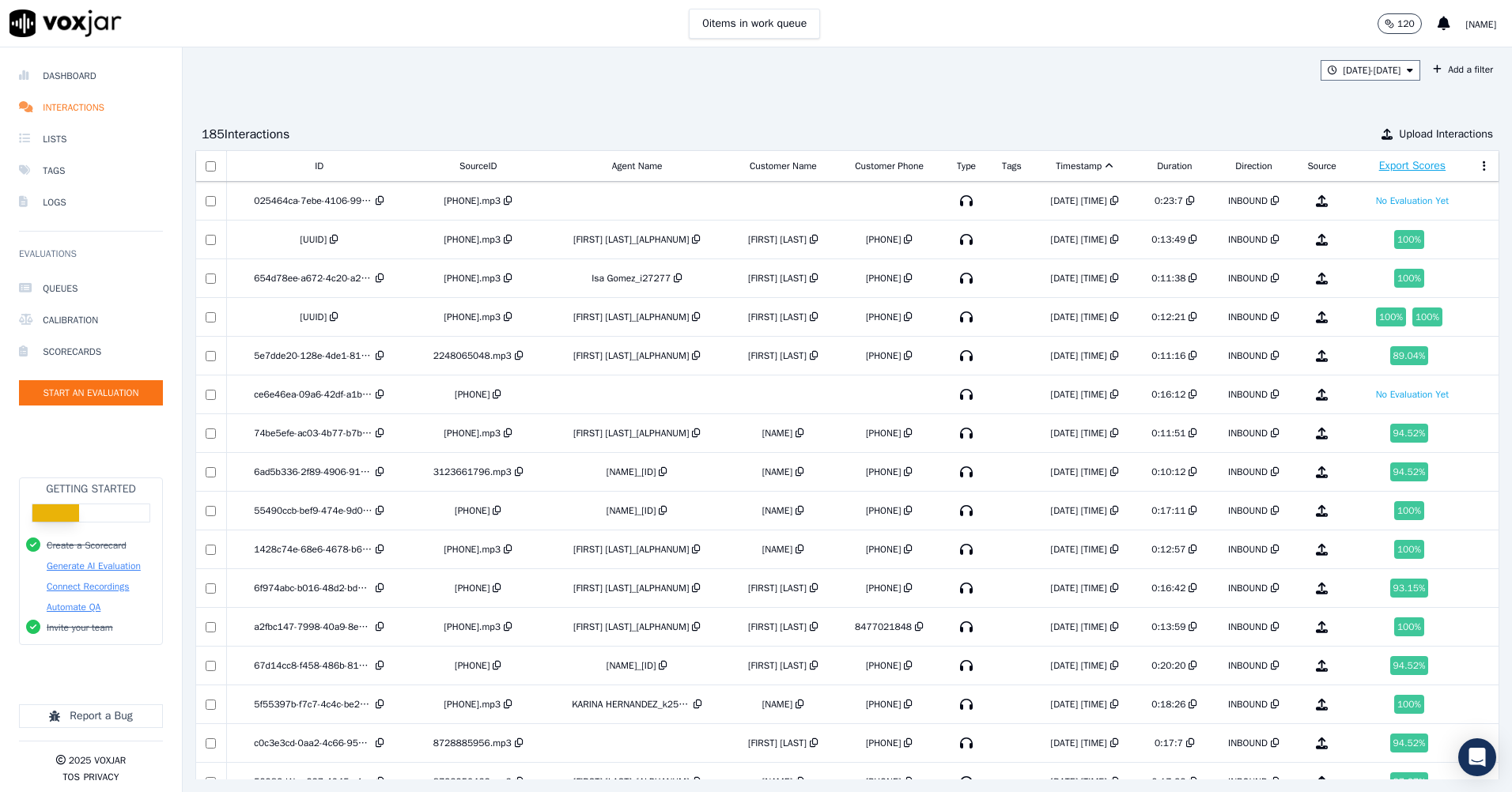 click on "Export Scores" at bounding box center [1412, 166] 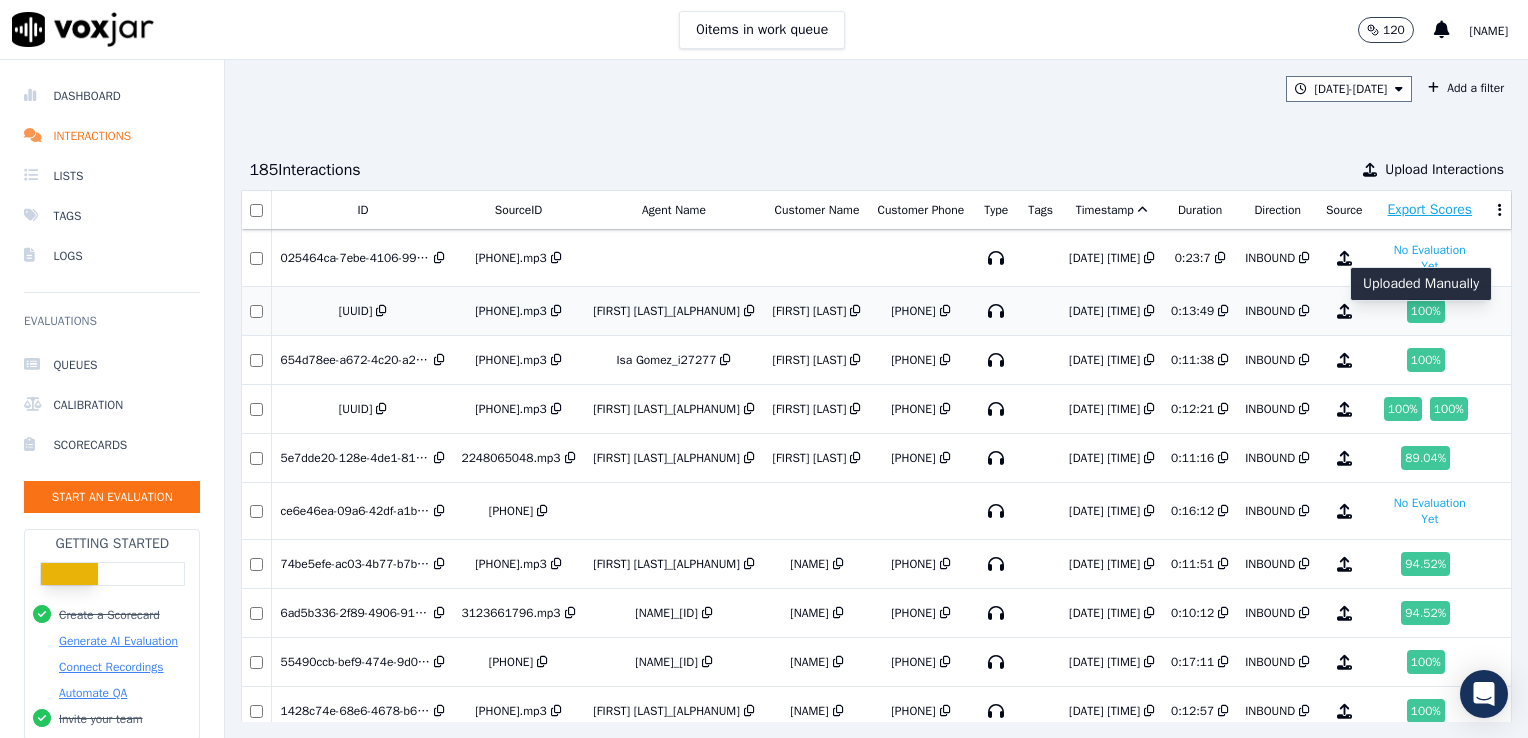 click at bounding box center (1344, 311) 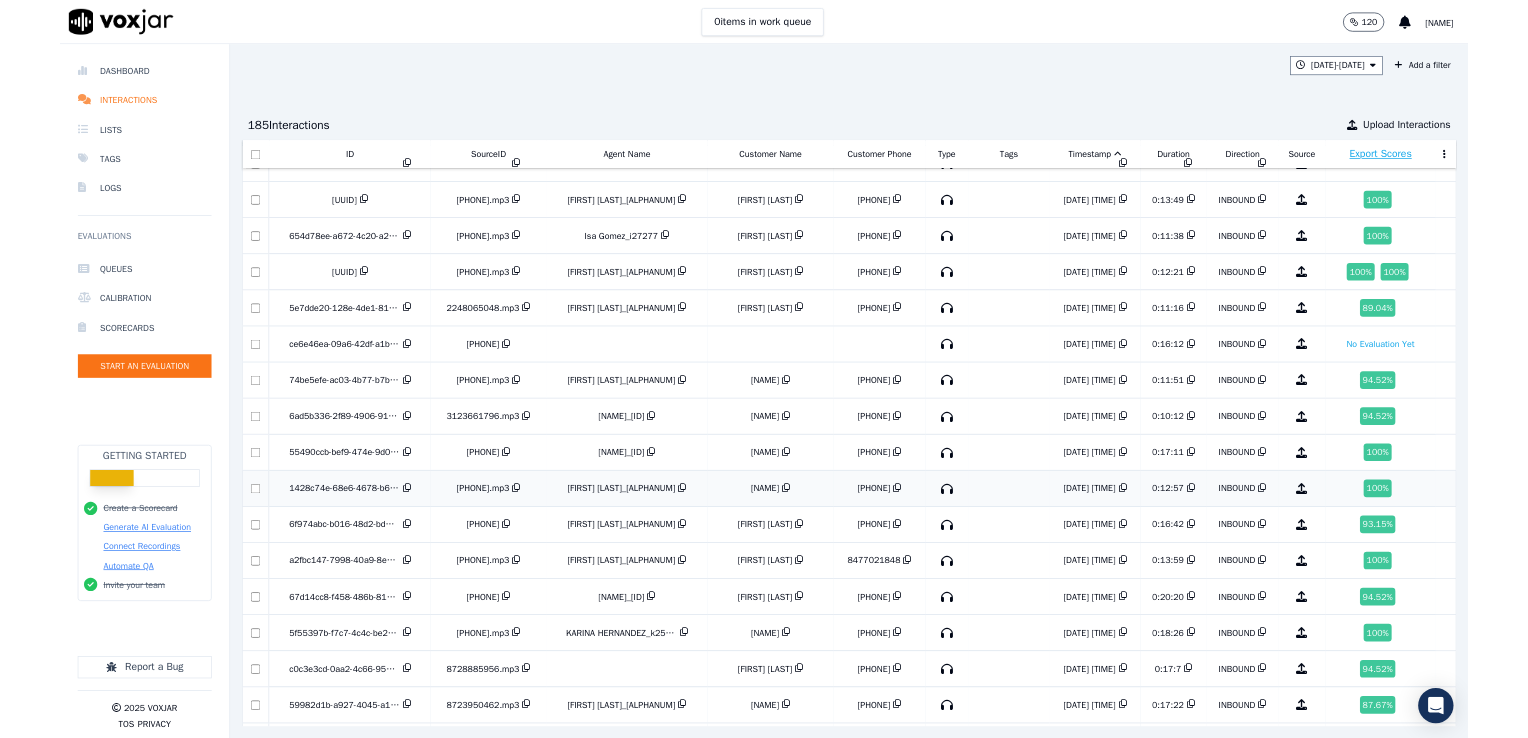 scroll, scrollTop: 0, scrollLeft: 0, axis: both 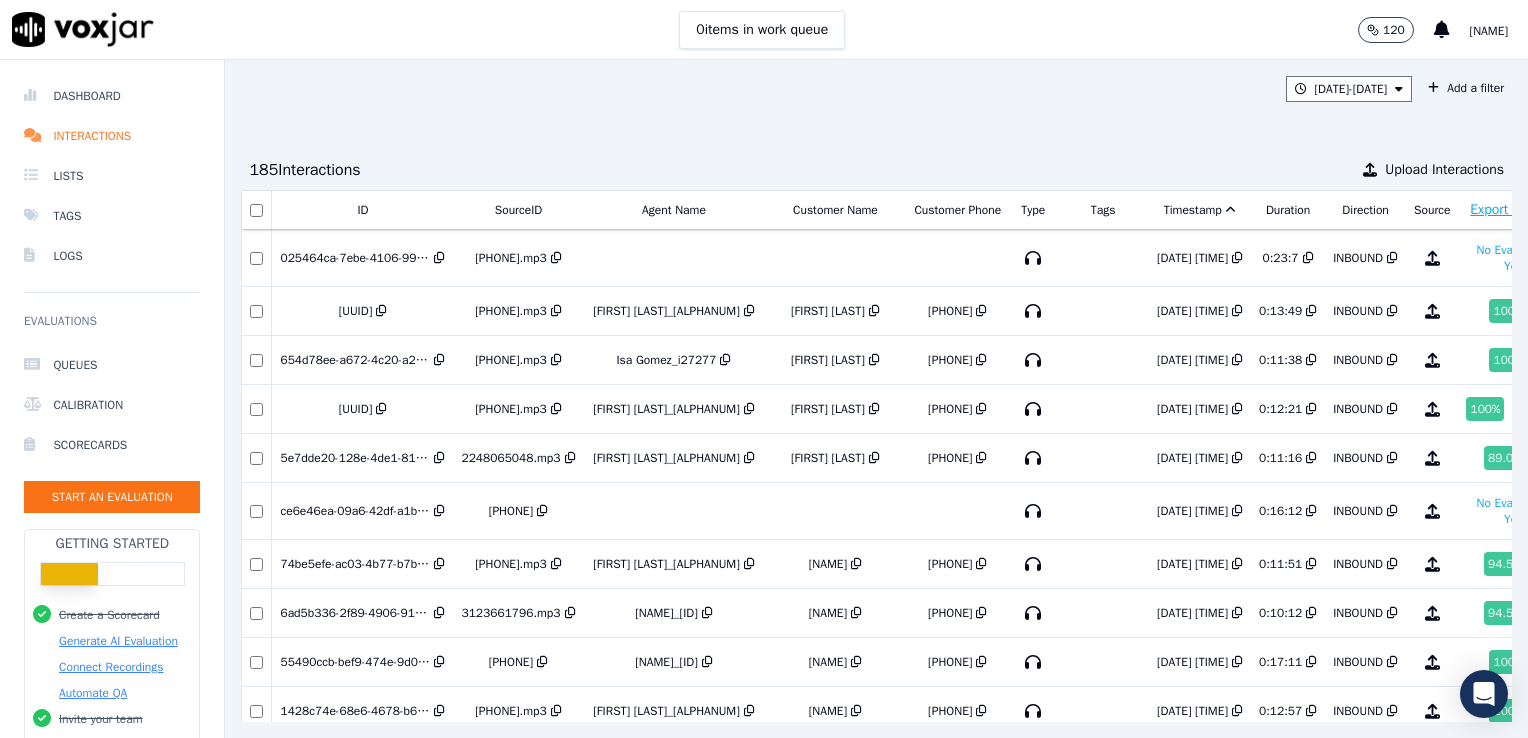 click on "Timestamp" at bounding box center [1200, 210] 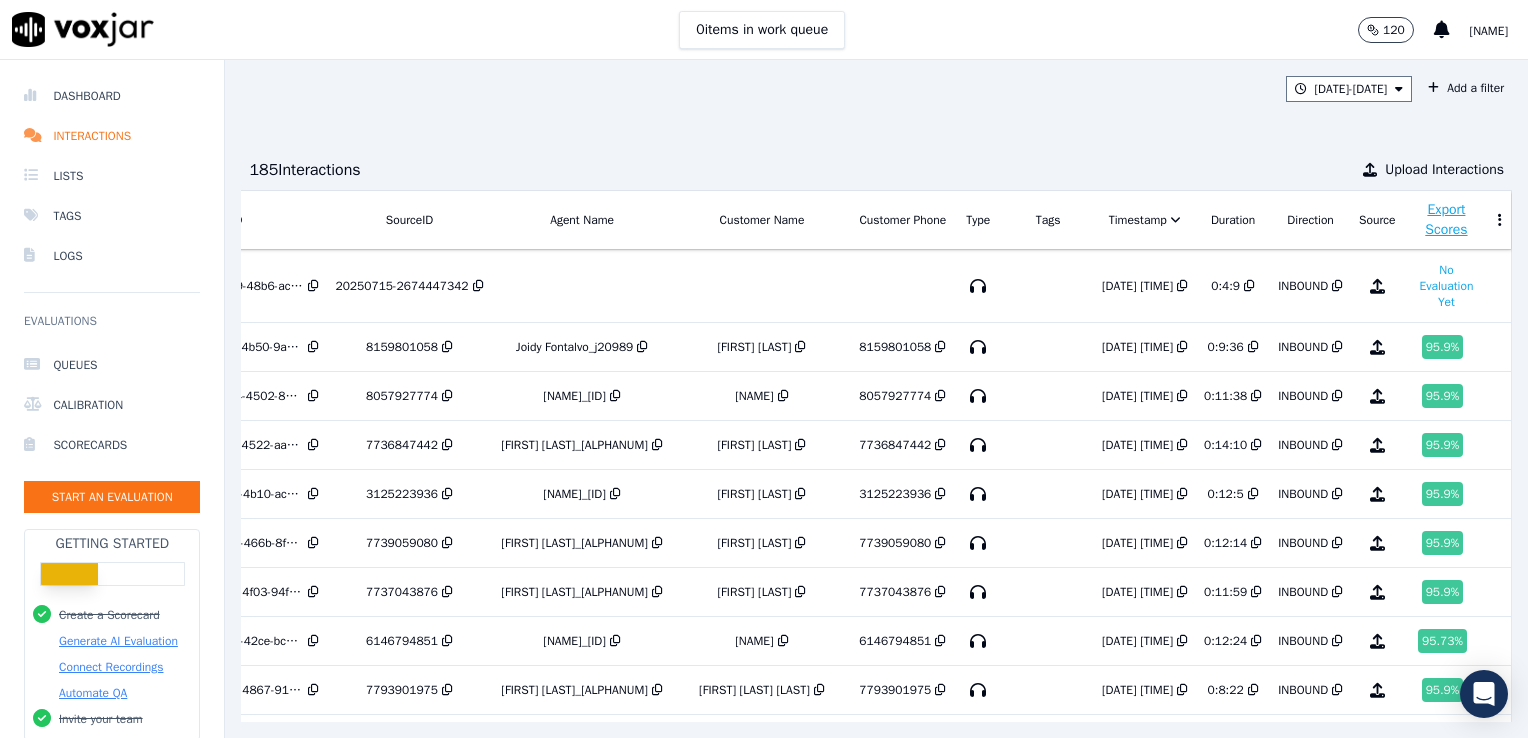 scroll, scrollTop: 0, scrollLeft: 188, axis: horizontal 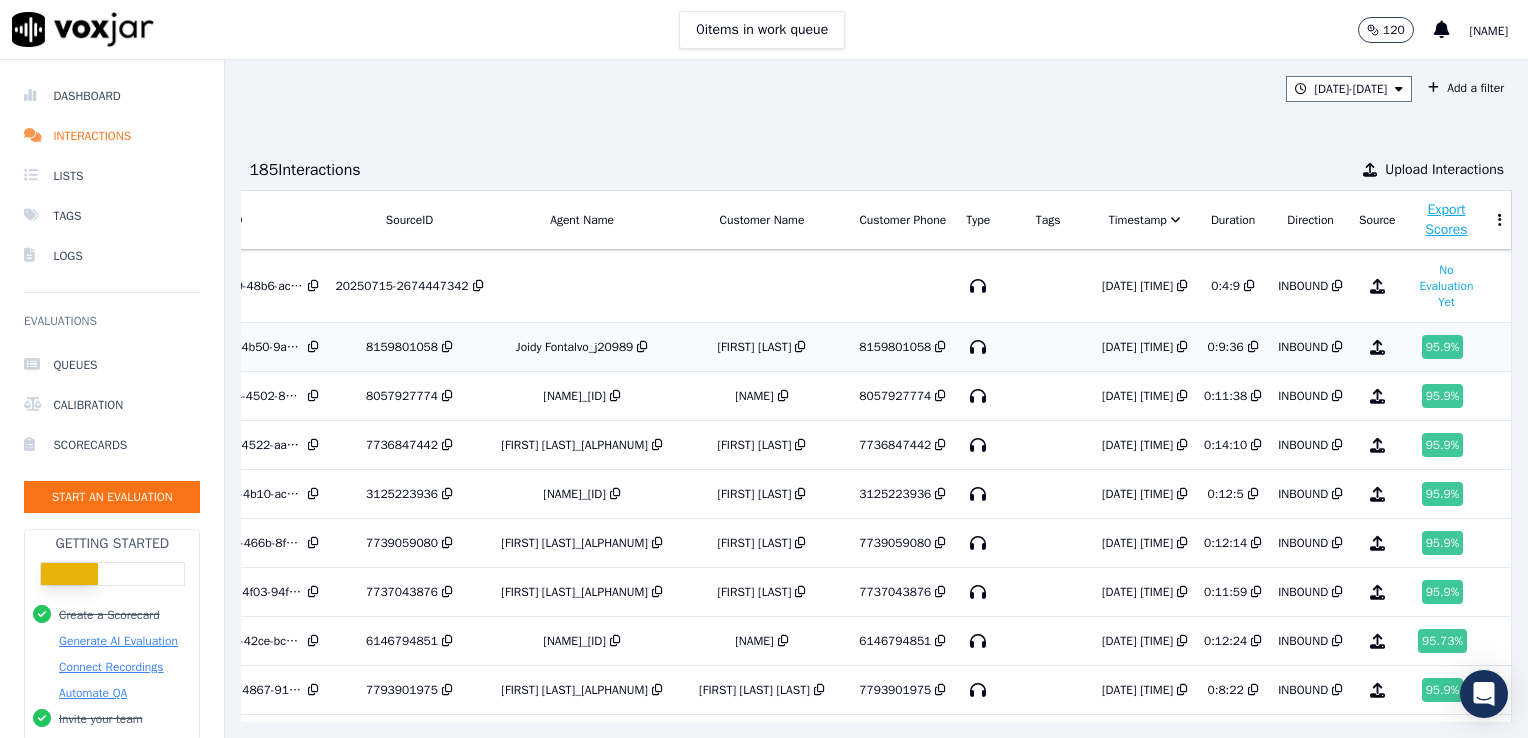 click at bounding box center (798, 347) 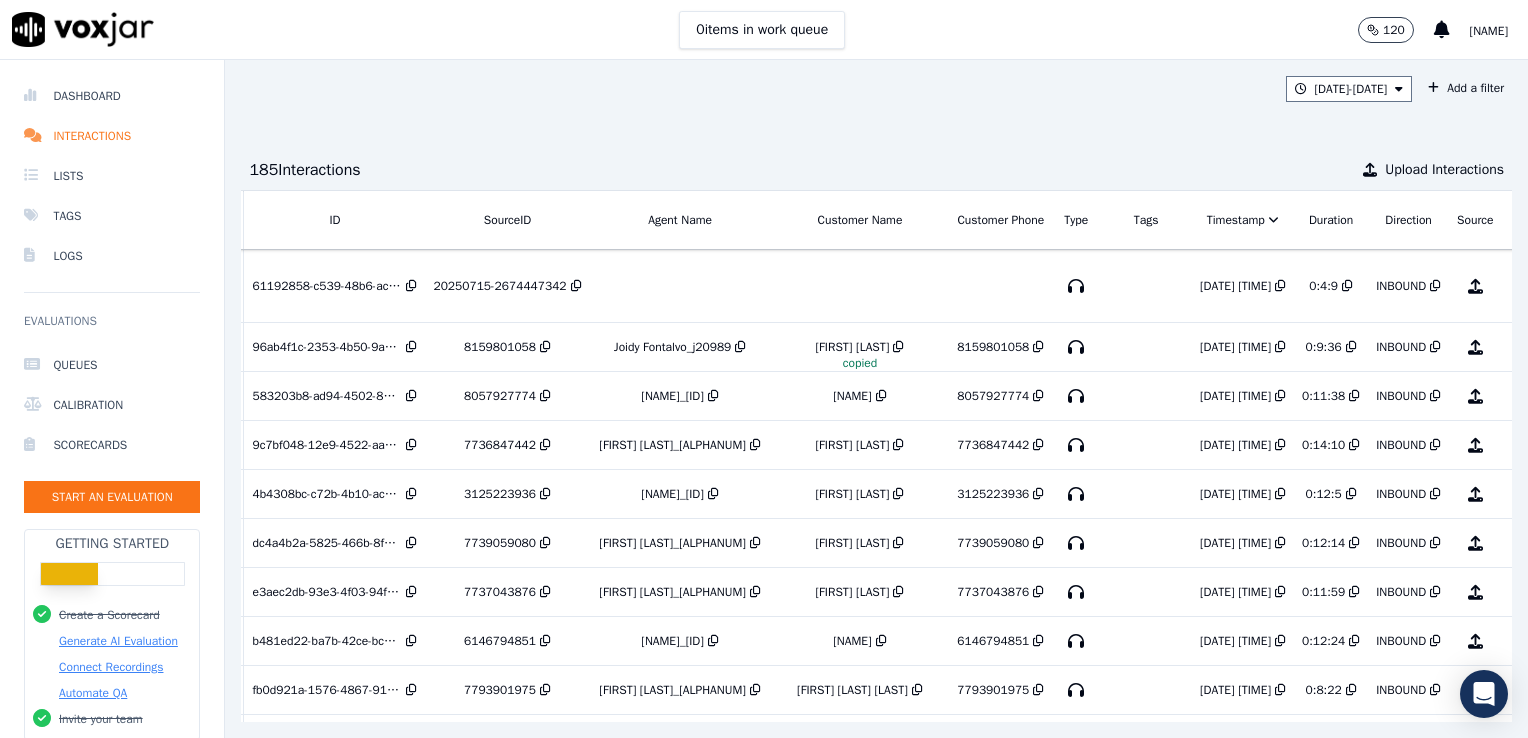 scroll, scrollTop: 0, scrollLeft: 0, axis: both 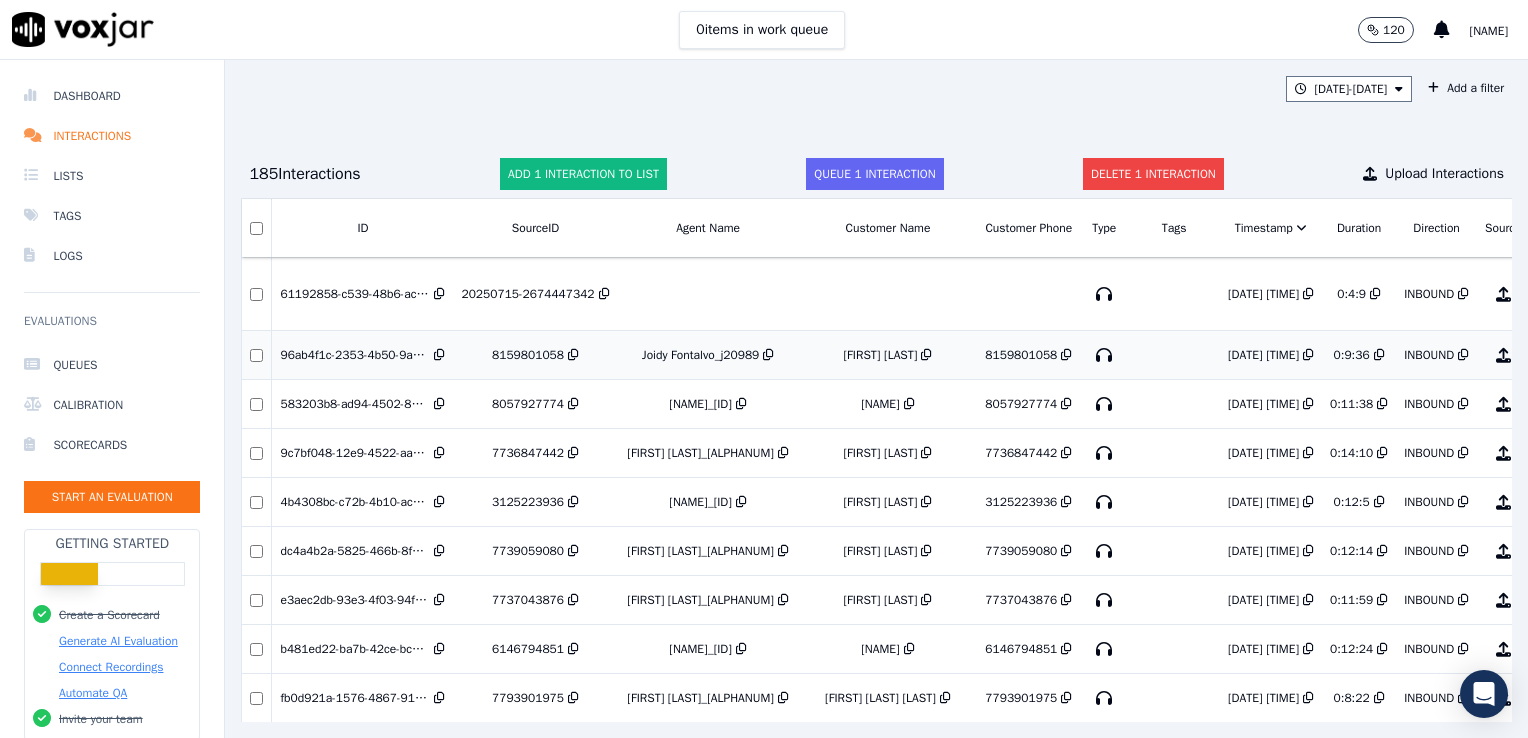 click on "96ab4f1c-2353-4b50-9a69-d8233224357b" at bounding box center (355, 355) 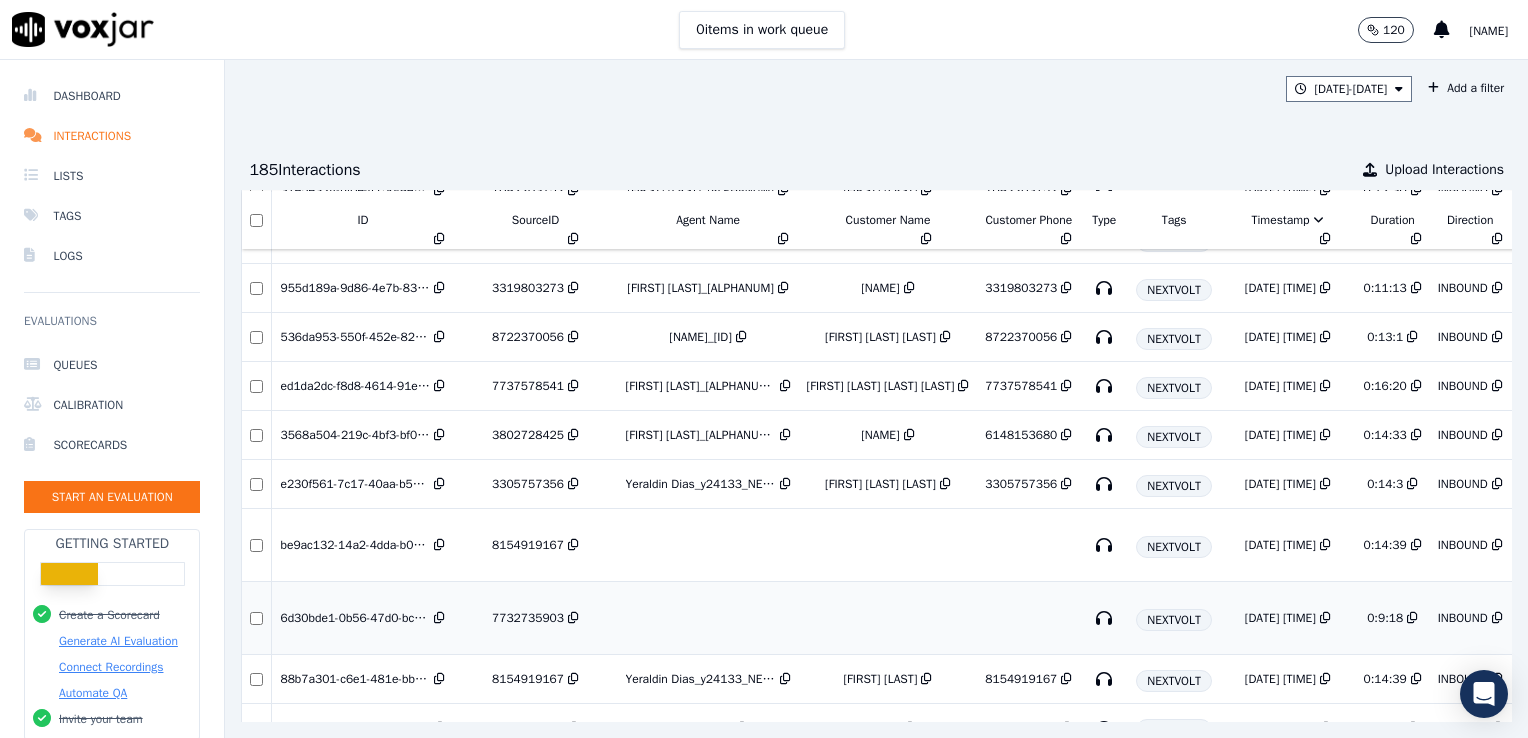 scroll, scrollTop: 796, scrollLeft: 0, axis: vertical 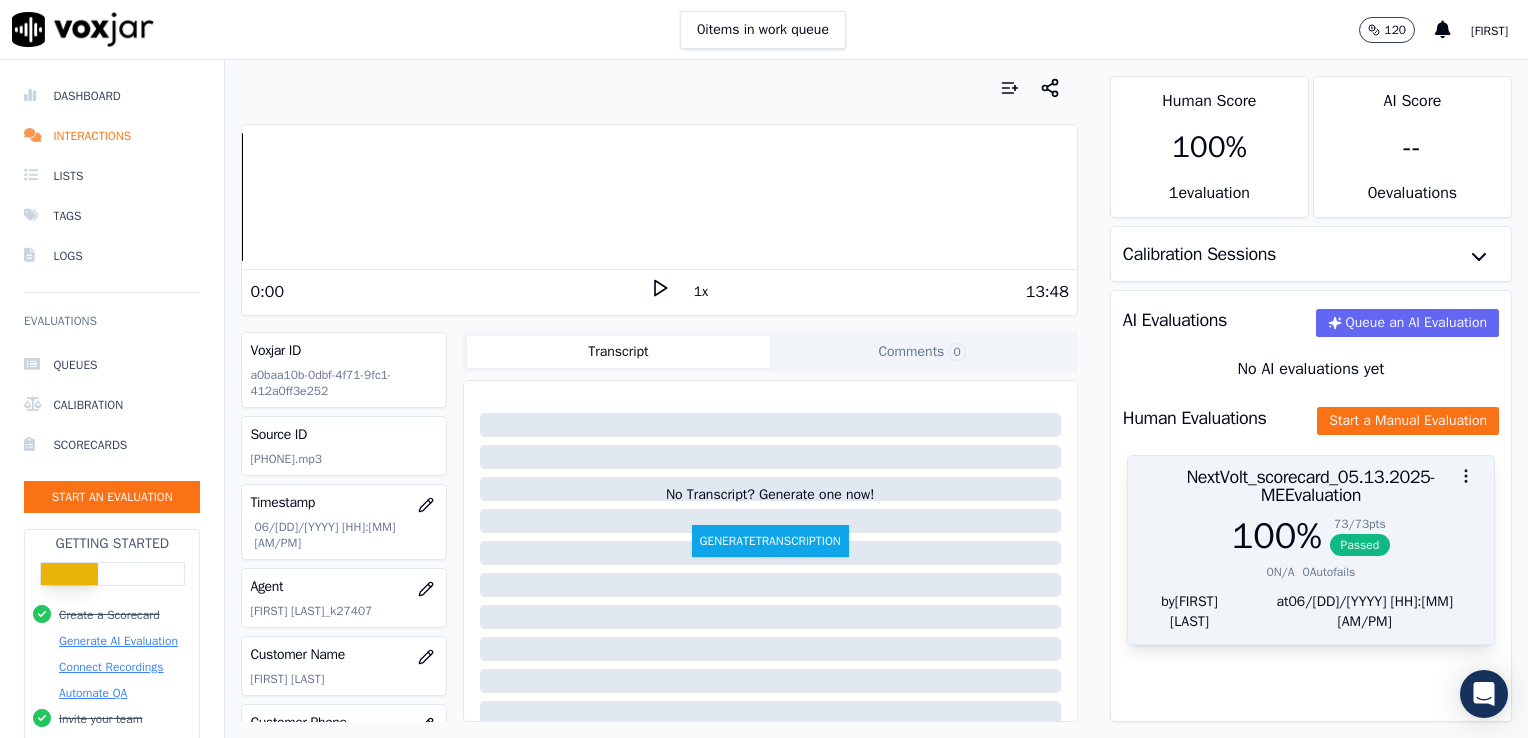 click 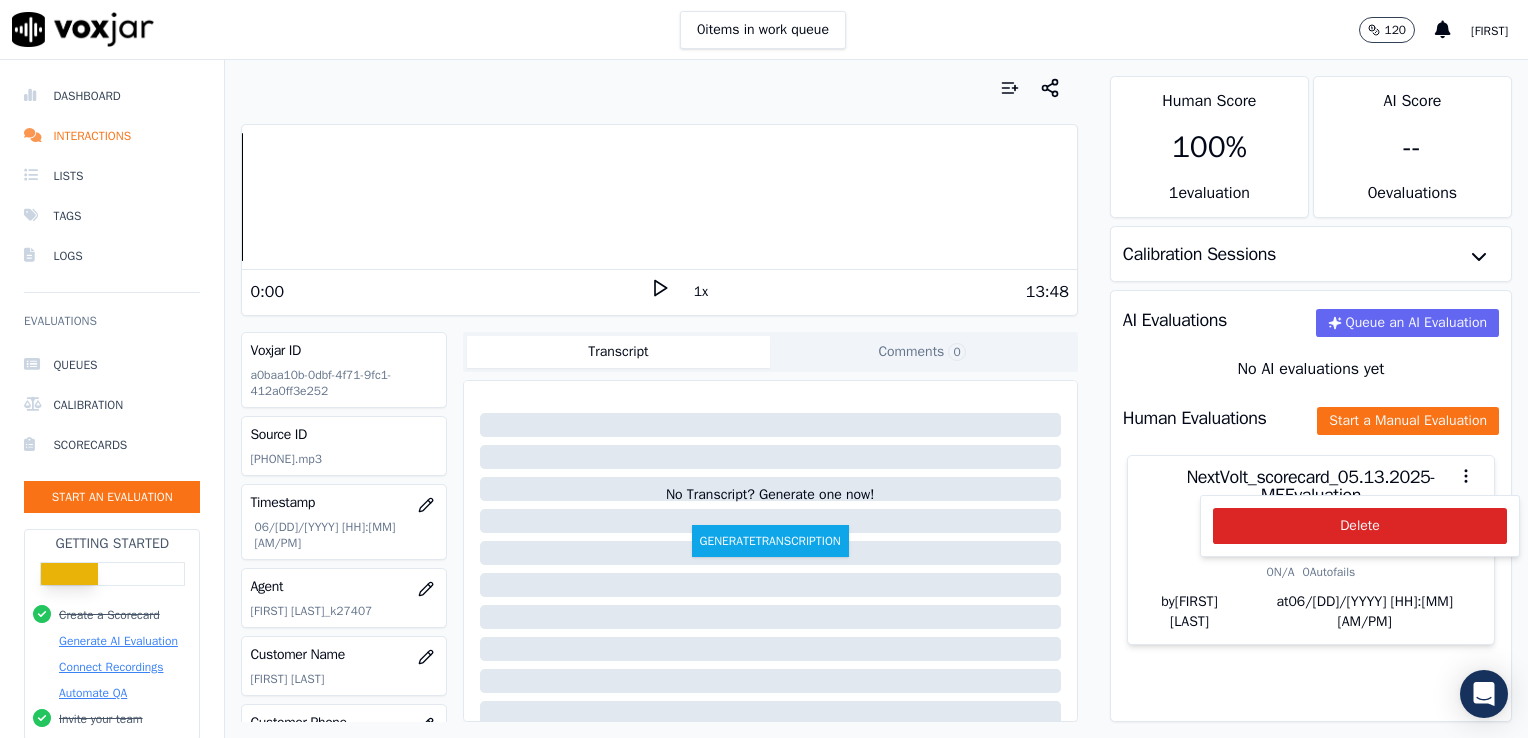 click on "AI Evaluations
Queue an AI Evaluation   No AI evaluations yet   Human Evaluations   Start a Manual Evaluation         NextVolt_scorecard_05.[DD].[YYYY]   Evaluation   100 %   73 / 73  pts   Passed   0  N/A   0  Autofails     by
[FIRST] [LAST]   at  06/[DD]/[YYYY] [HH]:[MM] [AM/PM]" at bounding box center [1311, 506] 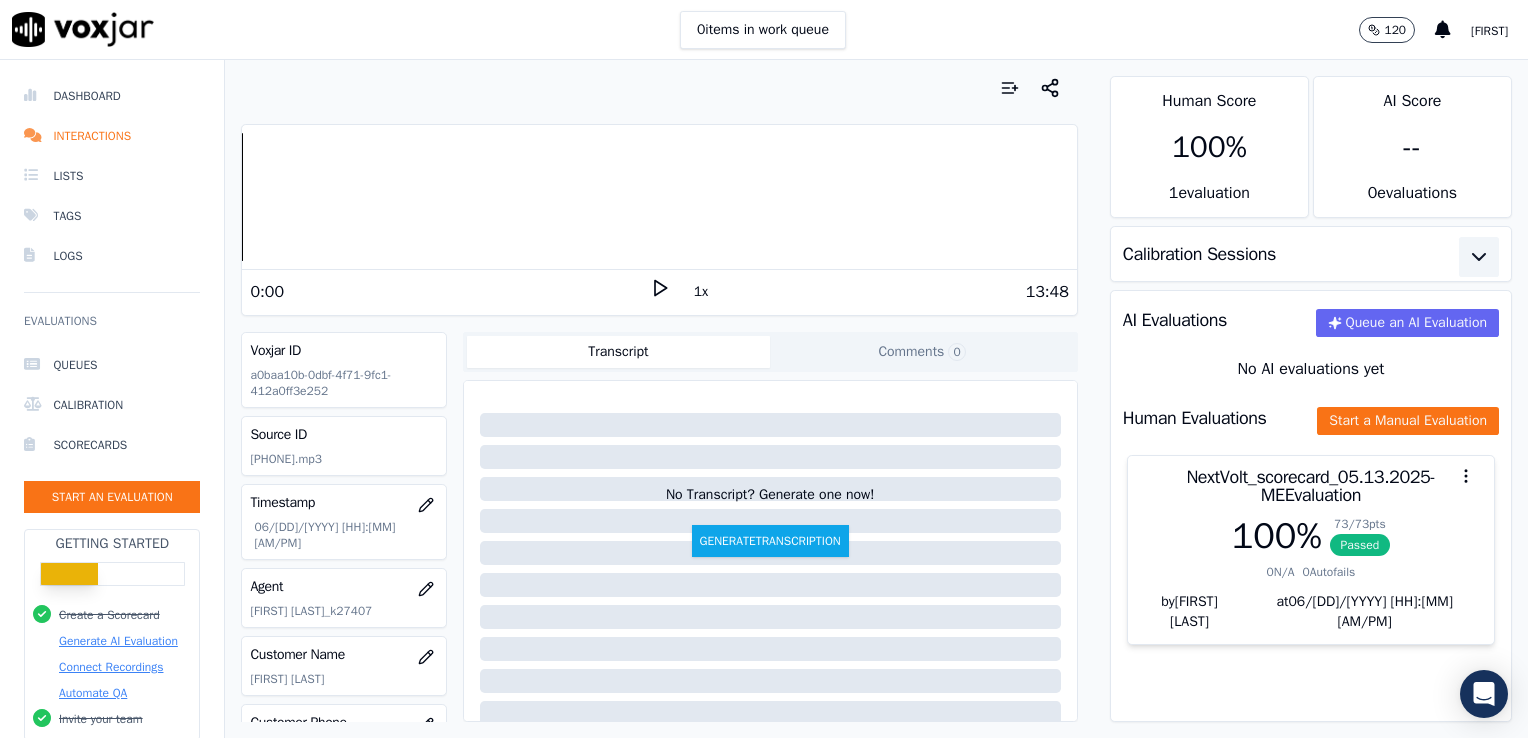 click 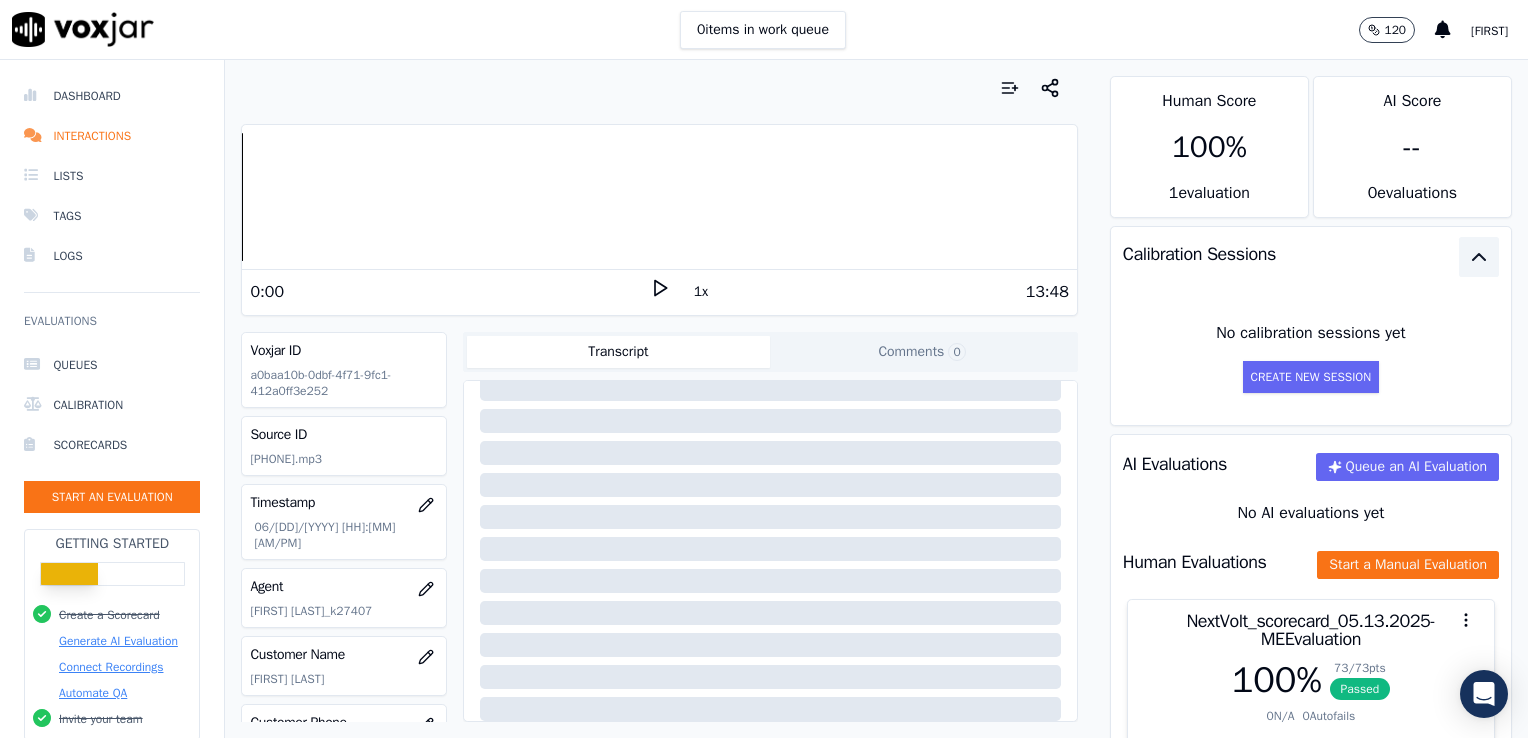 scroll, scrollTop: 304, scrollLeft: 0, axis: vertical 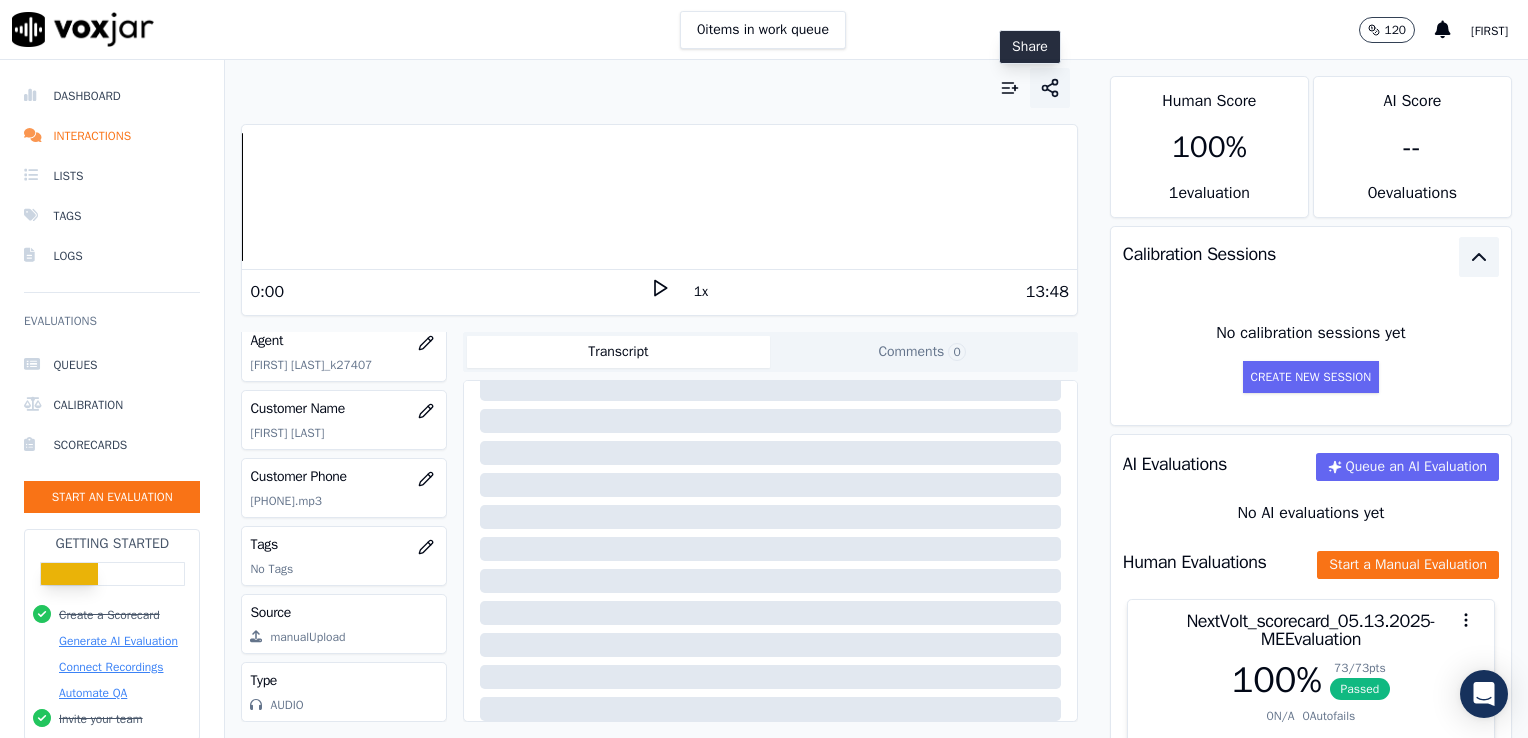 click 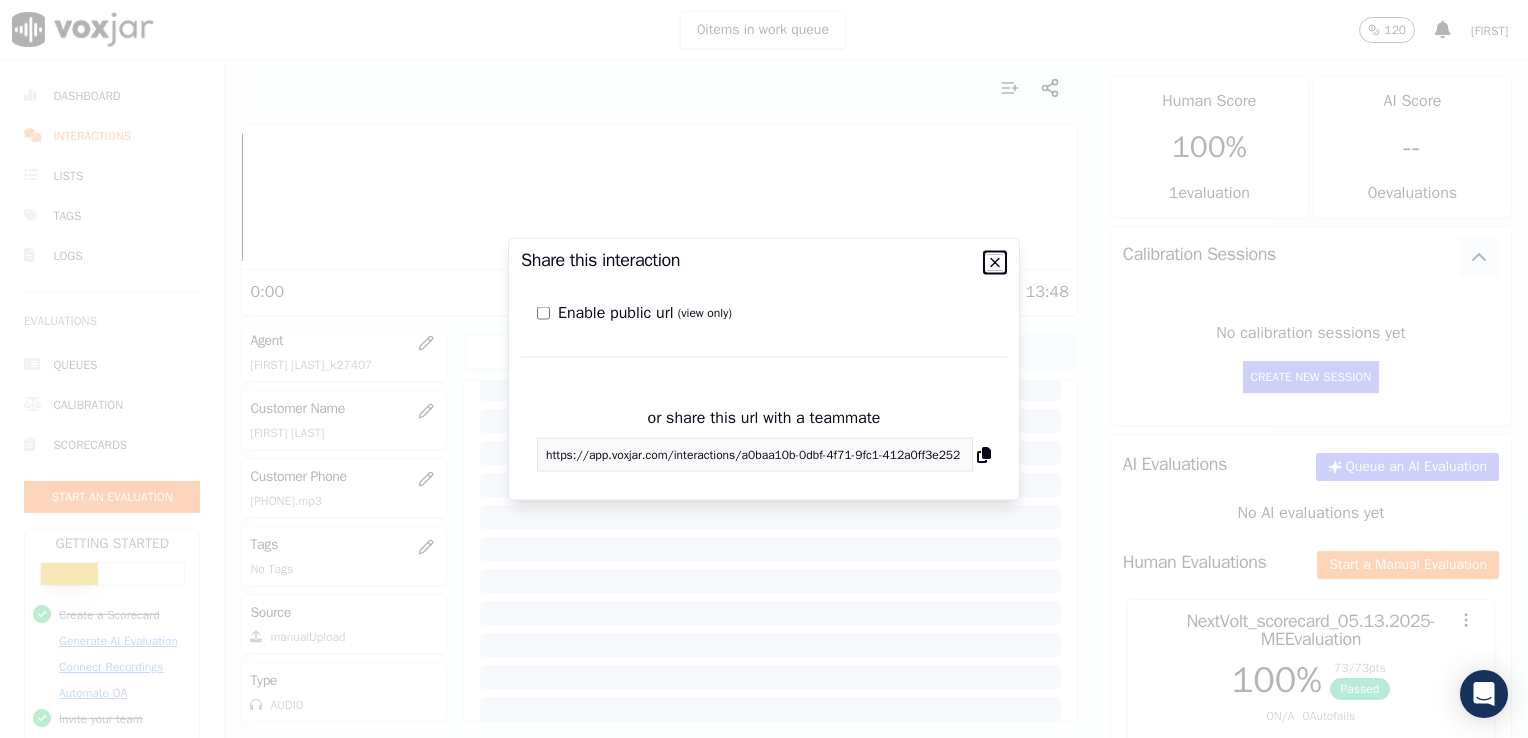 click 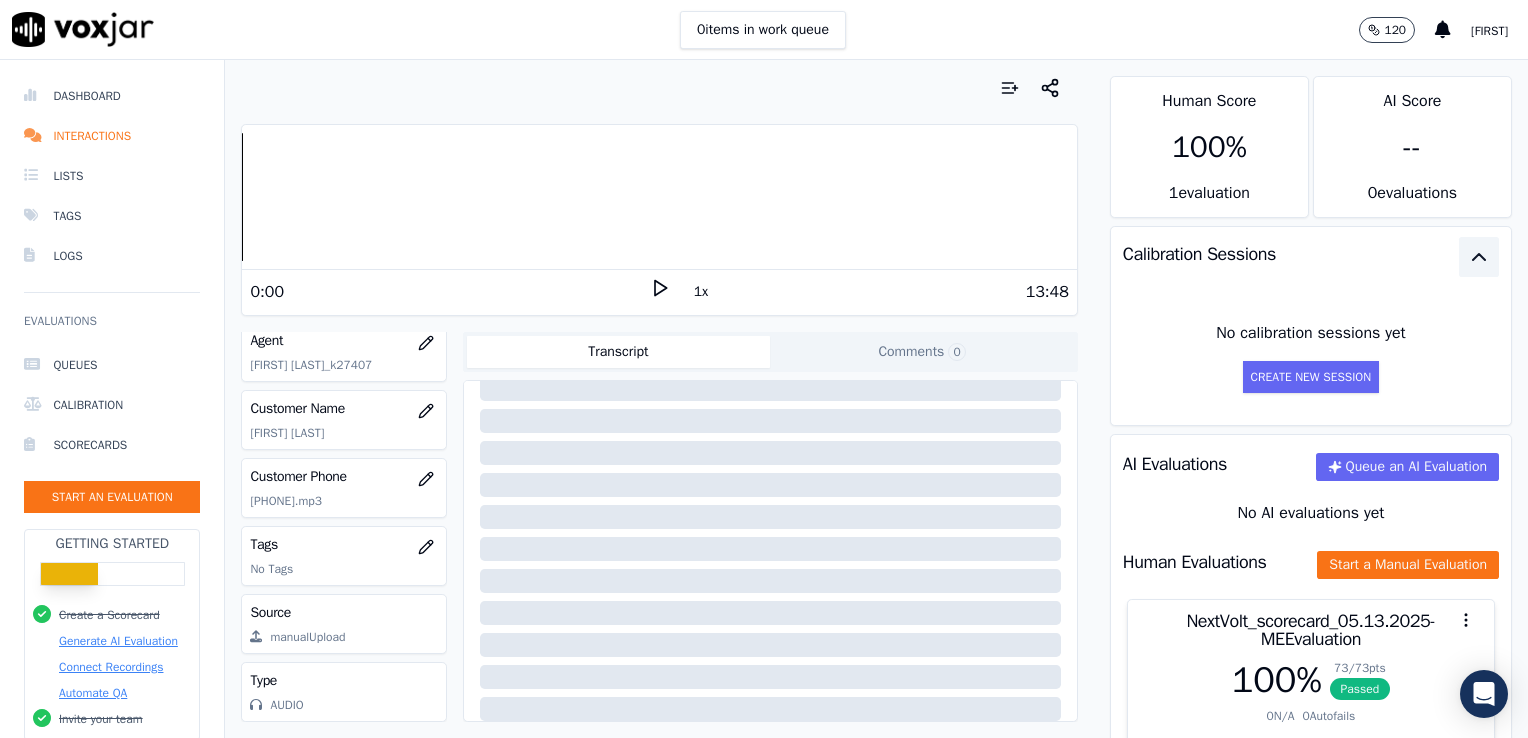 click 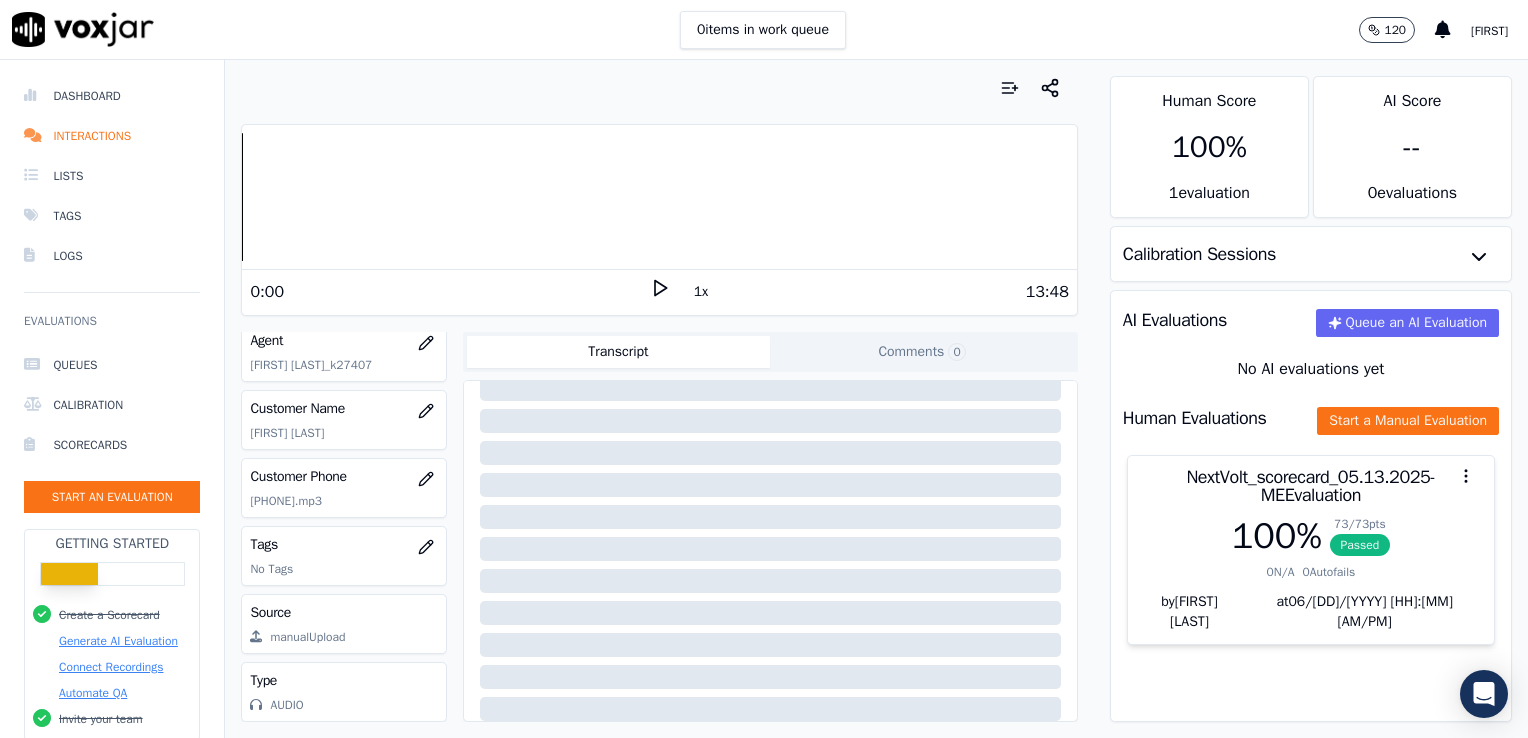 click on "Human Evaluations" at bounding box center [1195, 418] 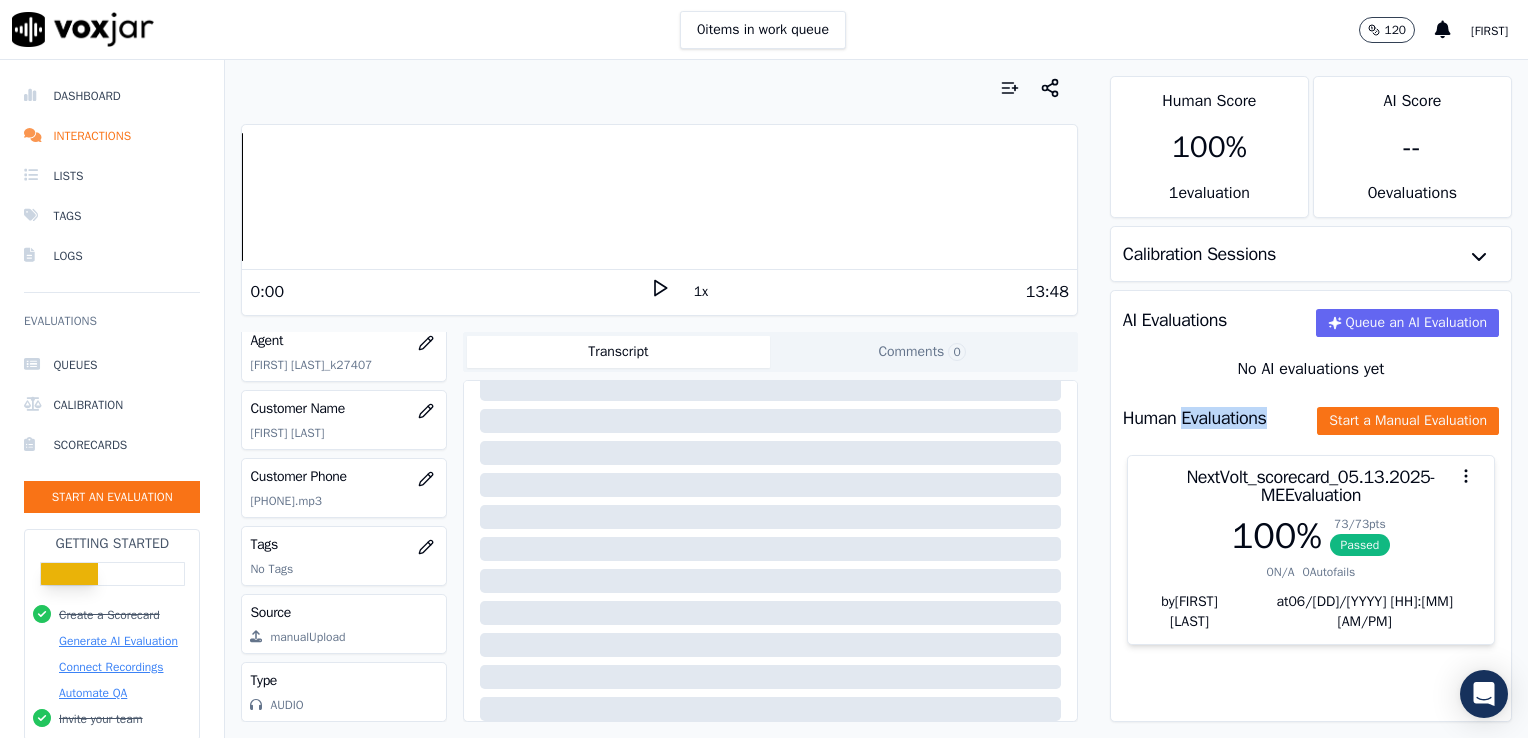 click on "Human Evaluations" at bounding box center (1195, 418) 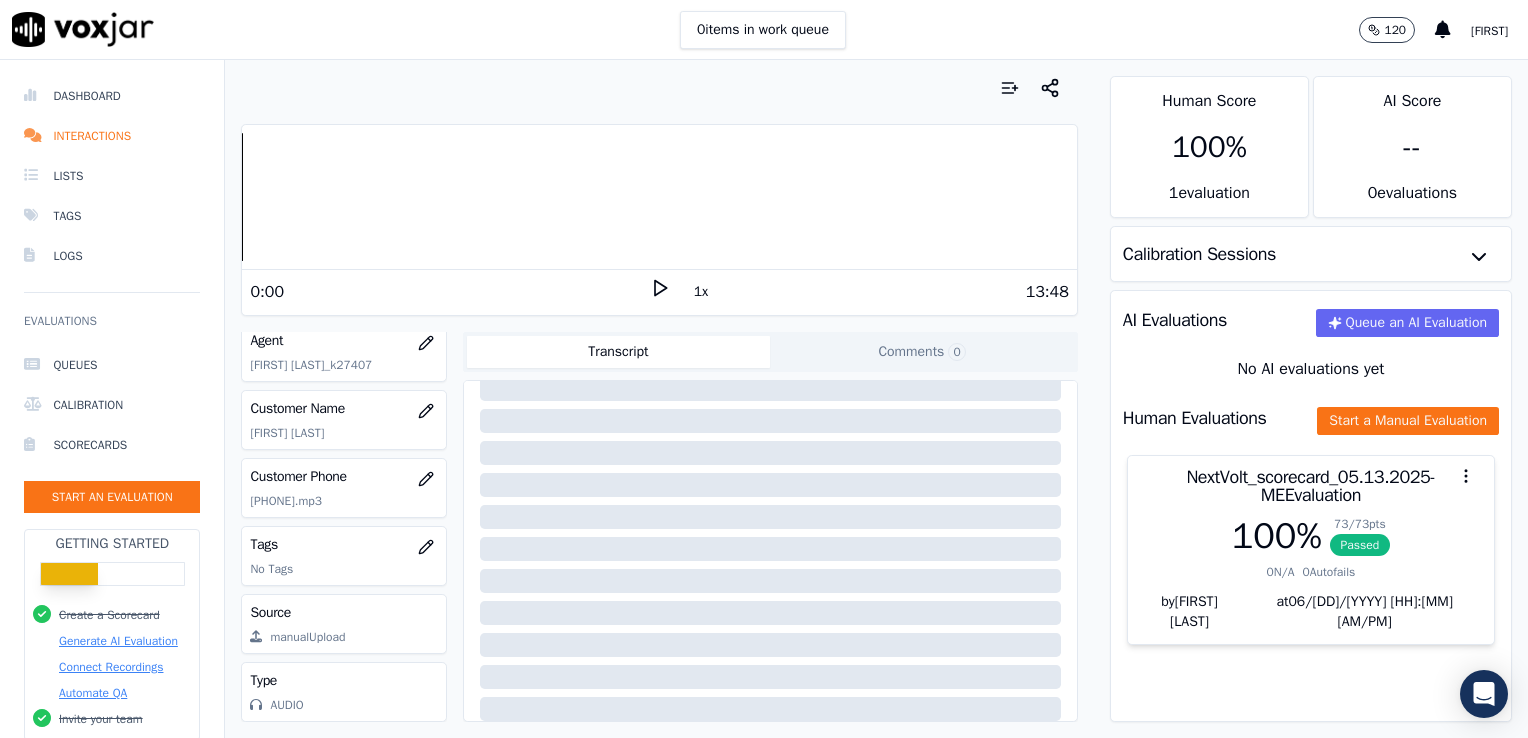 drag, startPoint x: 1191, startPoint y: 422, endPoint x: 1139, endPoint y: 422, distance: 52 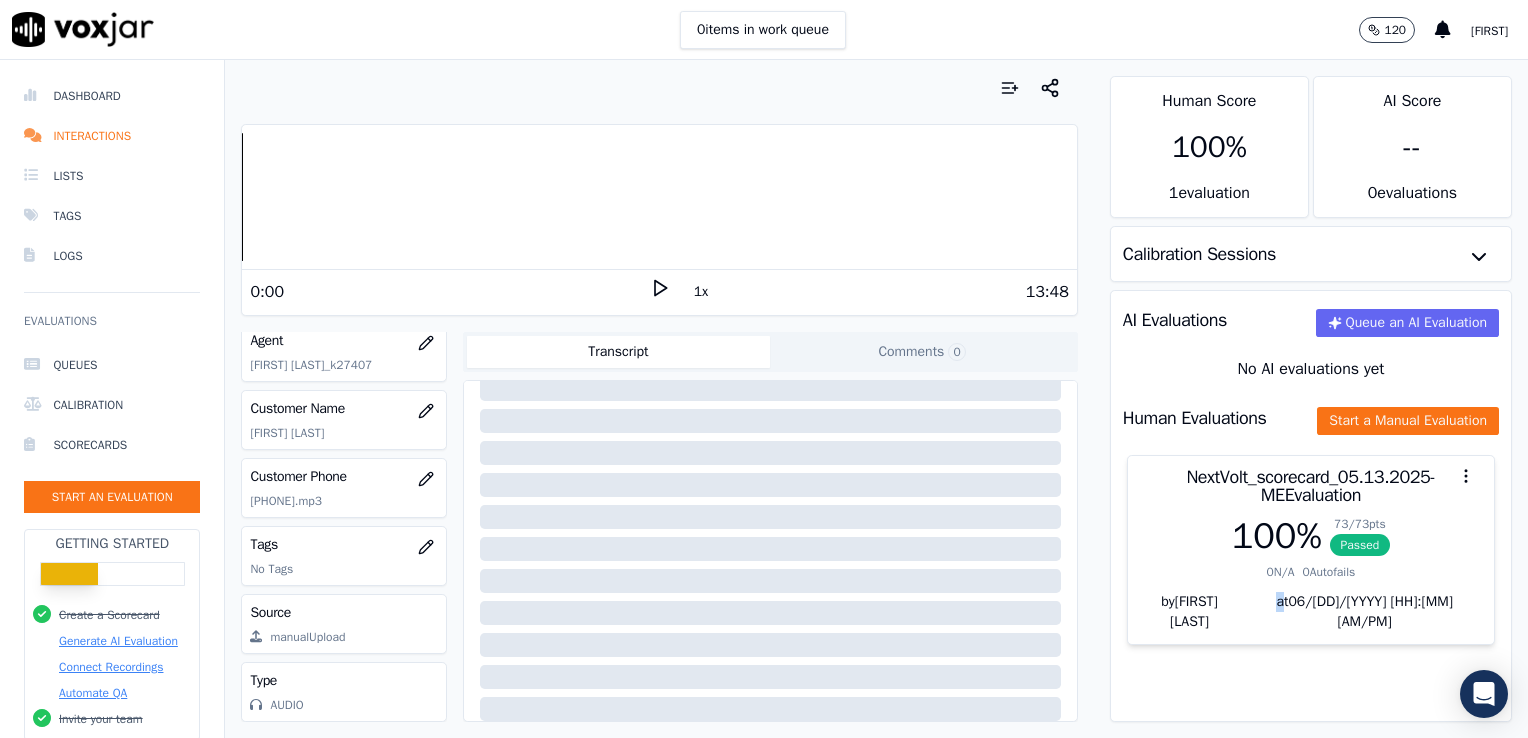 drag, startPoint x: 1324, startPoint y: 552, endPoint x: 1271, endPoint y: 676, distance: 134.85178 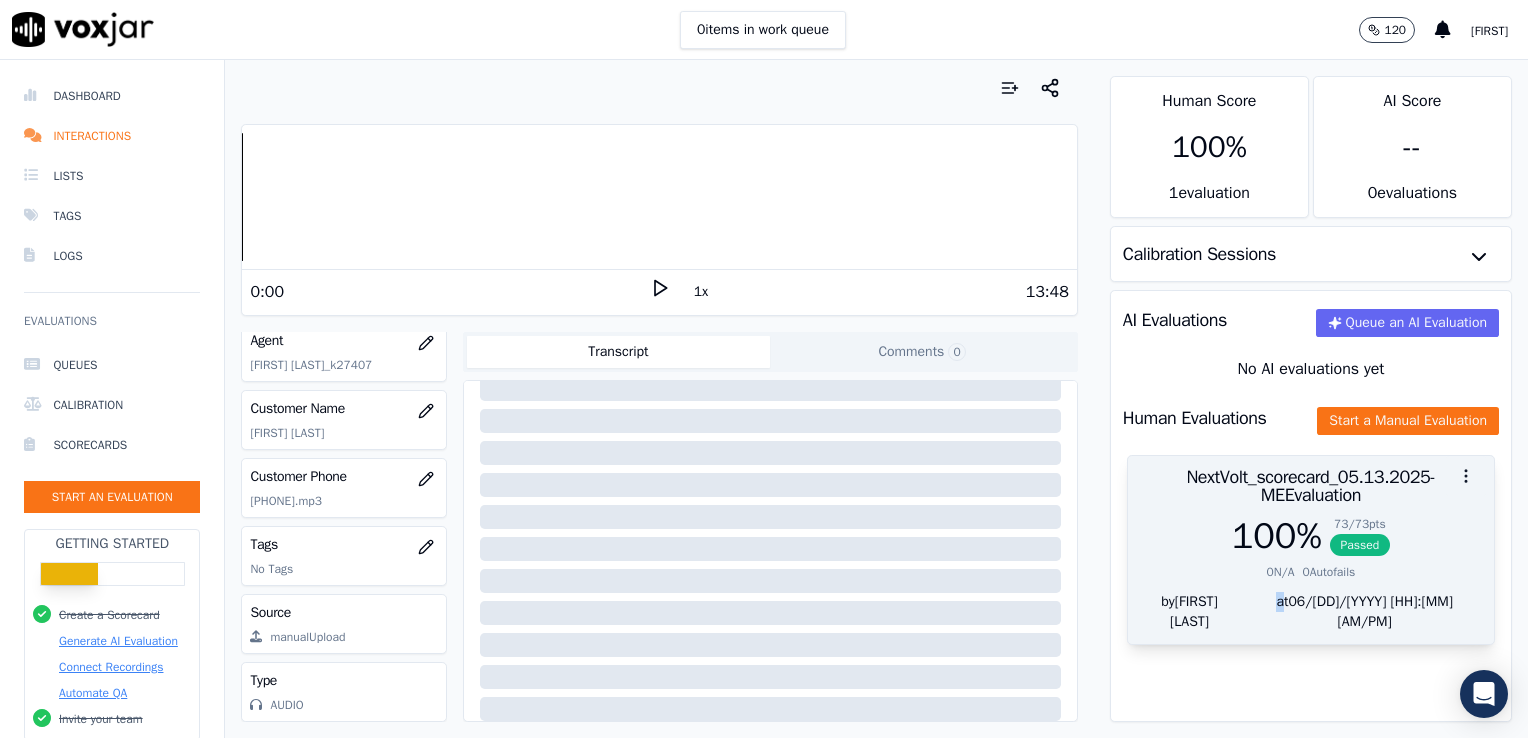 click at bounding box center (1466, 476) 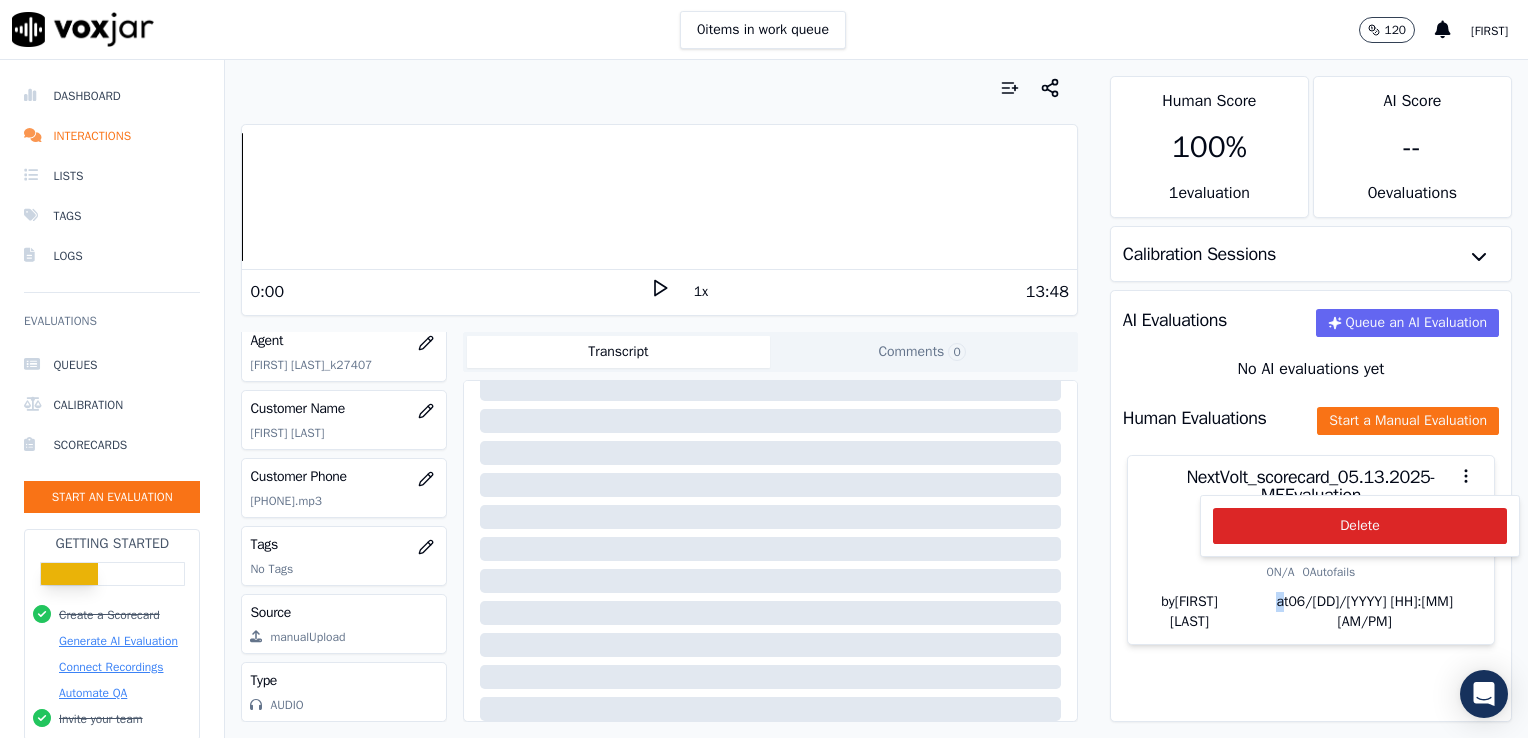 click on "AI Evaluations
Queue an AI Evaluation   No AI evaluations yet   Human Evaluations   Start a Manual Evaluation         NextVolt_scorecard_05.13.2025- ME   Evaluation   100 %   73 / 73  pts   Passed   0  N/A   0  Autofails     by
Sheila De Castro   at  06/02/2025 11:52 AM" at bounding box center [1311, 506] 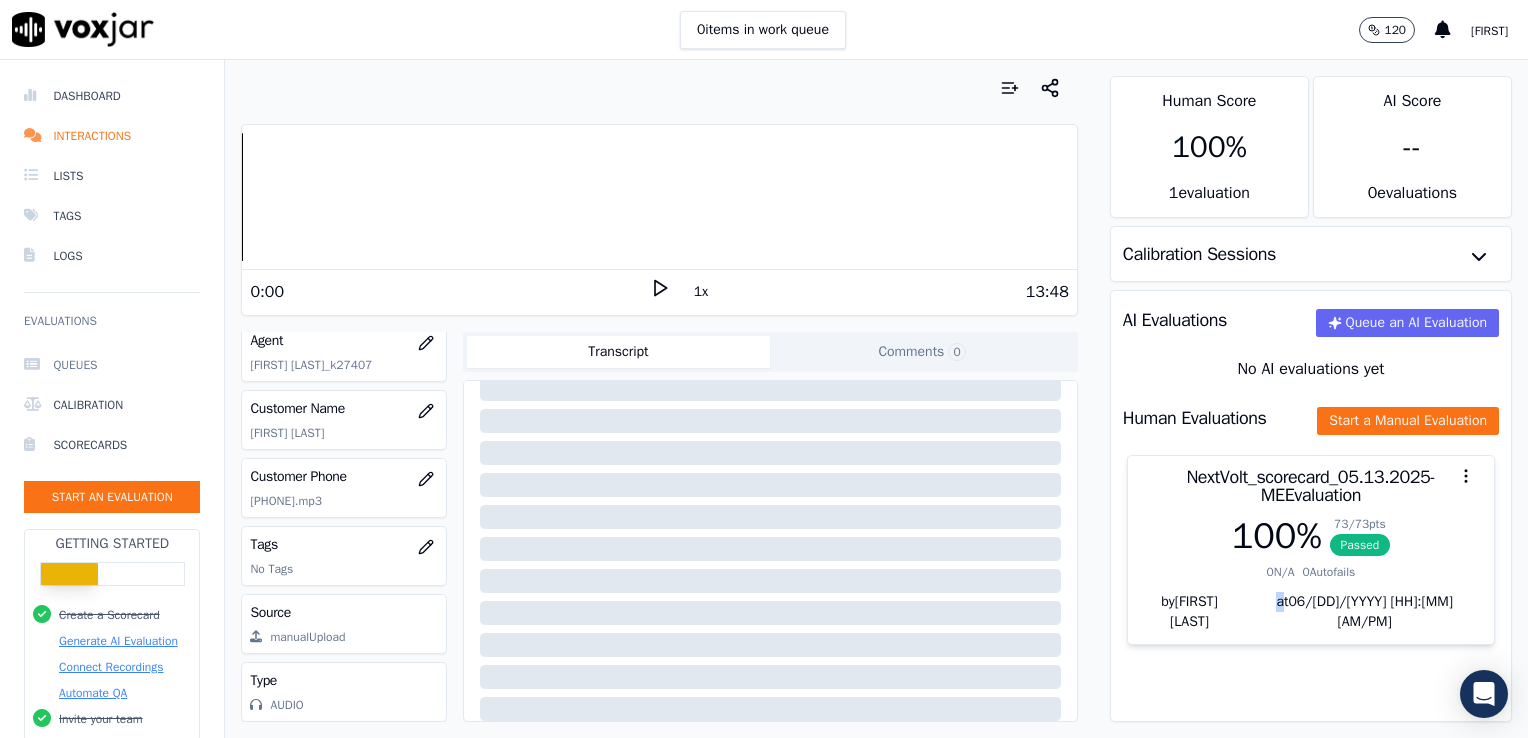click on "Queues" at bounding box center (112, 365) 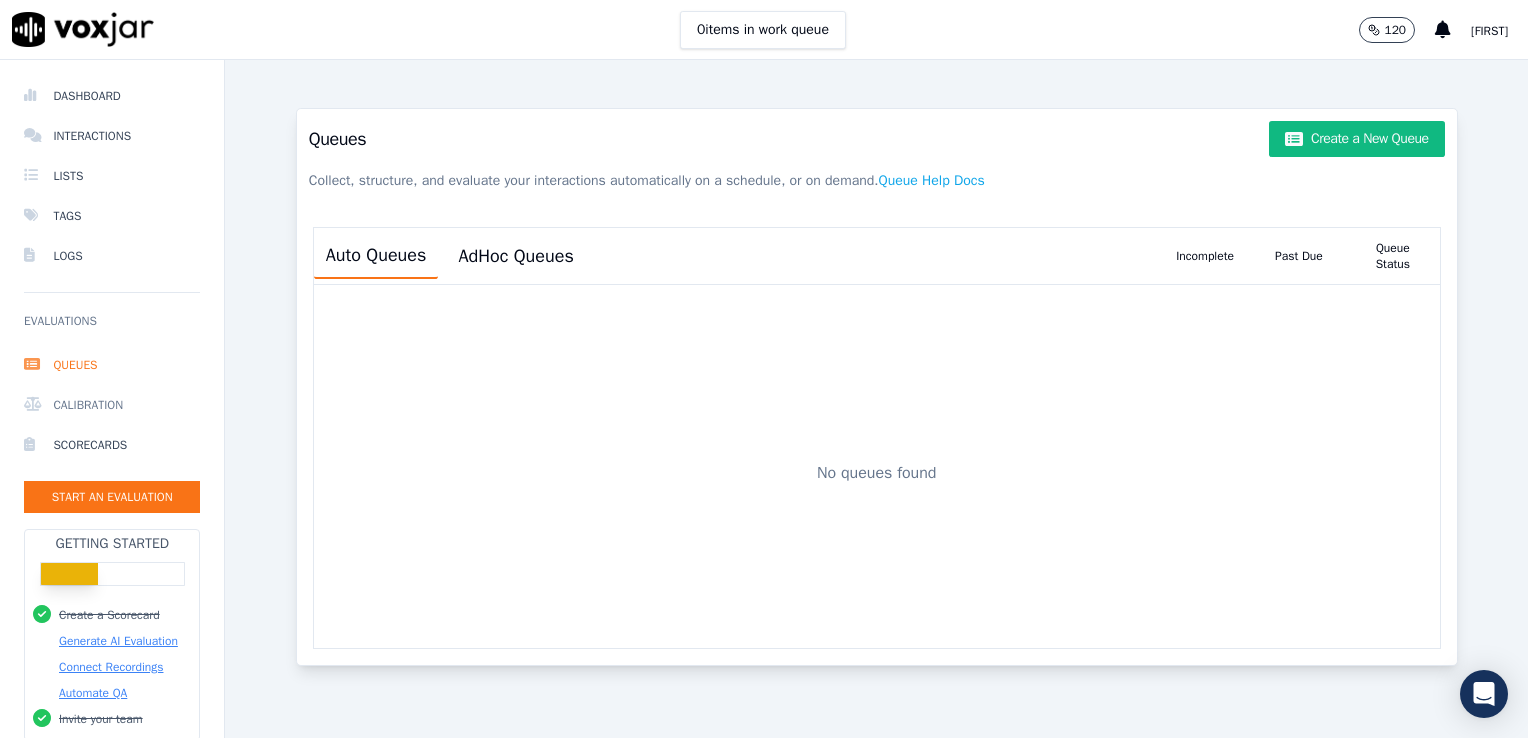 click on "Calibration" at bounding box center [112, 405] 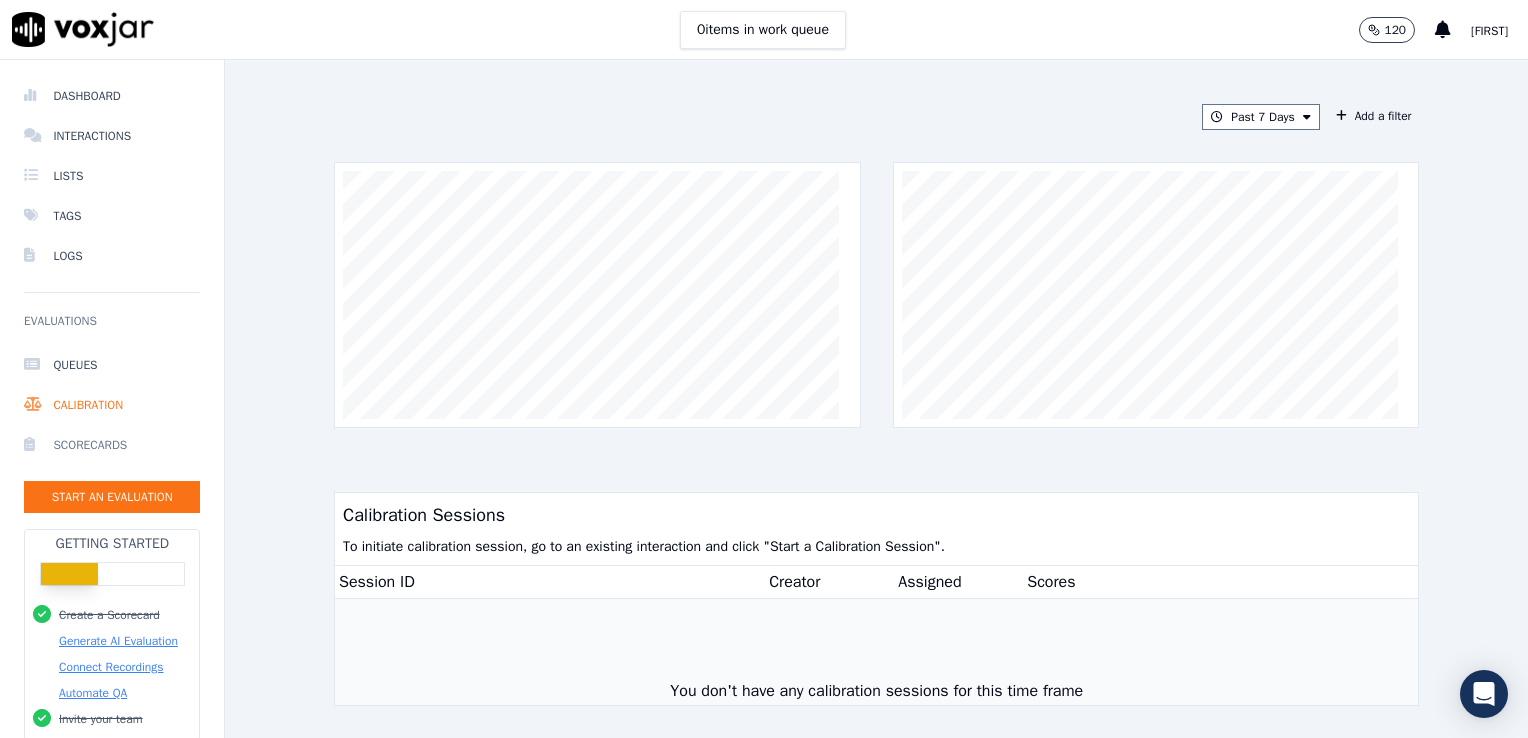 click on "Scorecards" at bounding box center (112, 445) 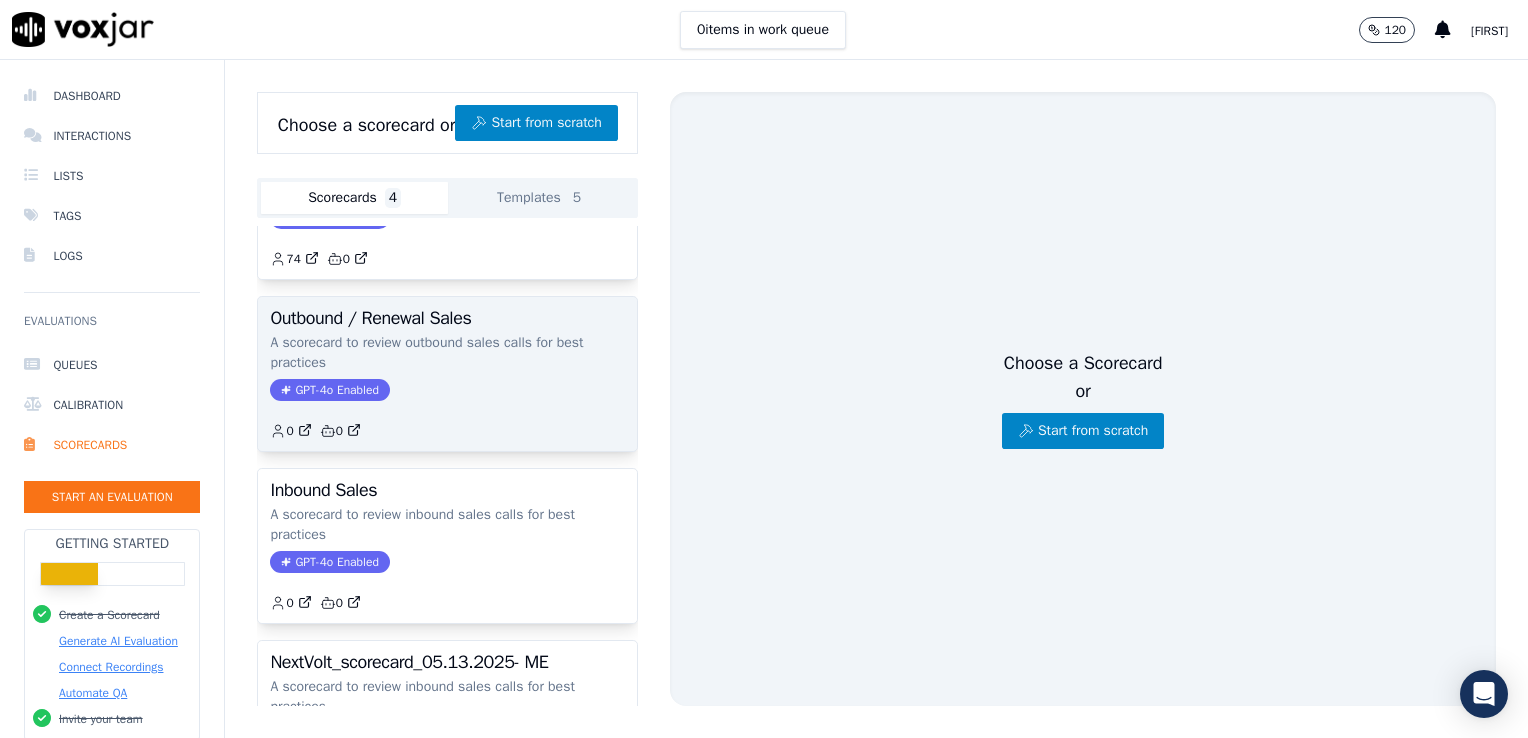 scroll, scrollTop: 0, scrollLeft: 0, axis: both 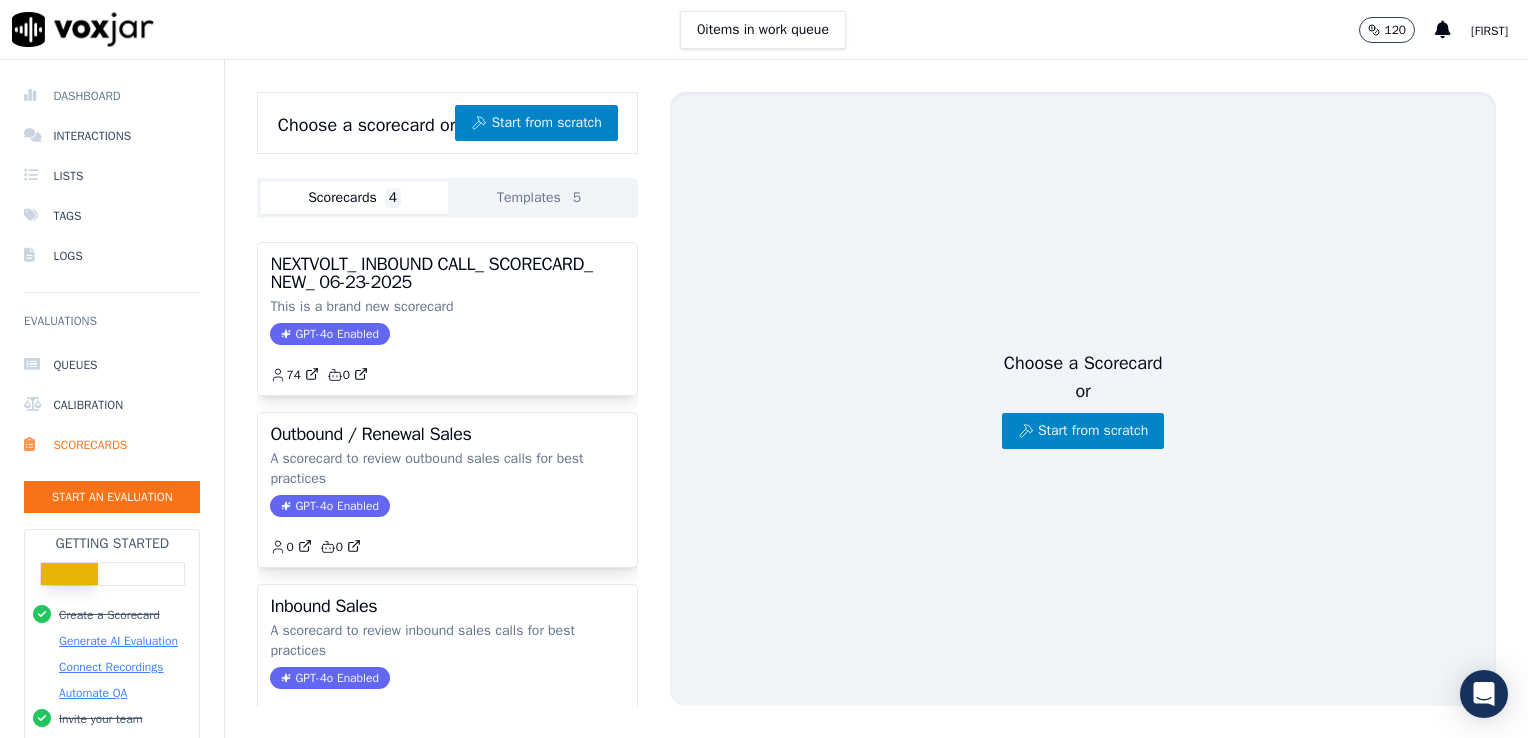click on "Dashboard" at bounding box center [112, 96] 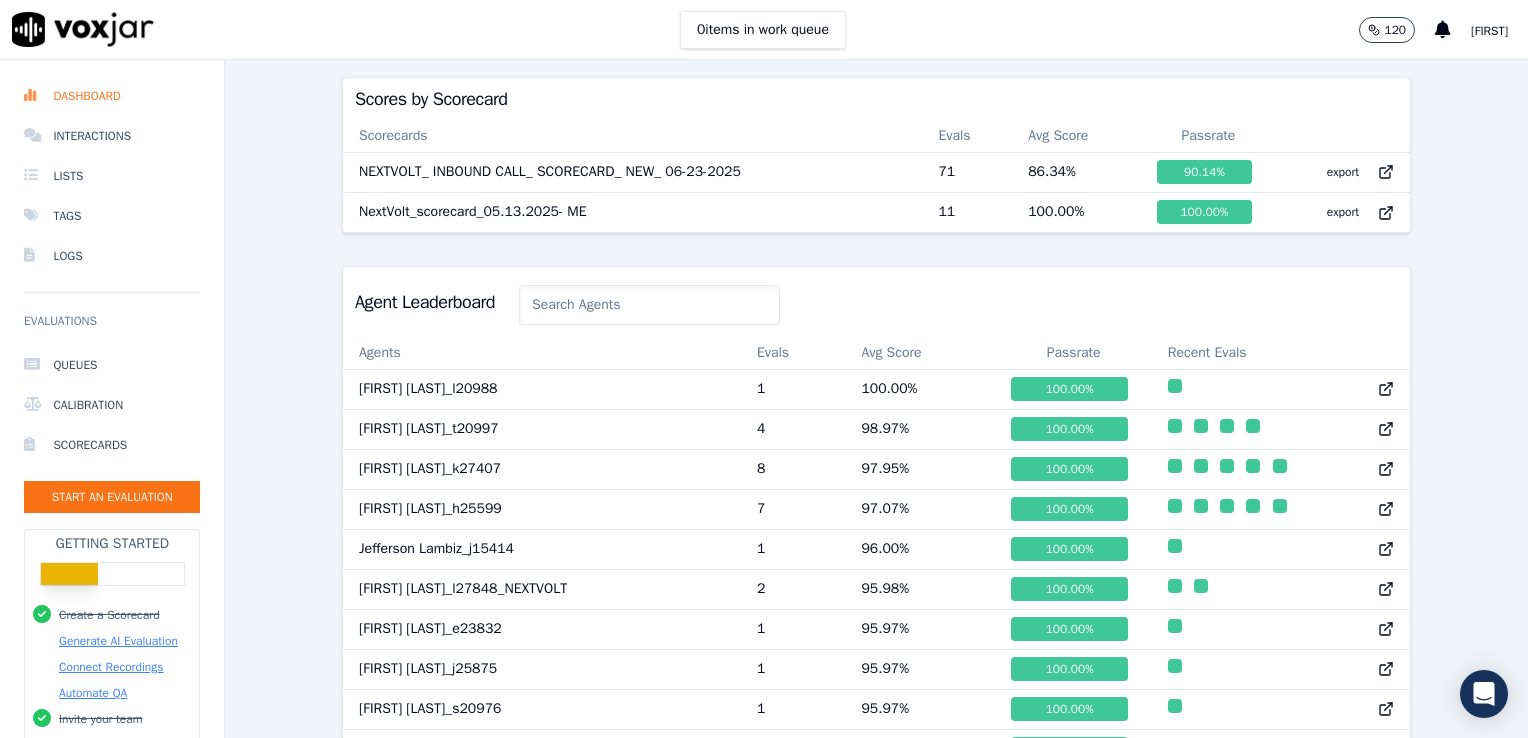 scroll, scrollTop: 700, scrollLeft: 0, axis: vertical 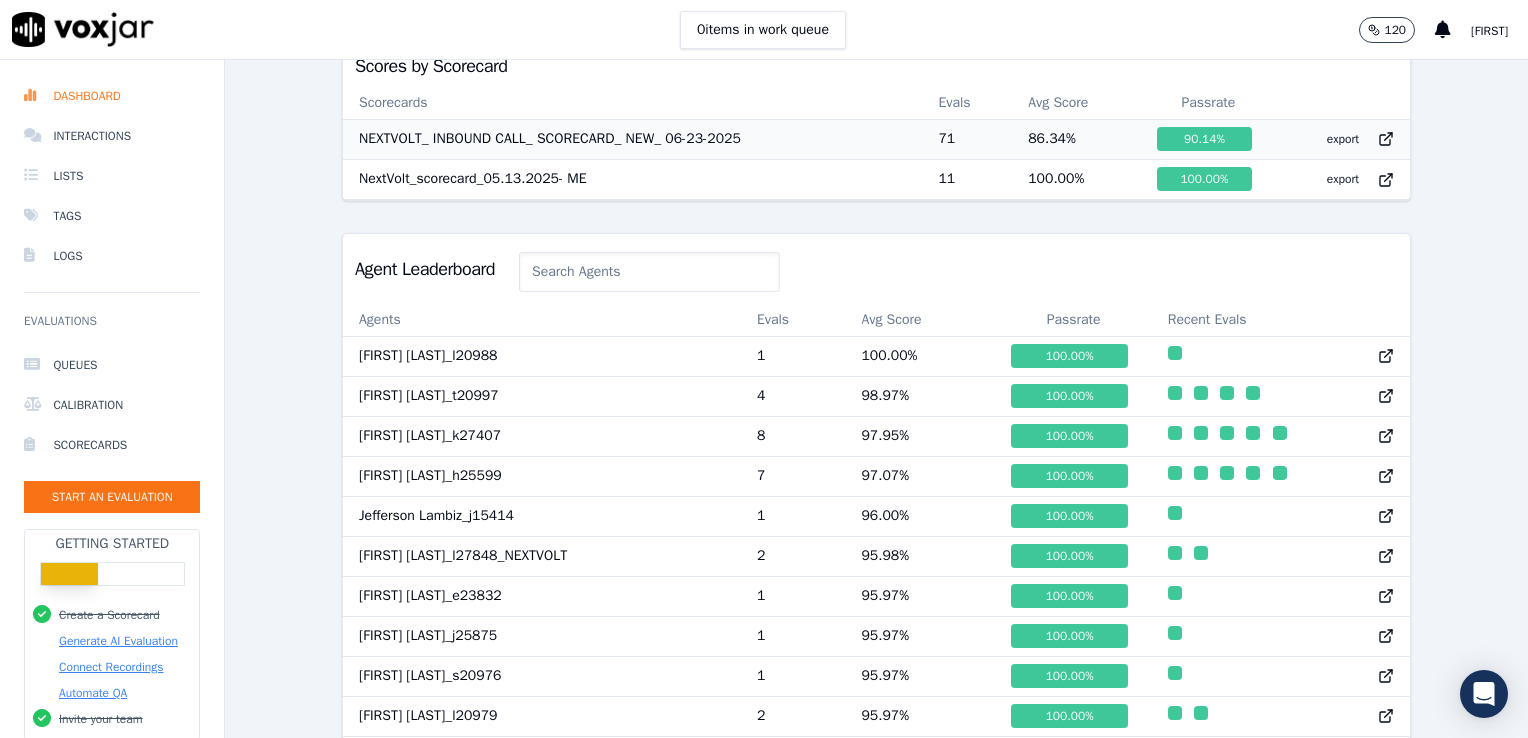 click 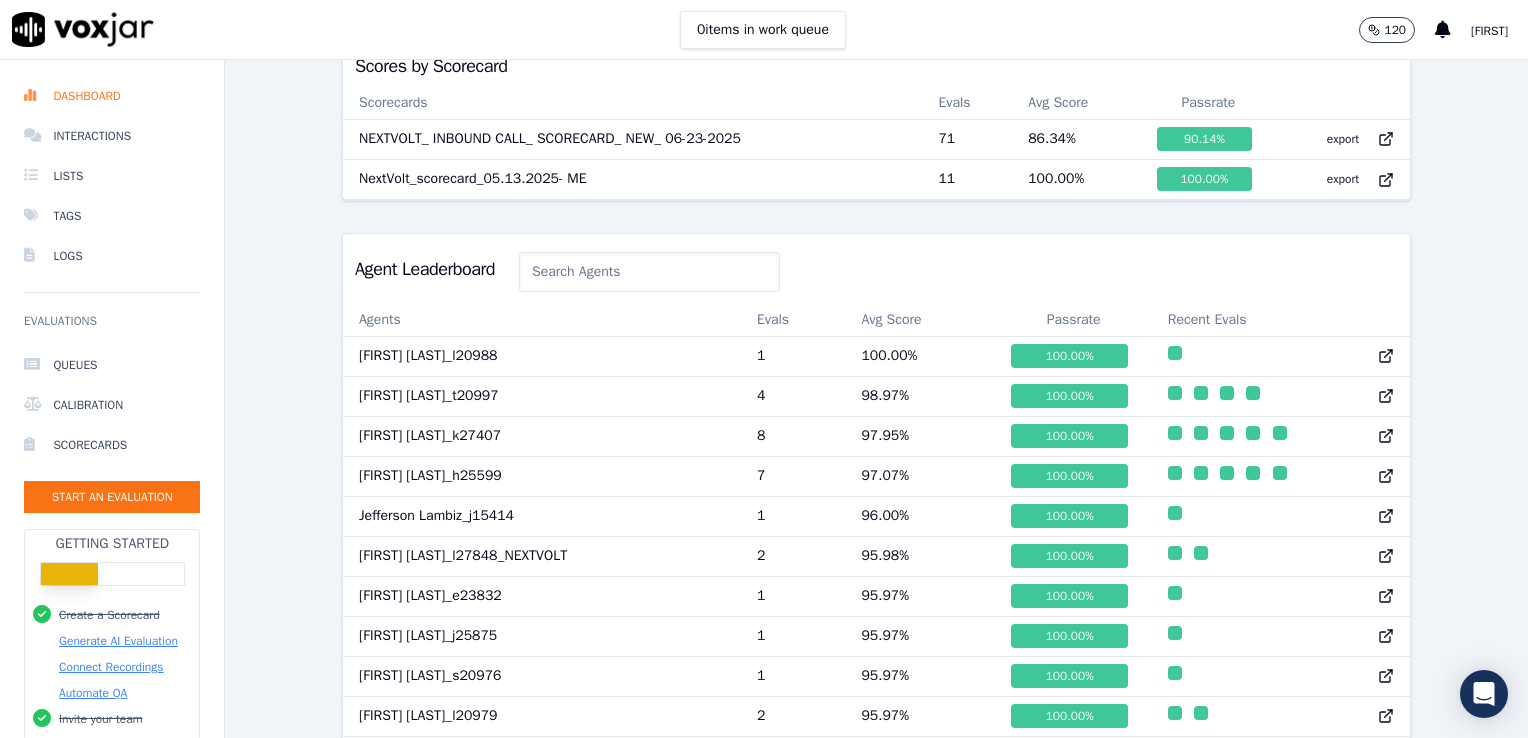 scroll, scrollTop: 600, scrollLeft: 0, axis: vertical 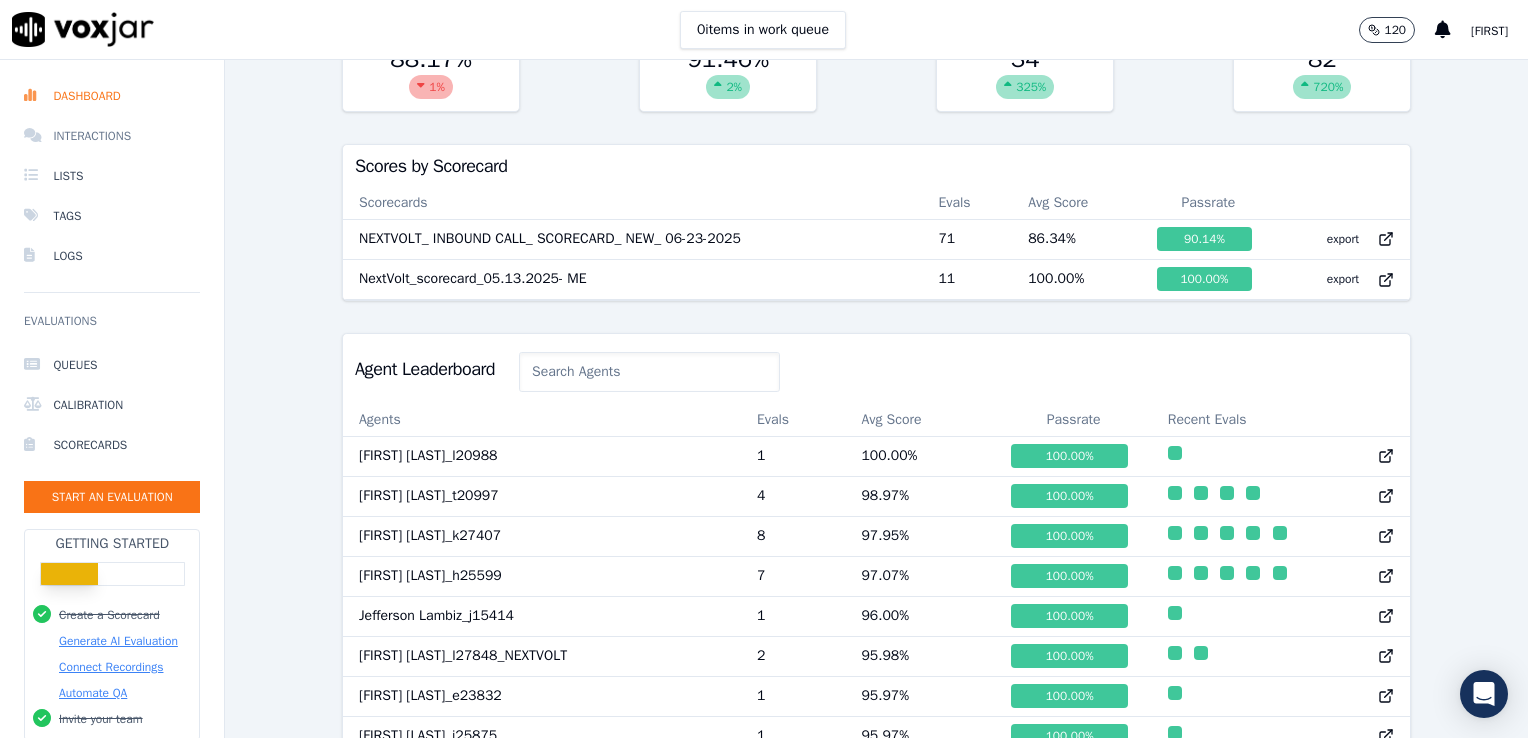 click on "Interactions" at bounding box center [112, 136] 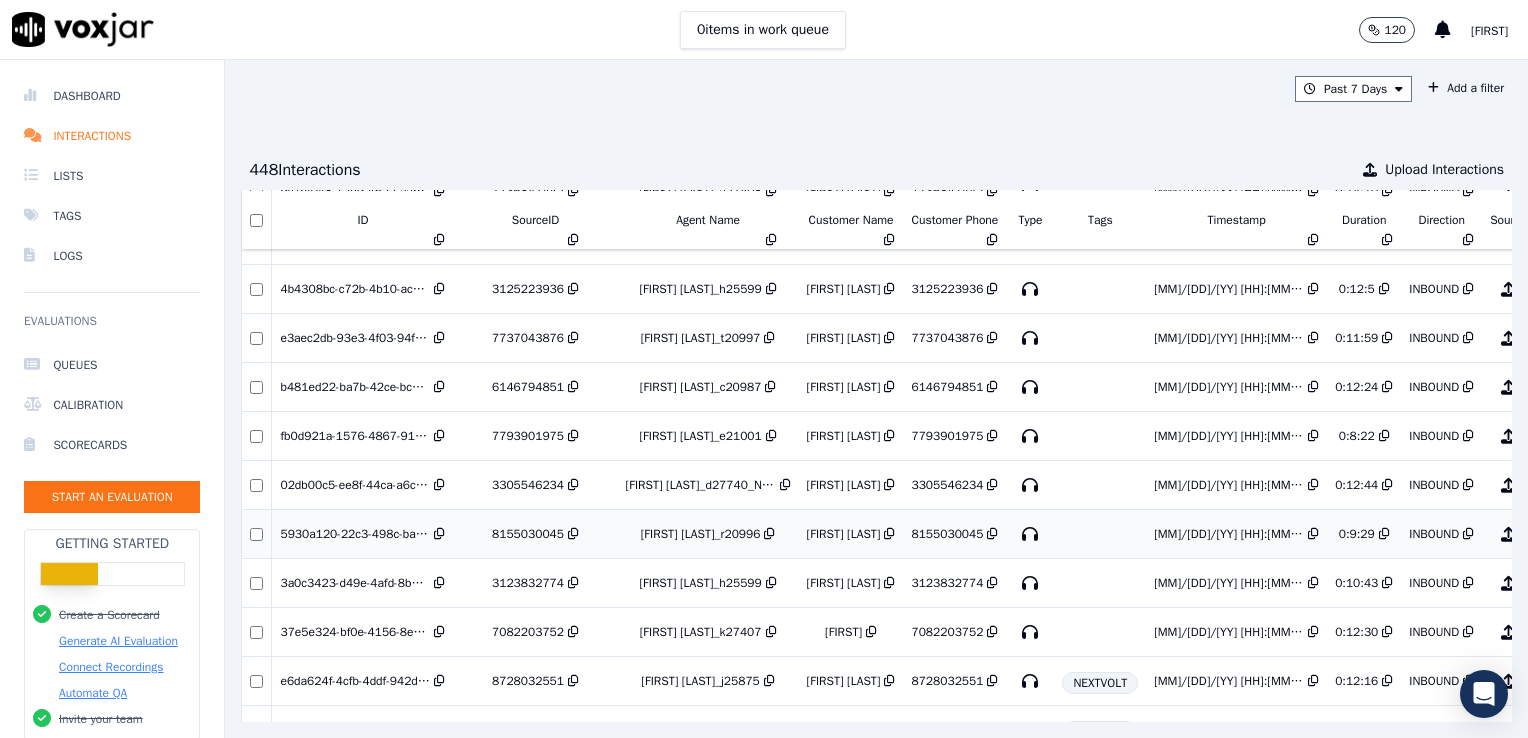 scroll, scrollTop: 400, scrollLeft: 0, axis: vertical 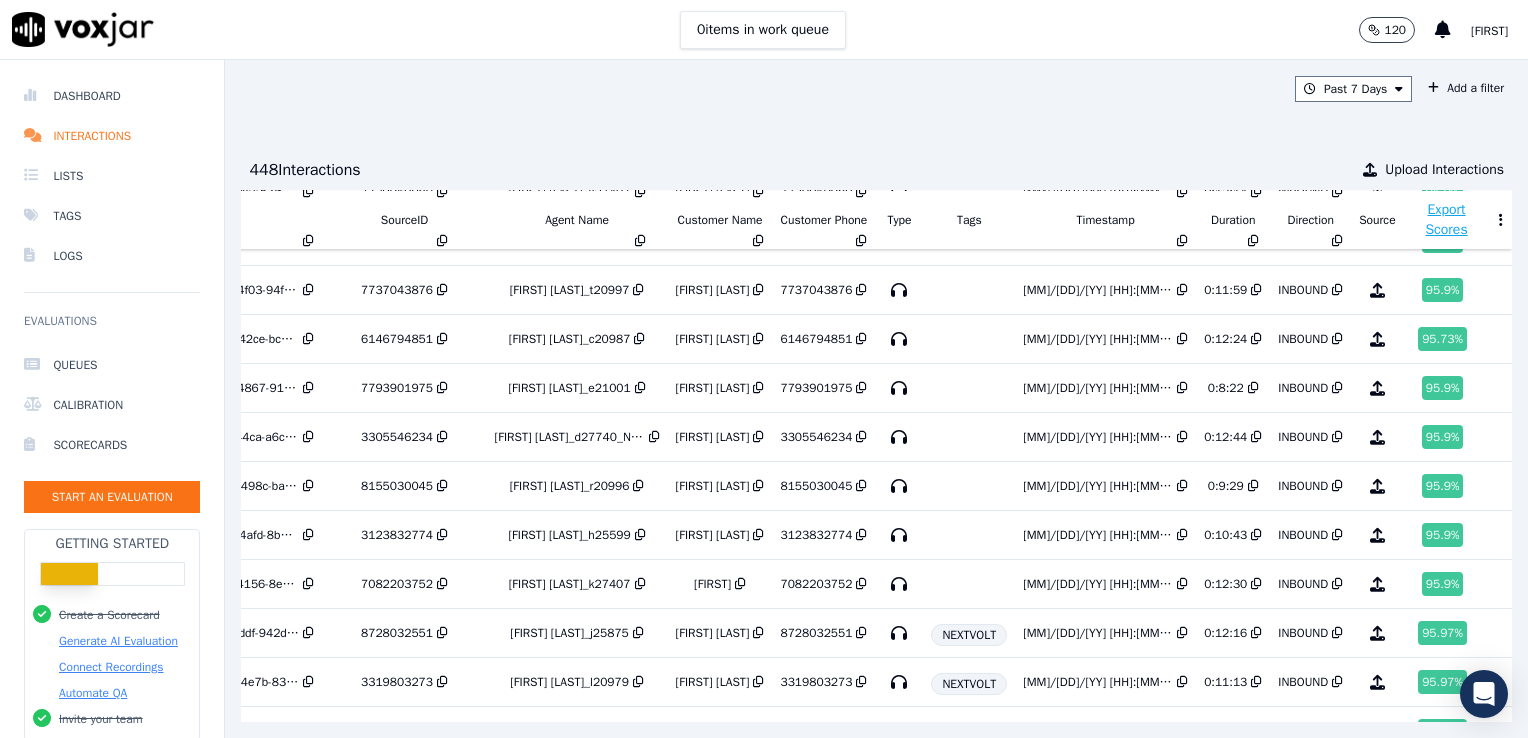 drag, startPoint x: 78, startPoint y: 433, endPoint x: 79, endPoint y: 476, distance: 43.011627 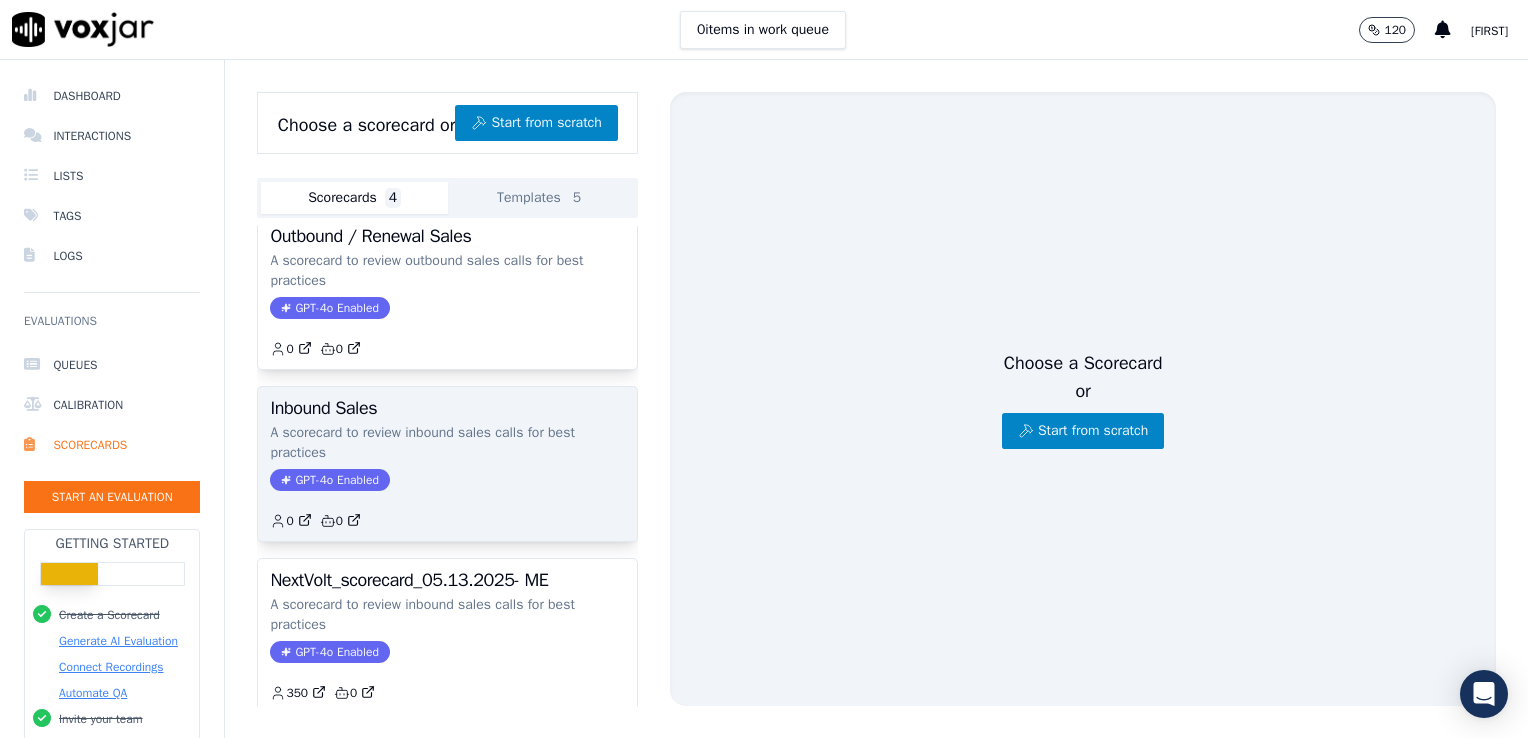 scroll, scrollTop: 0, scrollLeft: 0, axis: both 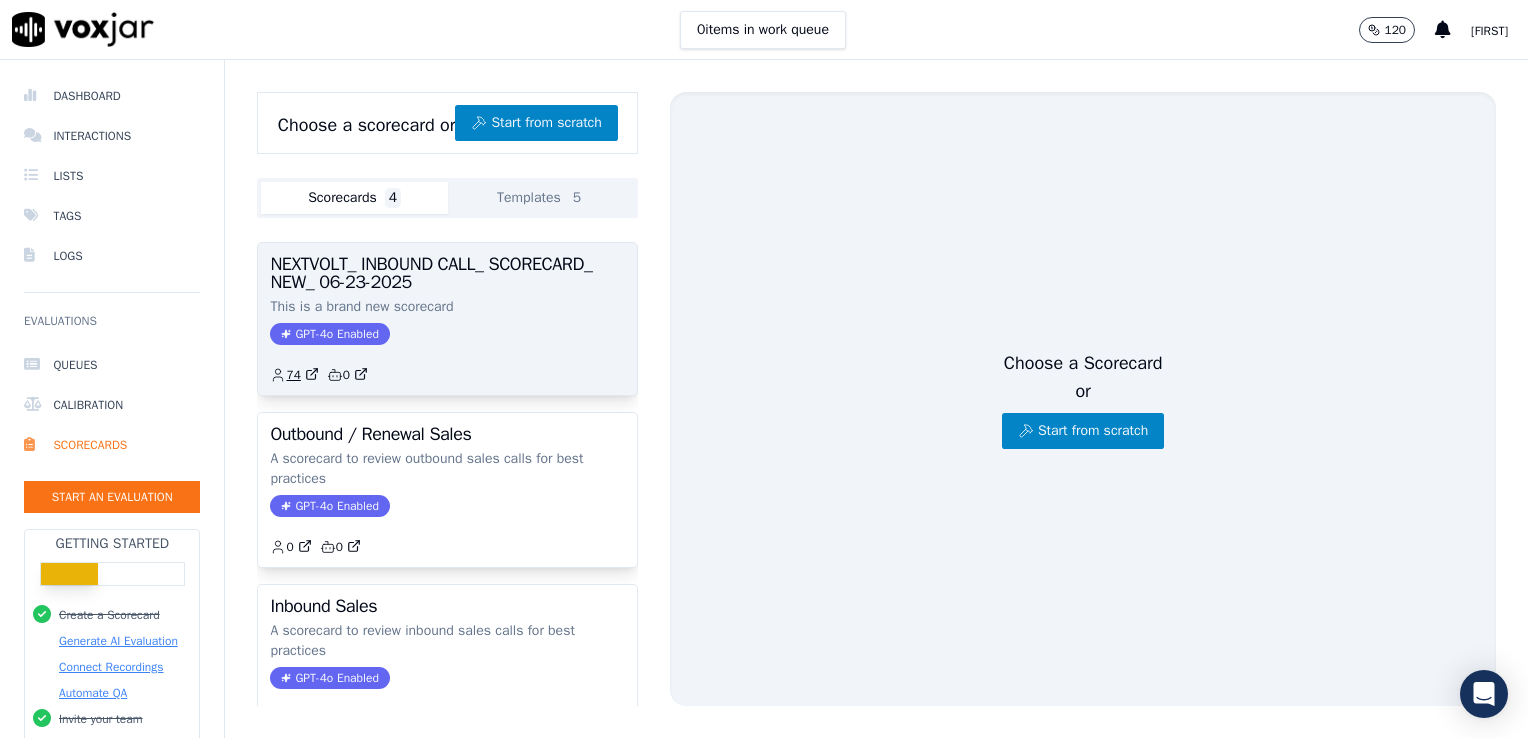 click 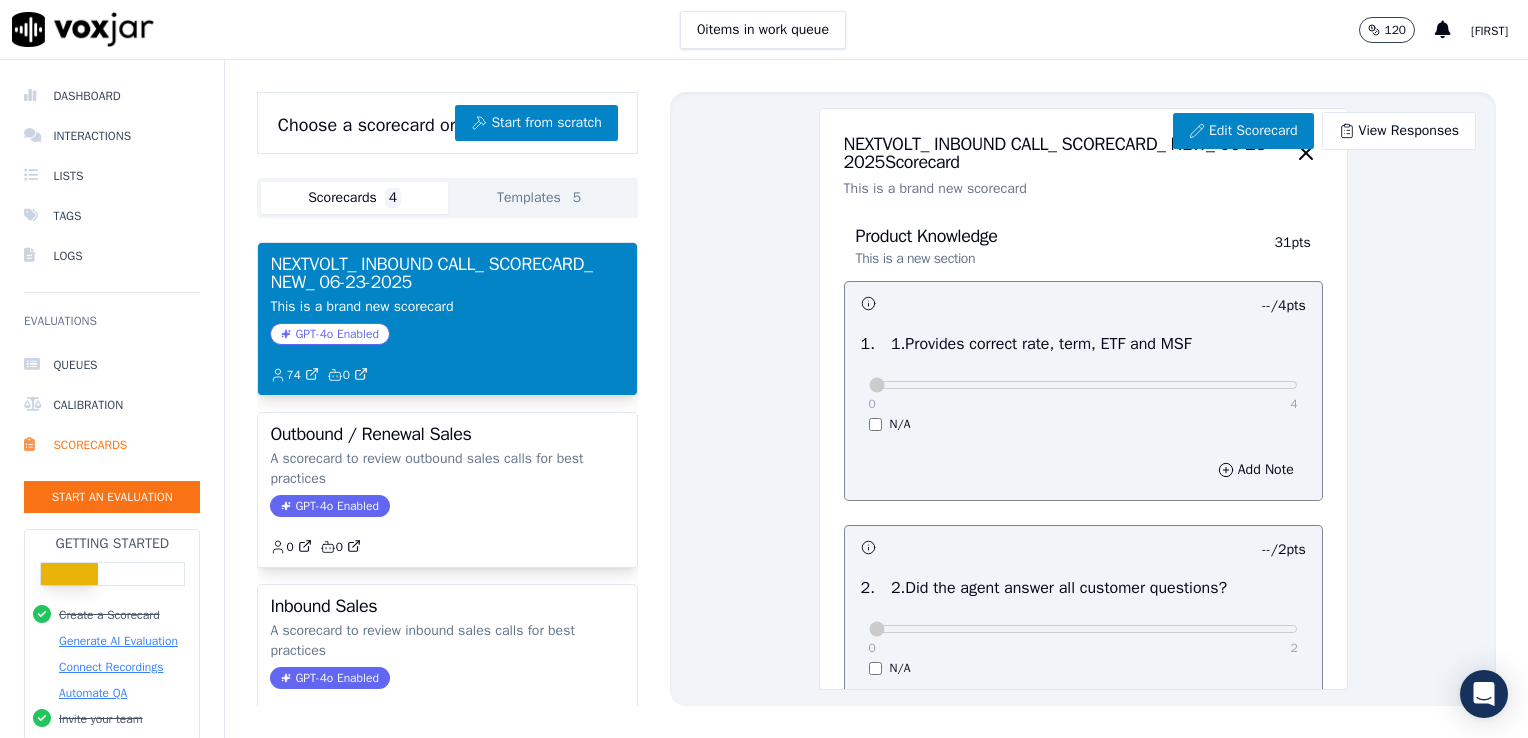 click on "Edit Scorecard
View Responses   NEXTVOLT_ INBOUND CALL_ SCORECARD_ NEW_ 06-23-2025  Scorecard     This is a brand new scorecard   Product Knowledge   This is a new section   31  pts                 -- / 4  pts     1 .   1.Provides correct rate, term, ETF and MSF     0   4     N/A      Add Note                           -- / 2  pts     2 .   2.Did the agent answer all customer questions?      0   2     N/A      Add Note                           -- / 1  pts     3 .   3.Did the agent deliver proper rebuttals      0   1     N/A      Add Note                           -- / 3  pts     4 .   4.Did the agent maintain call control throughout?     0   3     N/A      Add Note                           -- / 2  pts     5 .   5.Did the agent display confidence during the call?     0   2     N/A      Add Note                           0 / 6  pts     6 .   6.Did the agent adhere to the CTS script?      0   6     N/A      Add Note                           0 / 6  pts     7 .     Select an answer" at bounding box center [1083, 399] 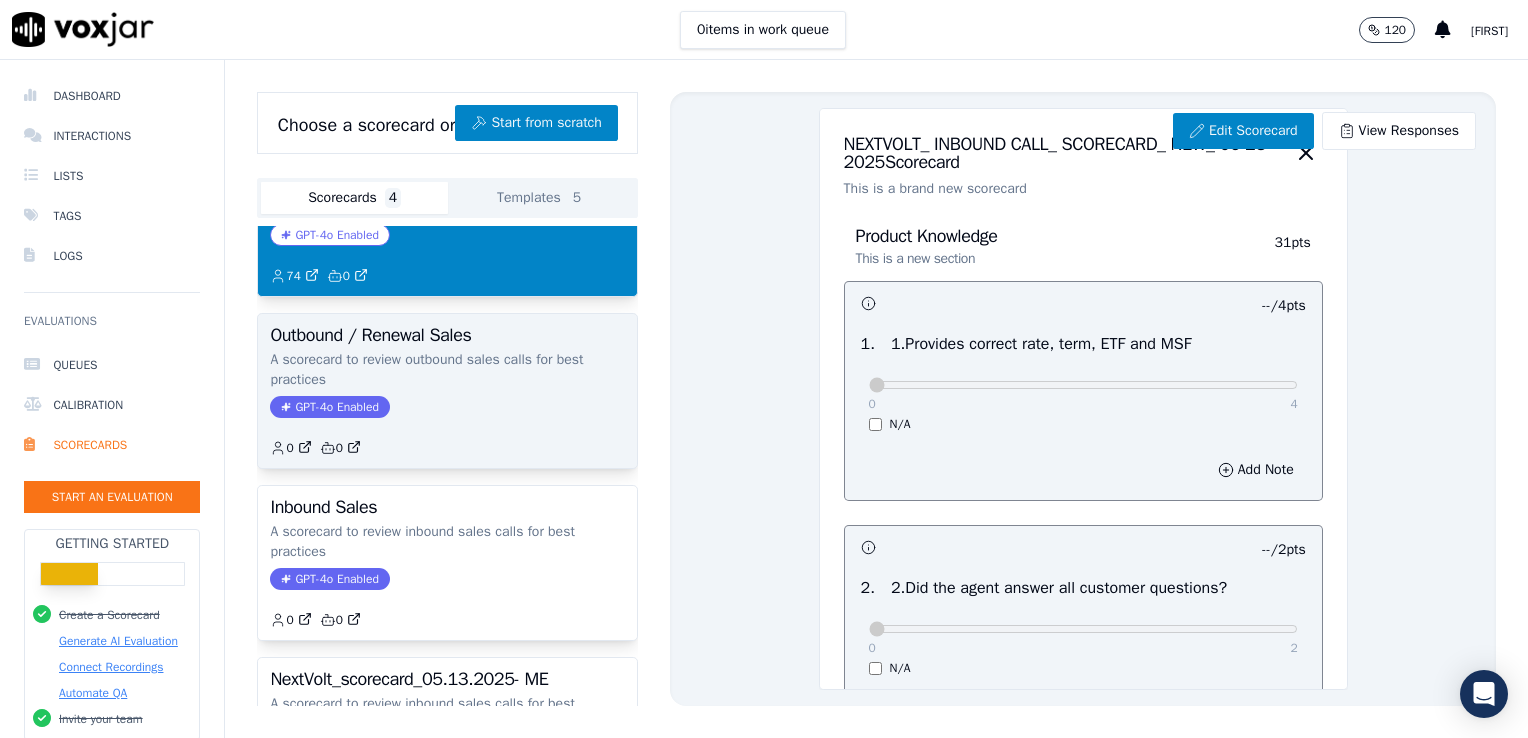 scroll, scrollTop: 0, scrollLeft: 0, axis: both 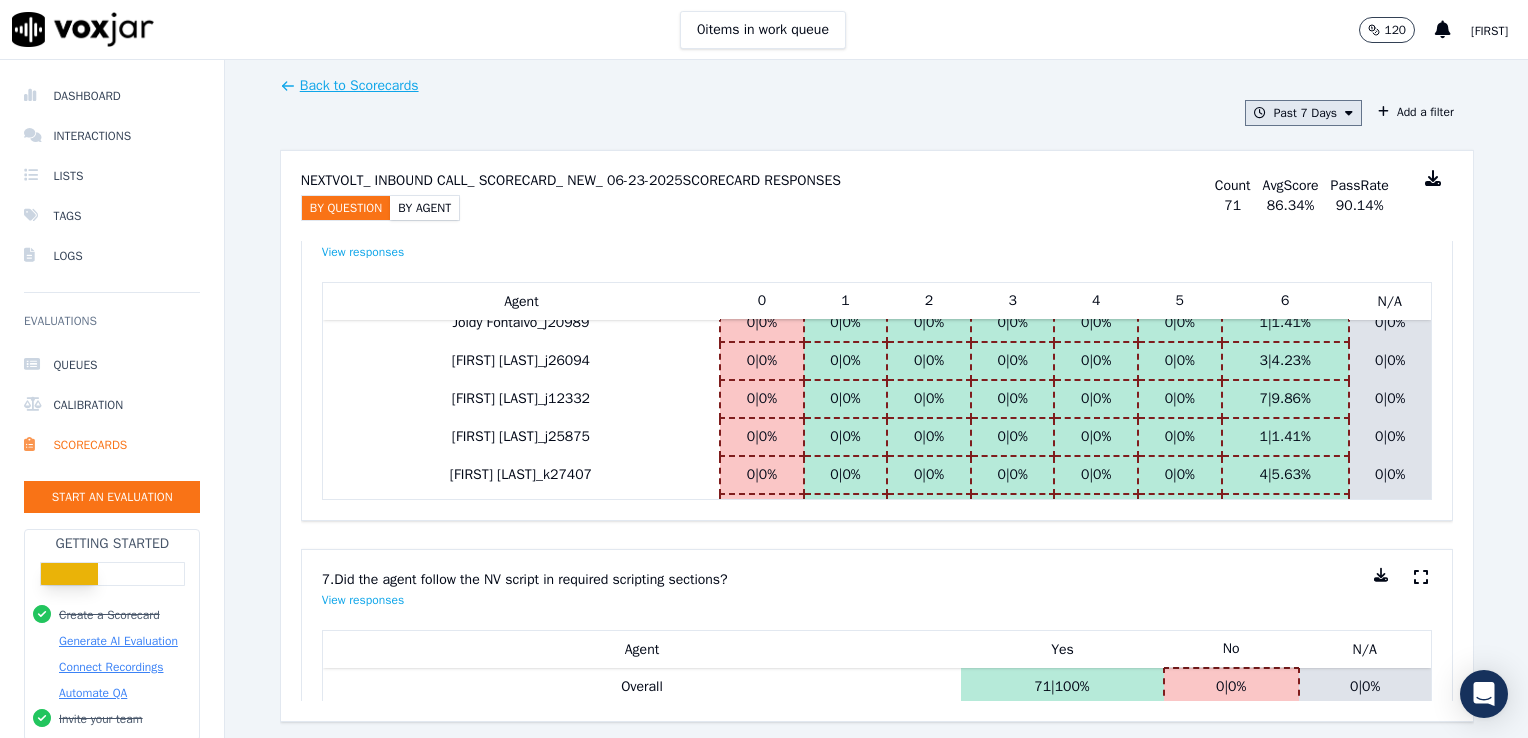 click on "Past 7 Days" at bounding box center [1303, 113] 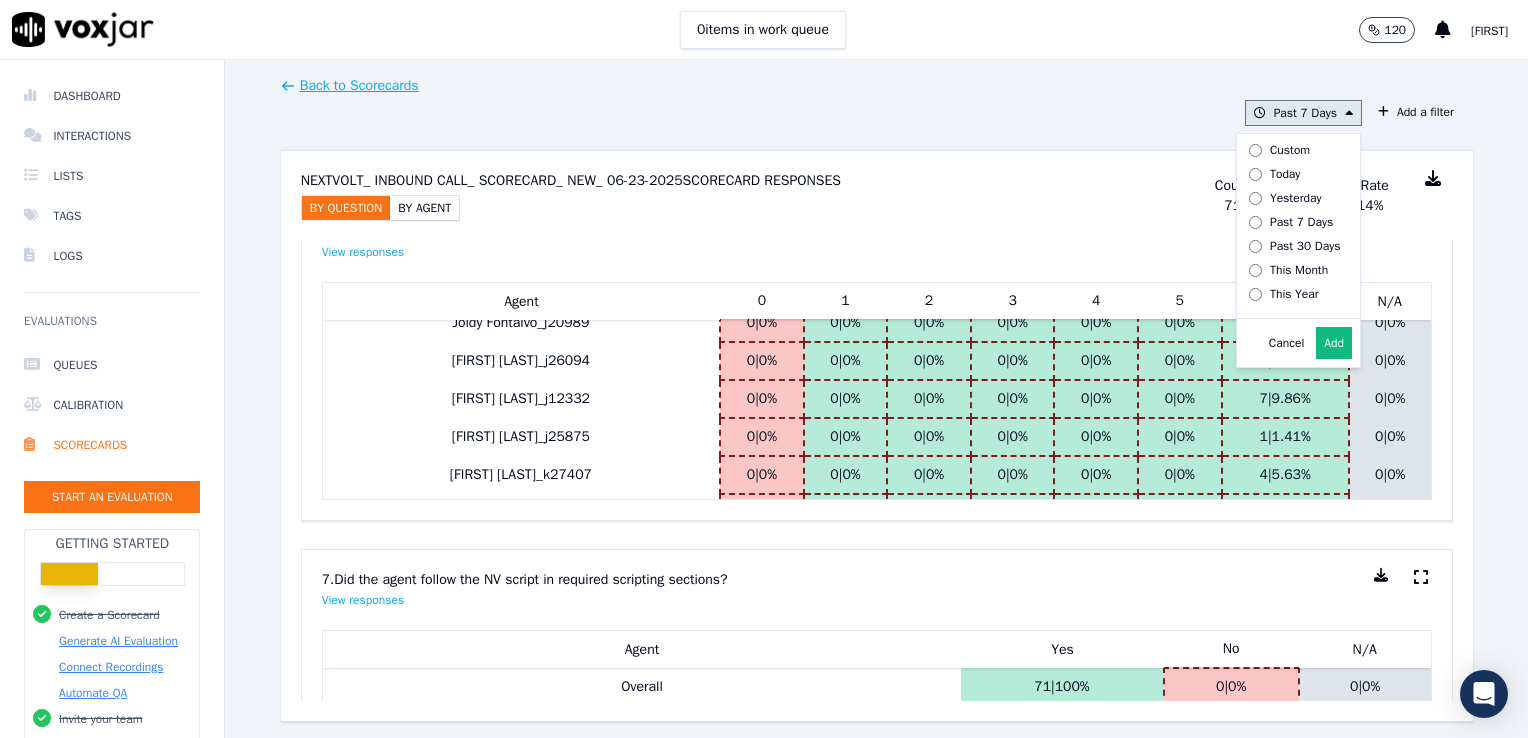 click on "This Year" at bounding box center [1294, 294] 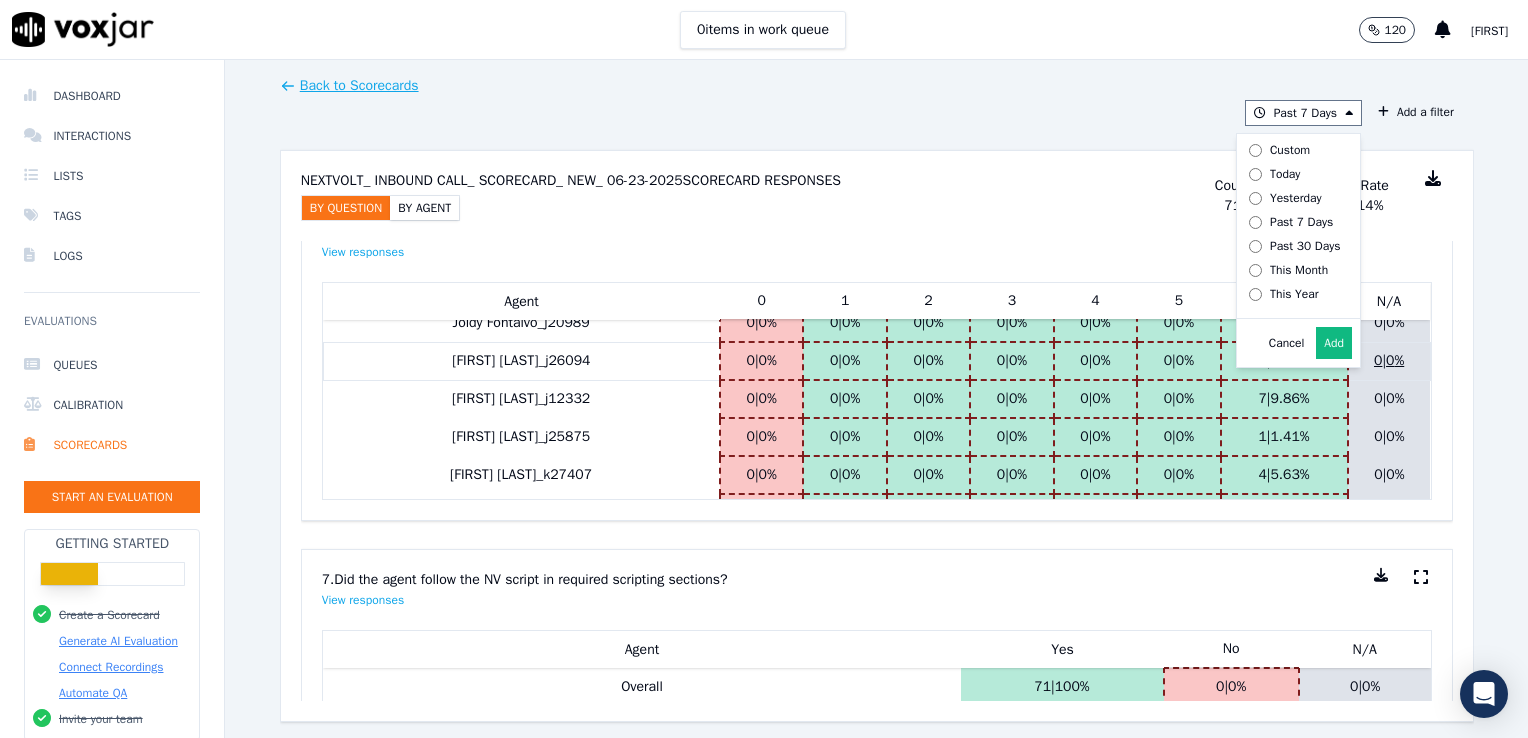 click on "Add" at bounding box center [1334, 343] 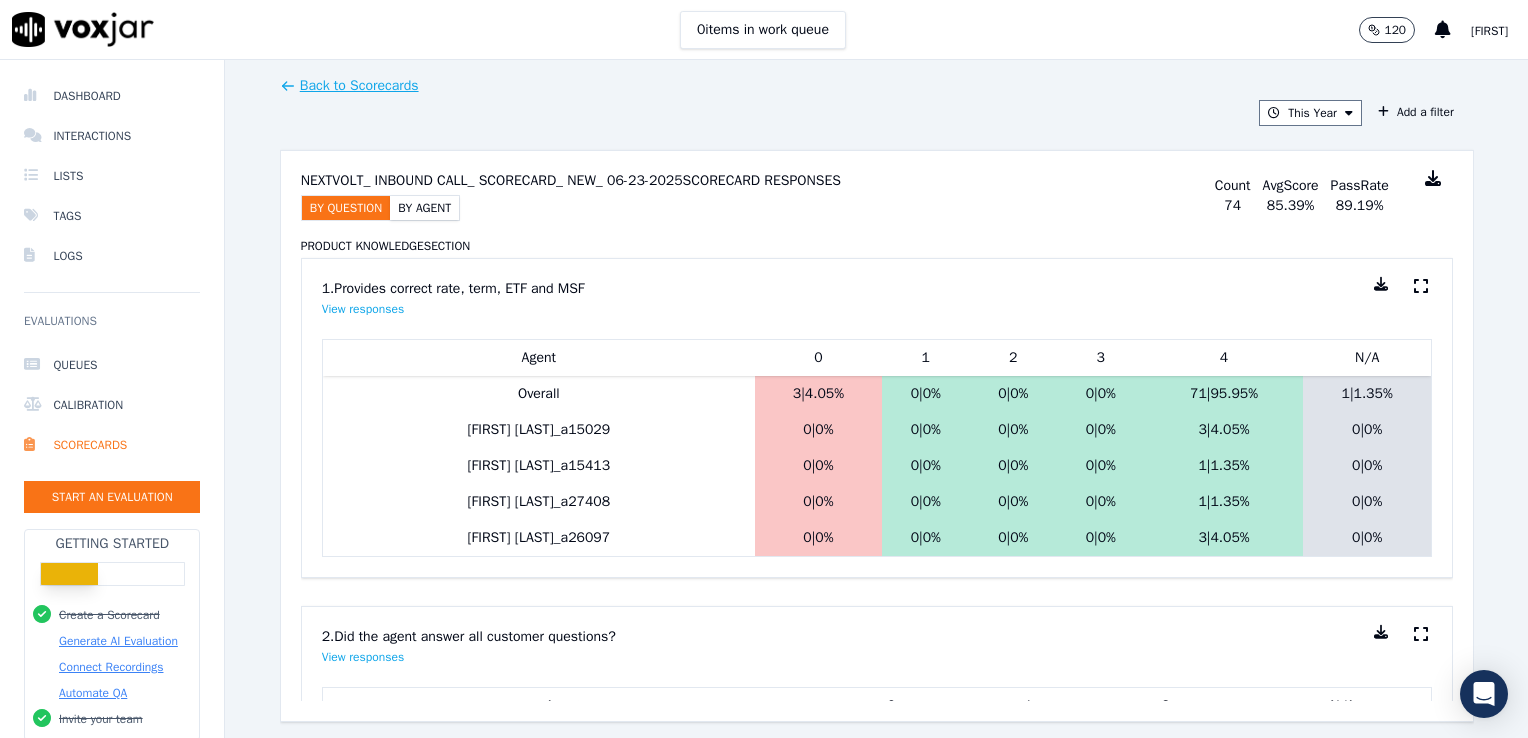 scroll, scrollTop: 0, scrollLeft: 0, axis: both 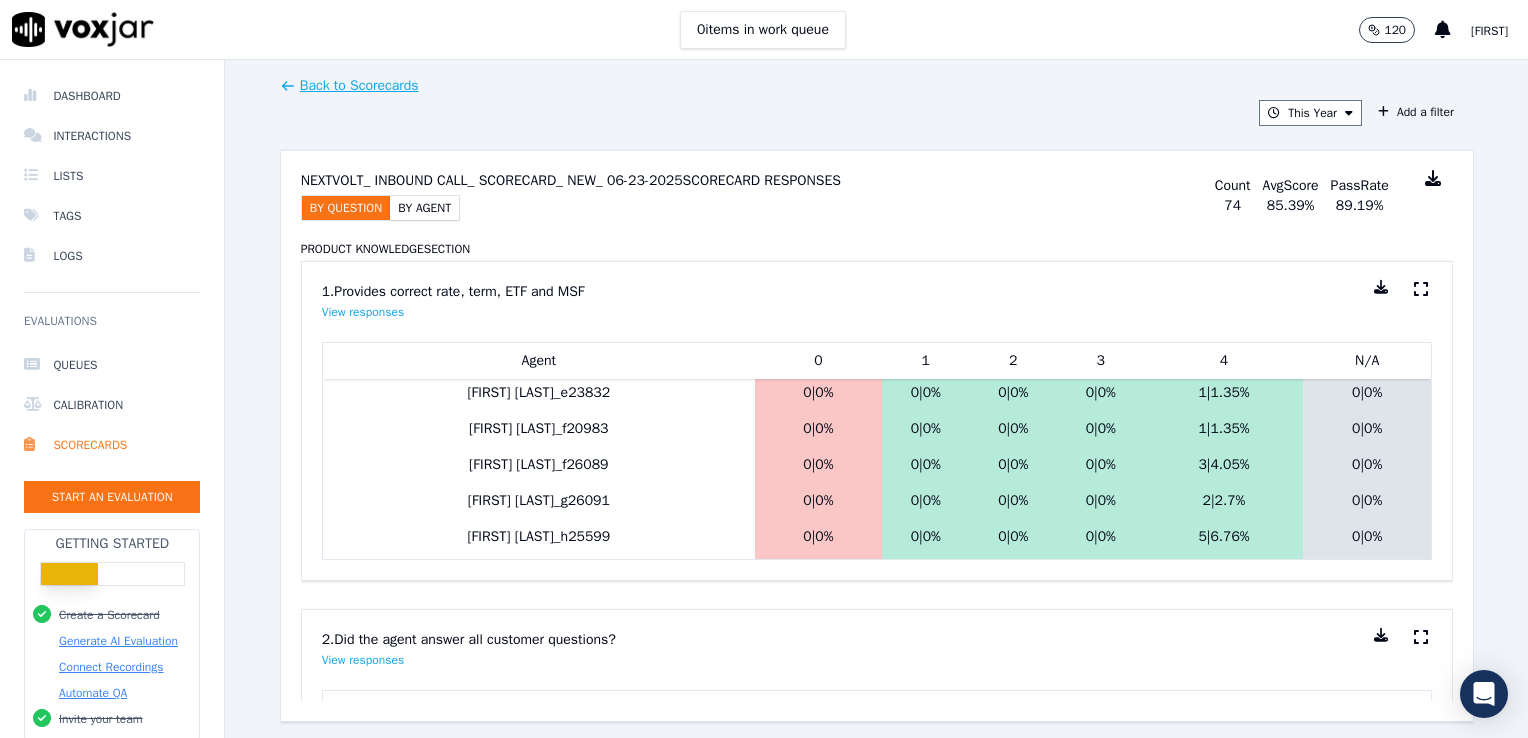 click on "By Agent" at bounding box center [424, 208] 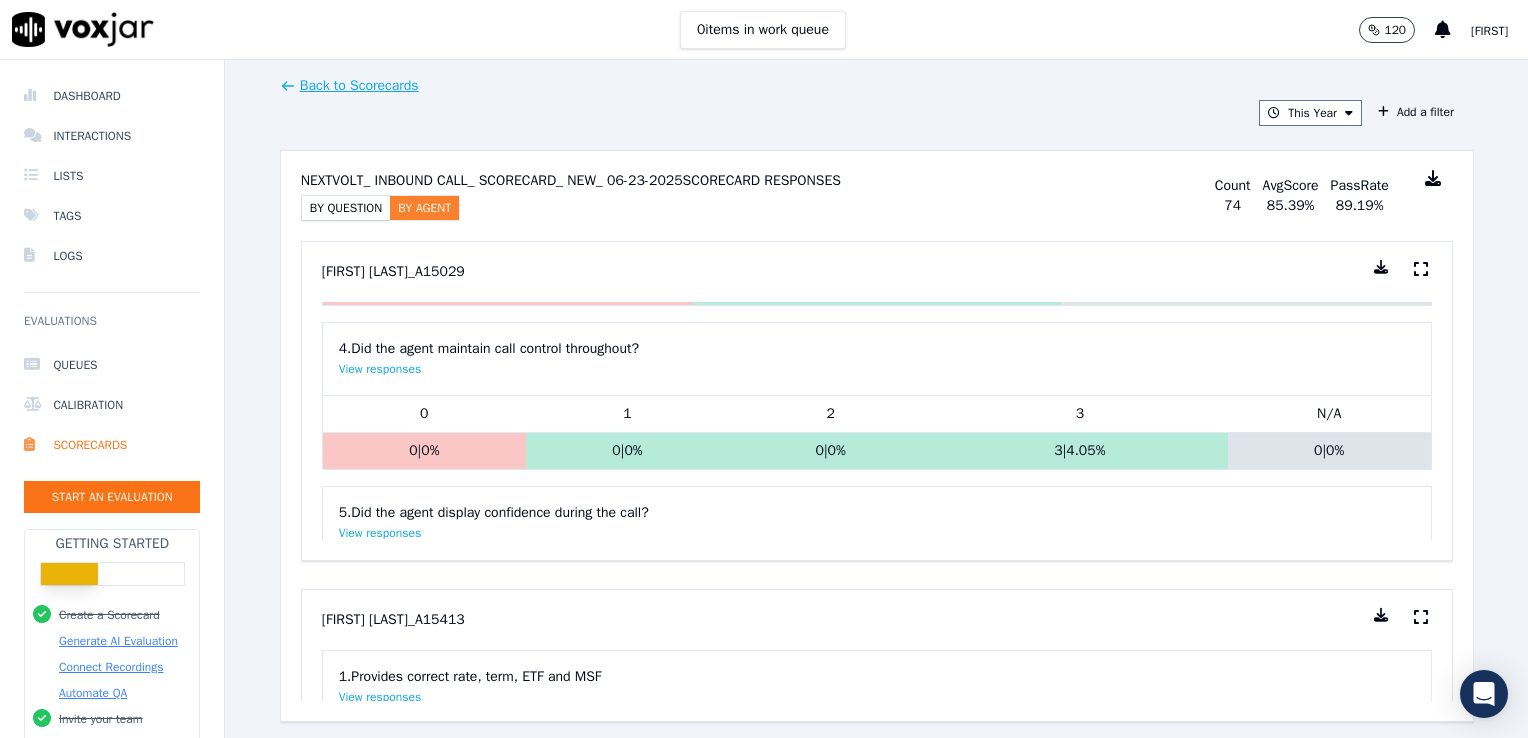 scroll, scrollTop: 700, scrollLeft: 0, axis: vertical 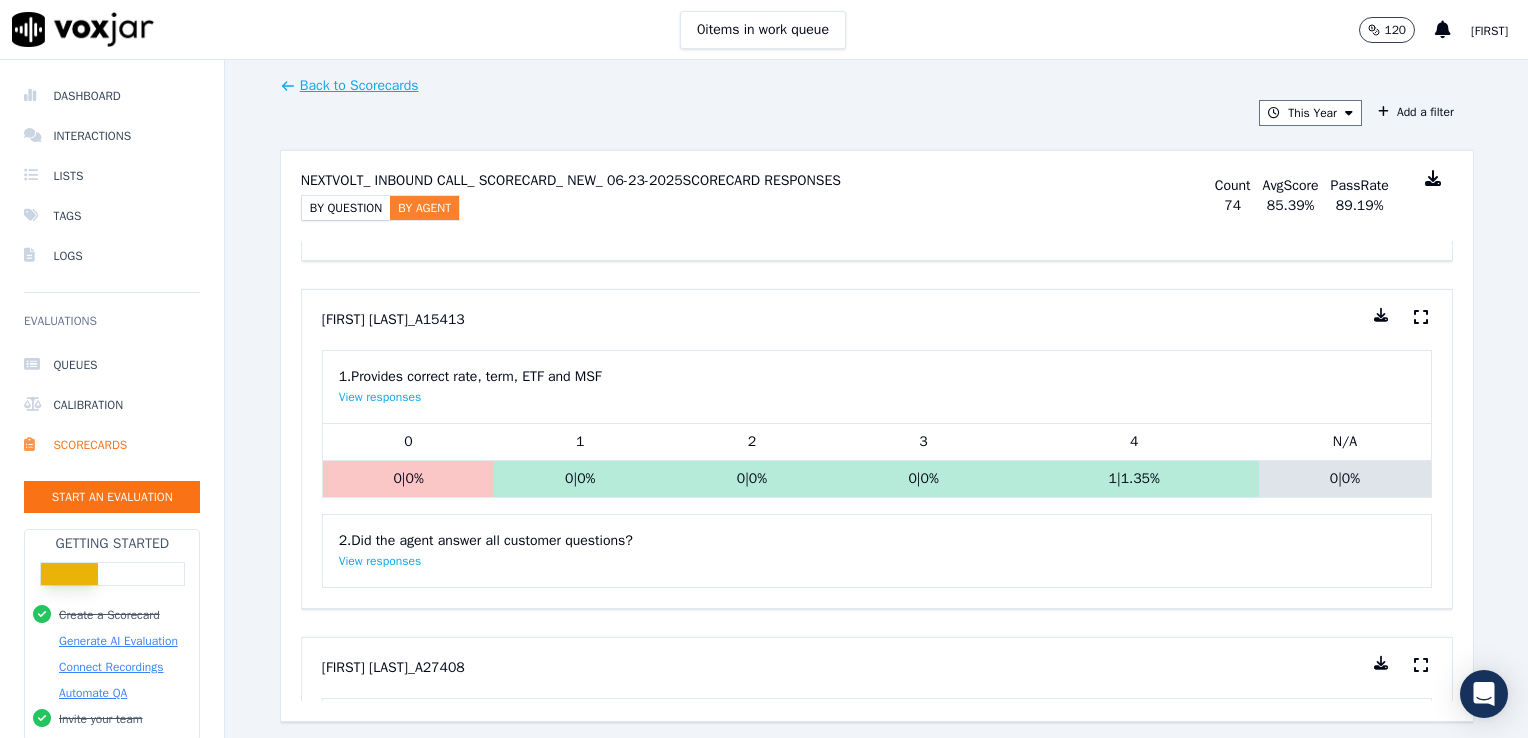 click on "By Question" at bounding box center [346, 208] 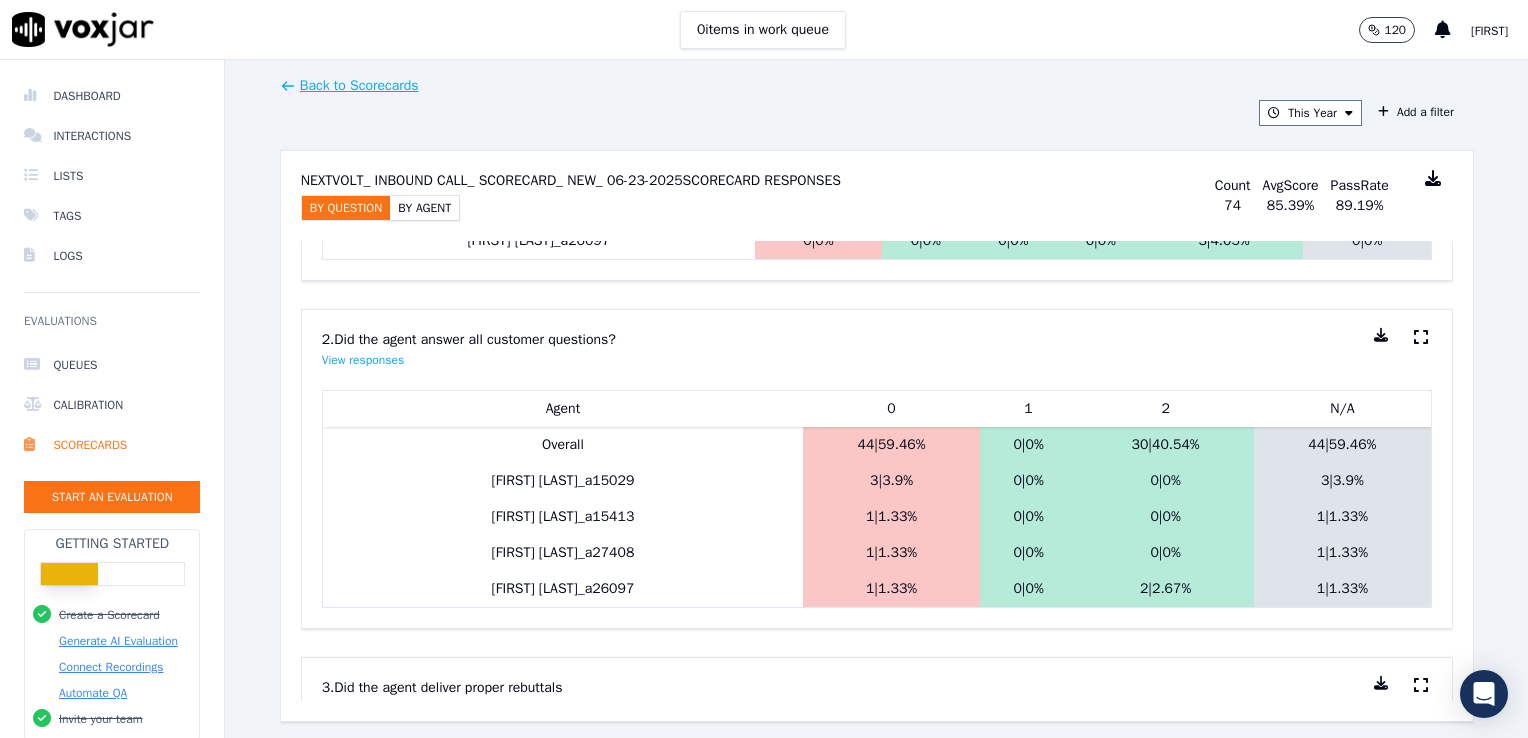 click at bounding box center (1433, 178) 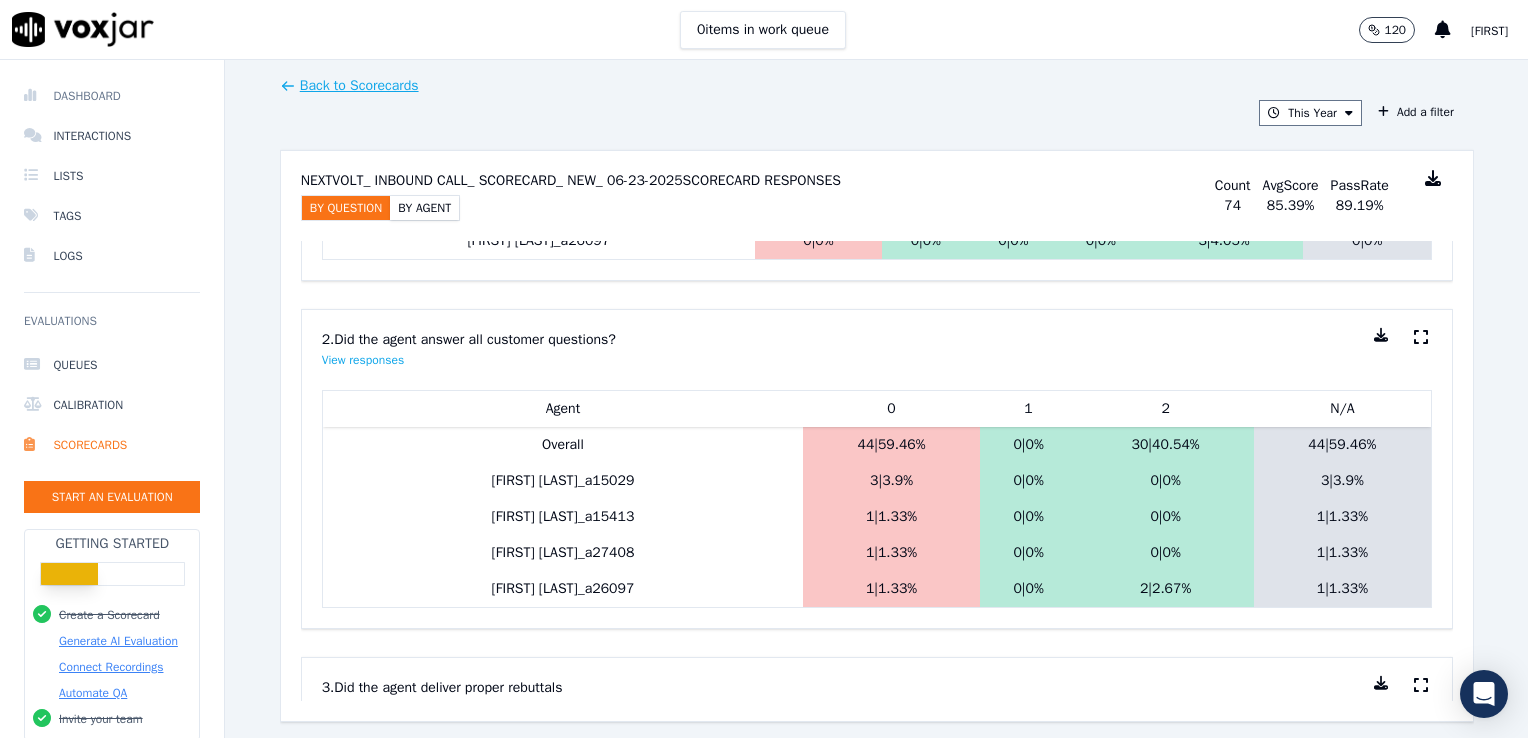 click on "Dashboard" at bounding box center (112, 96) 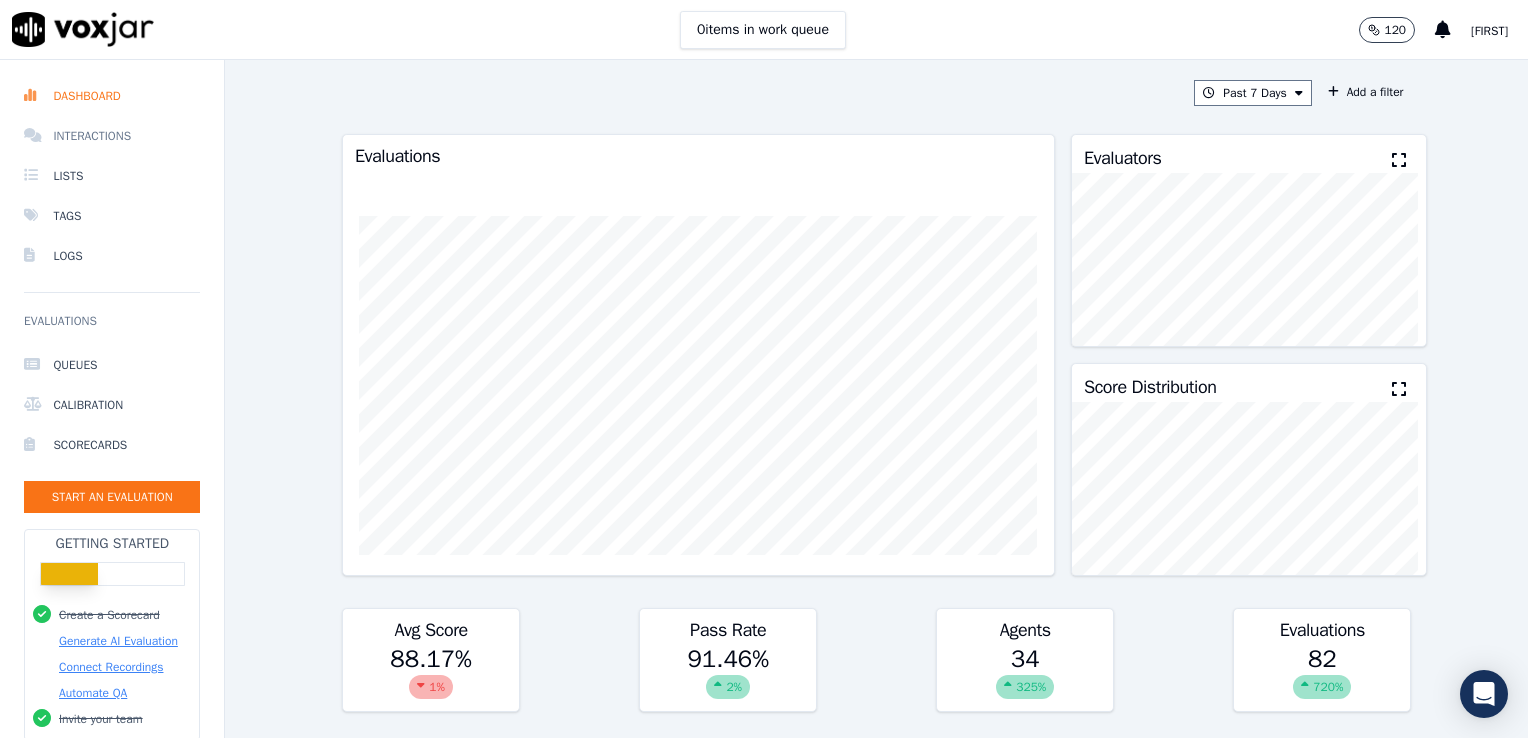 click on "Interactions" at bounding box center [112, 136] 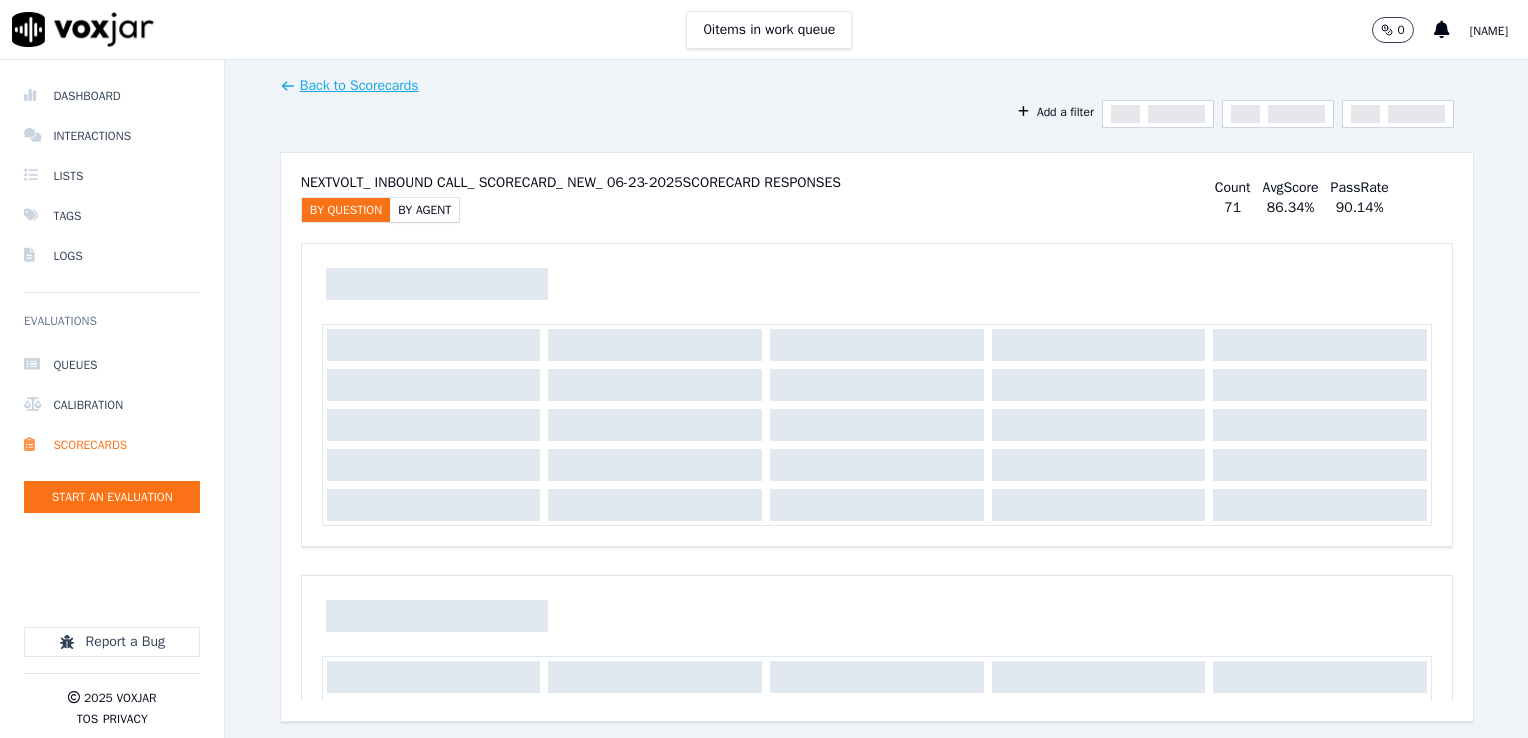 scroll, scrollTop: 0, scrollLeft: 0, axis: both 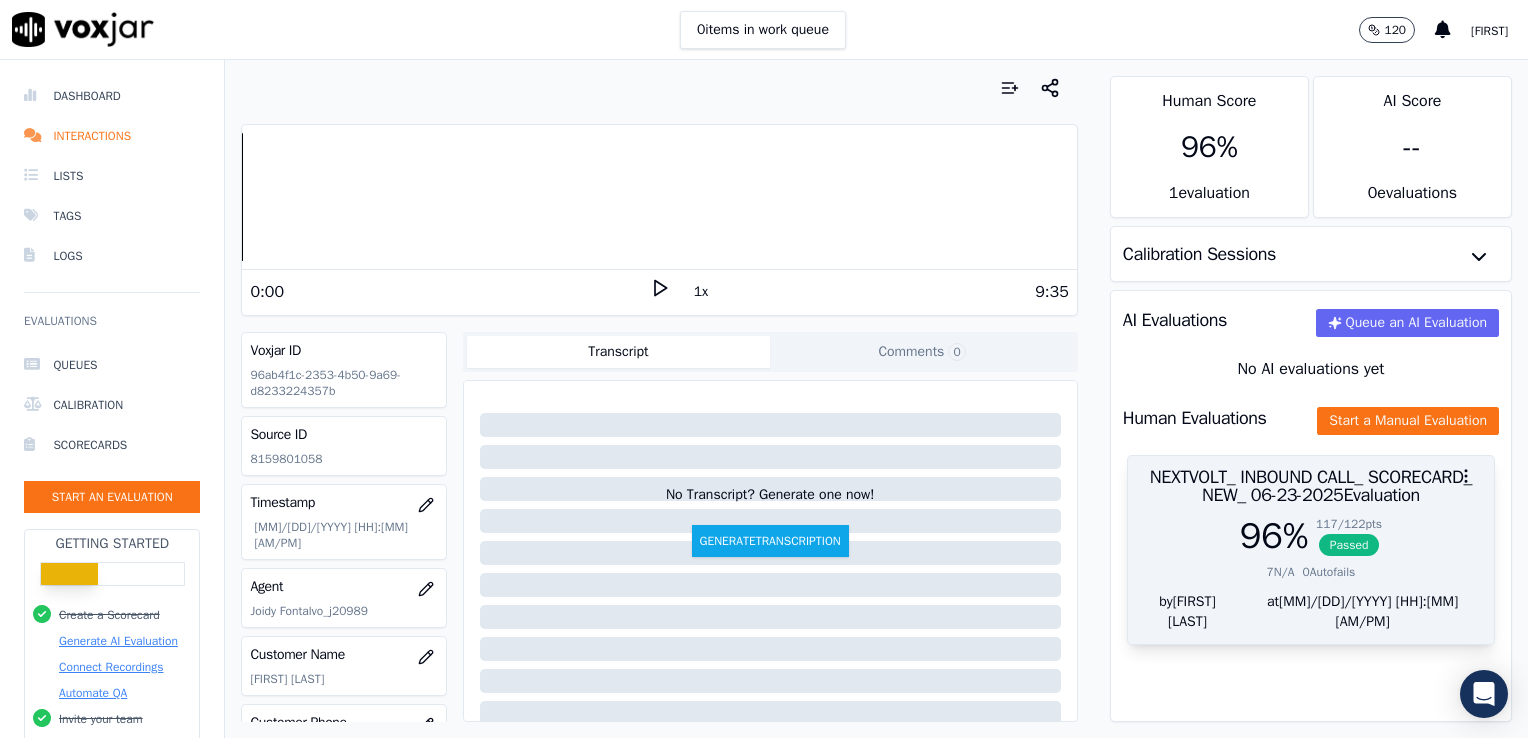 click on "NEXTVOLT_ INBOUND CALL_ SCORECARD_ NEW_ 06-23-2025  Evaluation" at bounding box center (1311, 486) 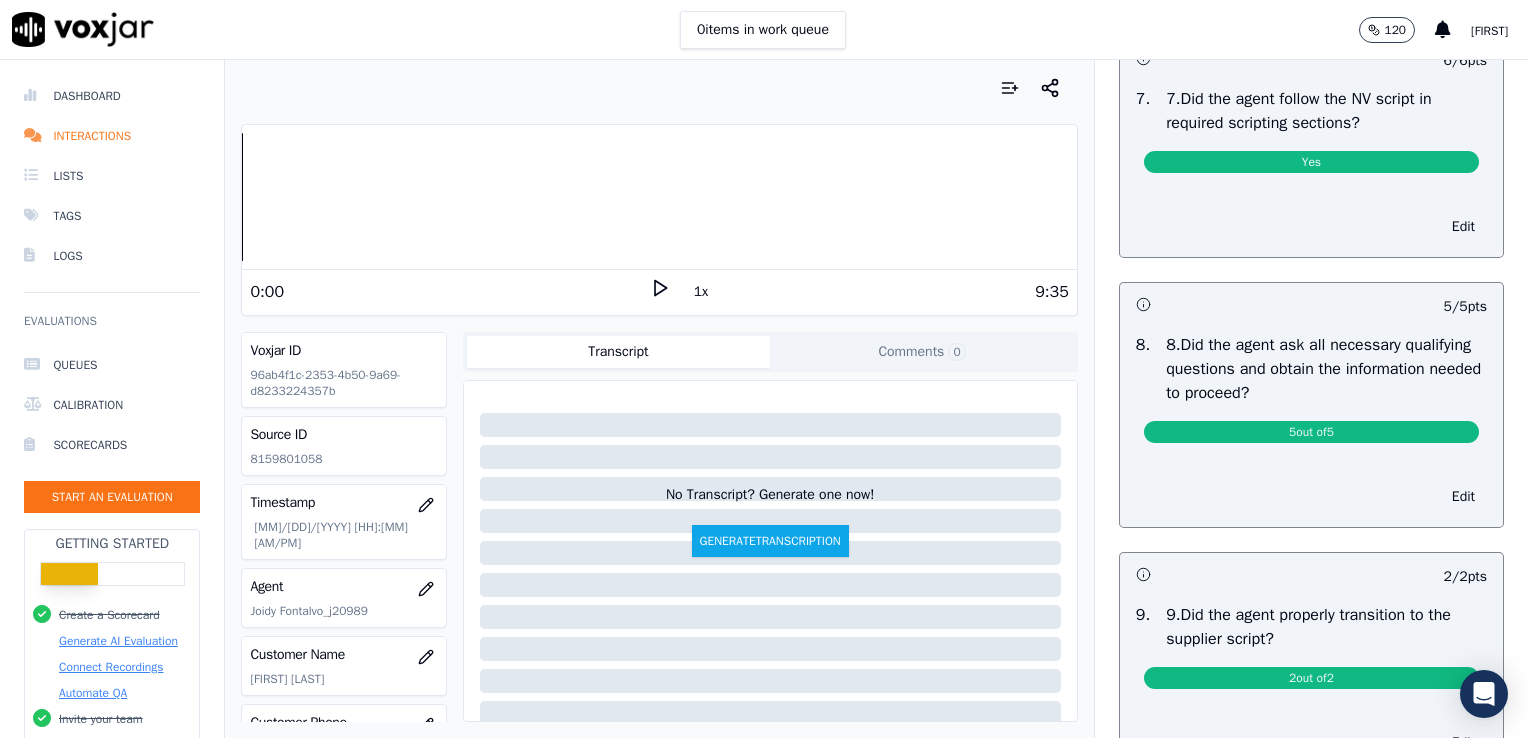 scroll, scrollTop: 1700, scrollLeft: 0, axis: vertical 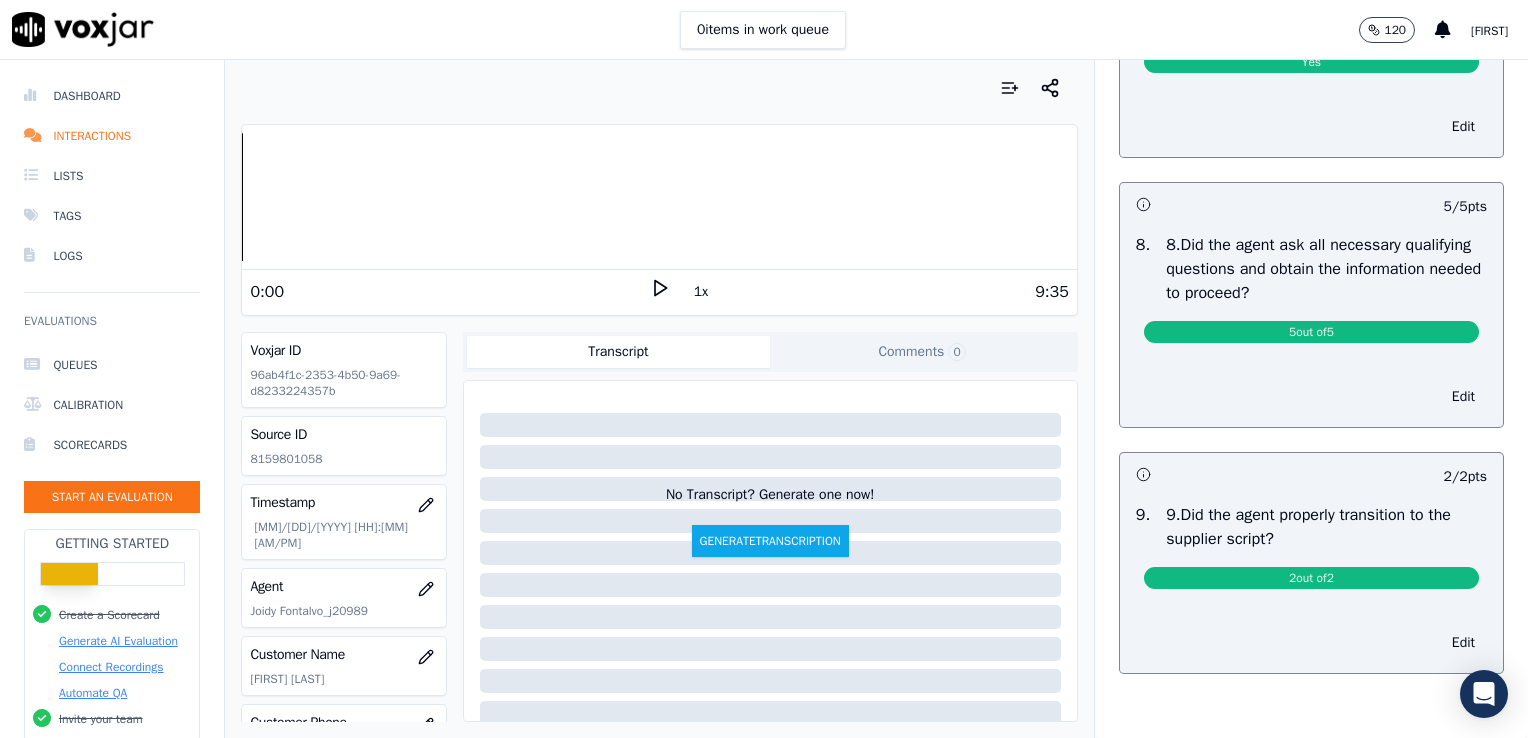 click on "8.Did the agent ask all necessary qualifying questions and obtain the information needed to proceed?" at bounding box center (1326, 269) 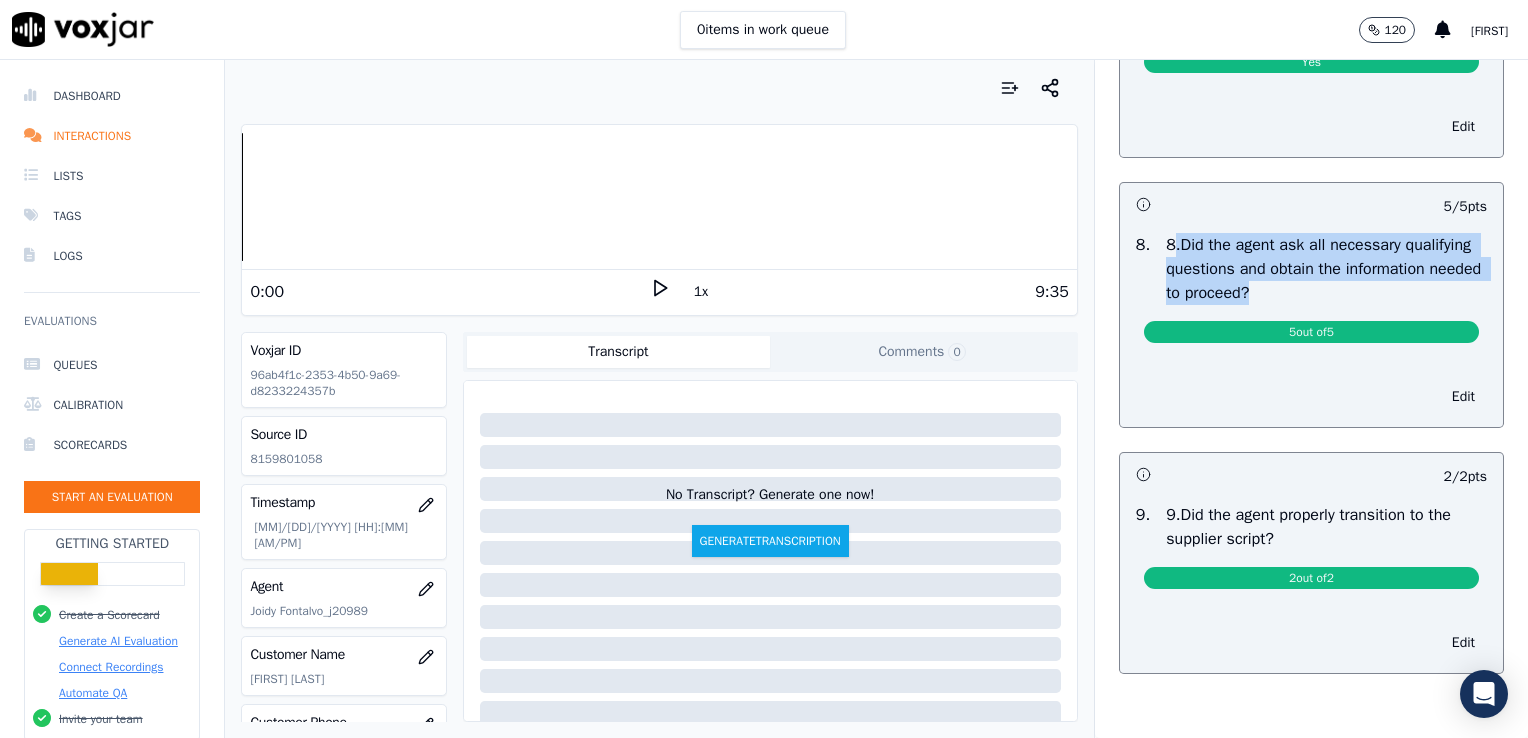 drag, startPoint x: 1382, startPoint y: 283, endPoint x: 1152, endPoint y: 245, distance: 233.118 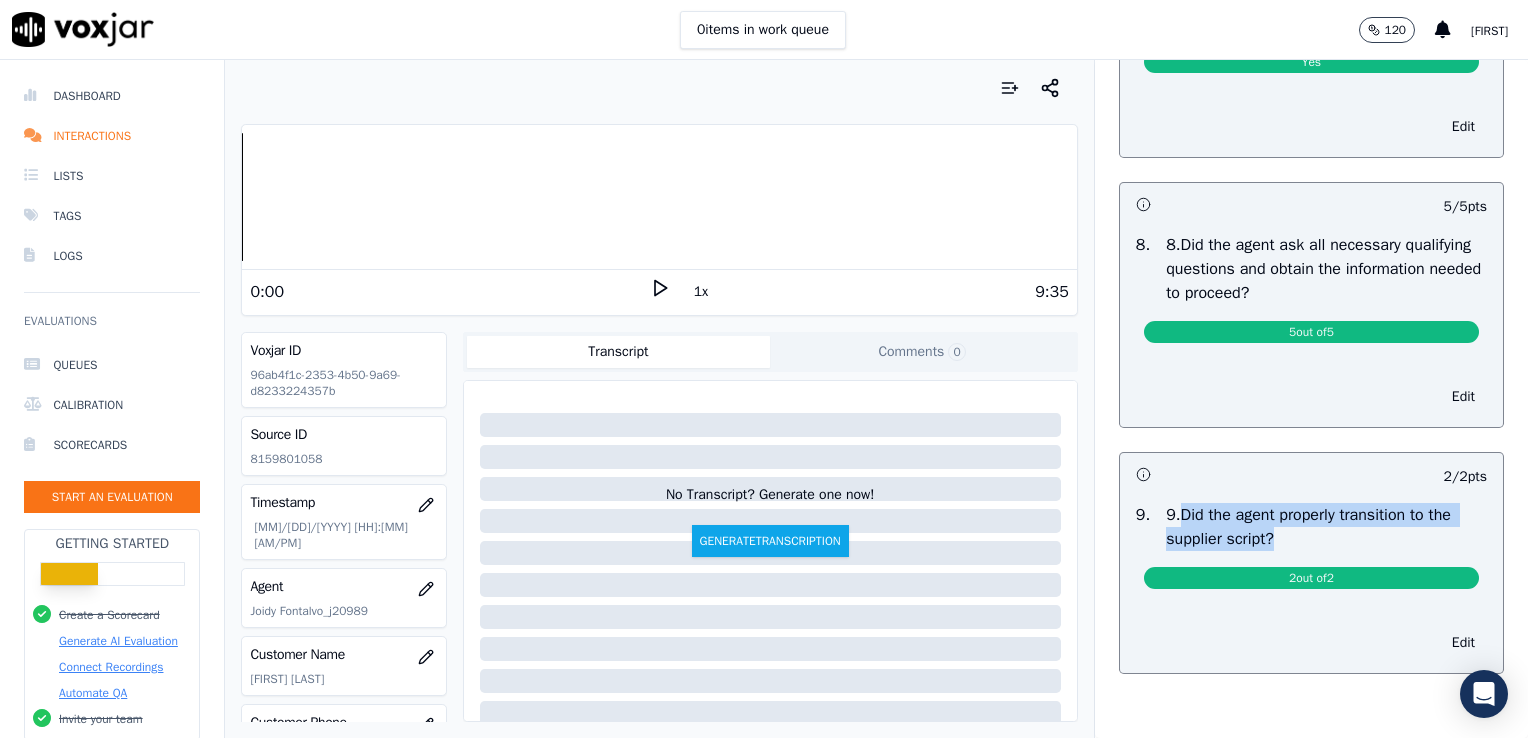 drag, startPoint x: 1259, startPoint y: 530, endPoint x: 1159, endPoint y: 508, distance: 102.3914 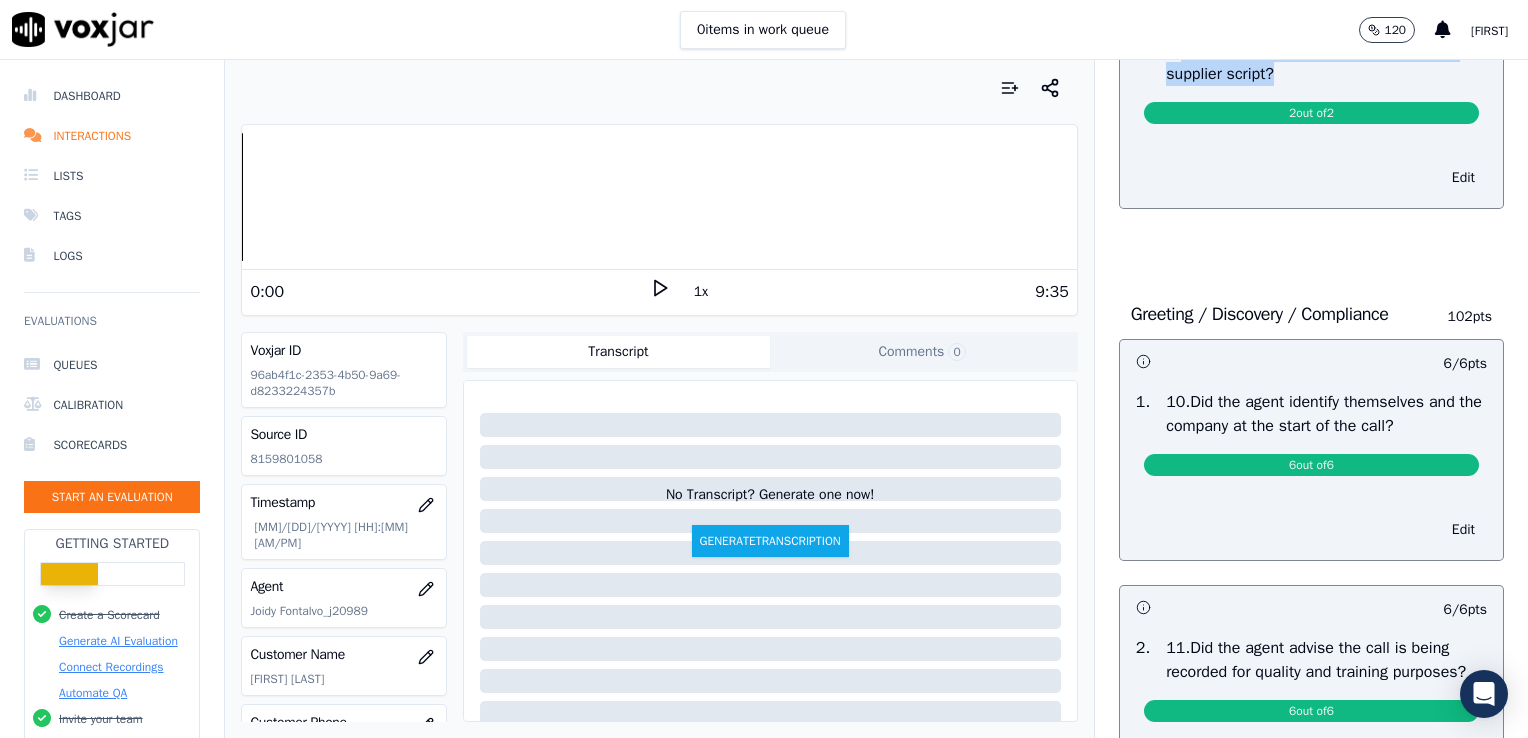 scroll, scrollTop: 2200, scrollLeft: 0, axis: vertical 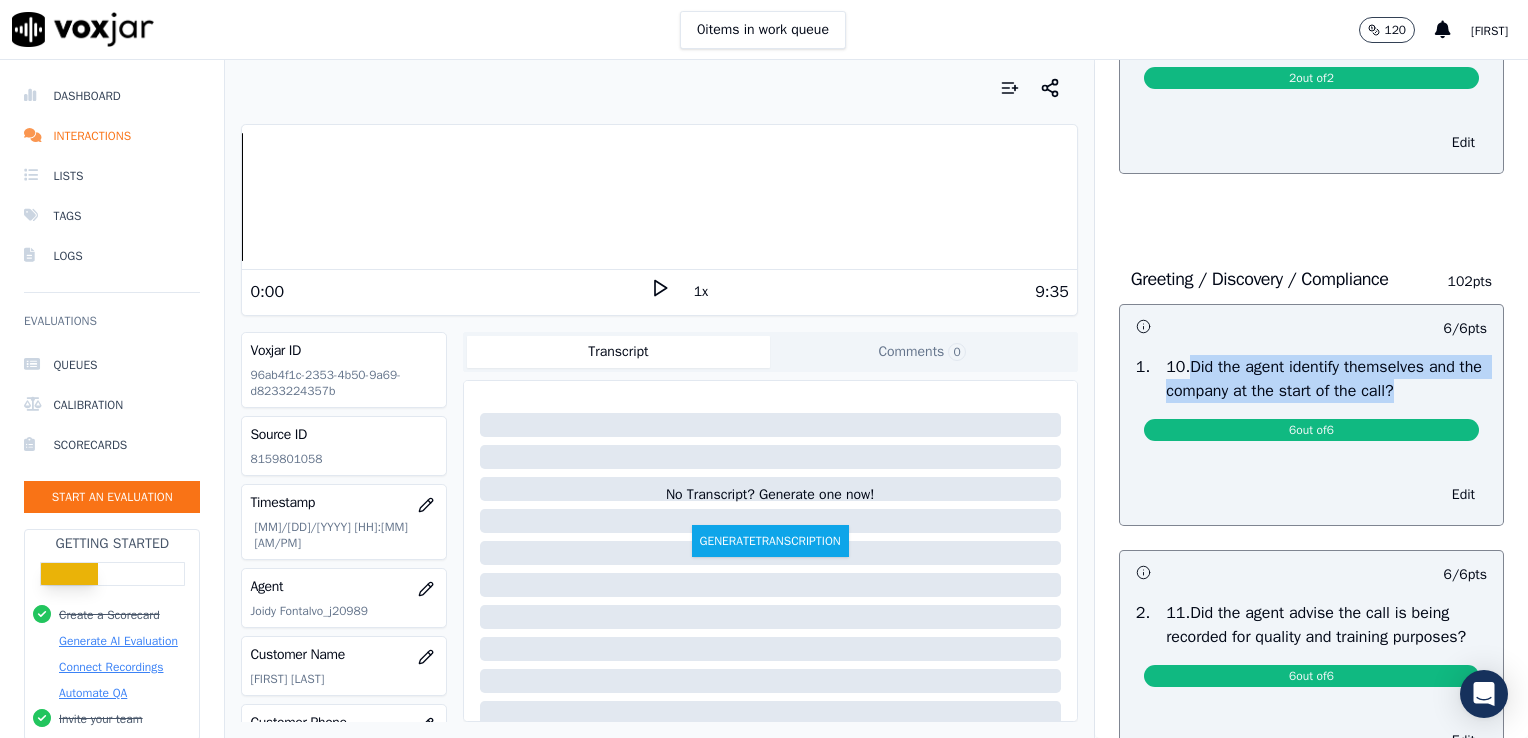 drag, startPoint x: 1389, startPoint y: 382, endPoint x: 1164, endPoint y: 354, distance: 226.73553 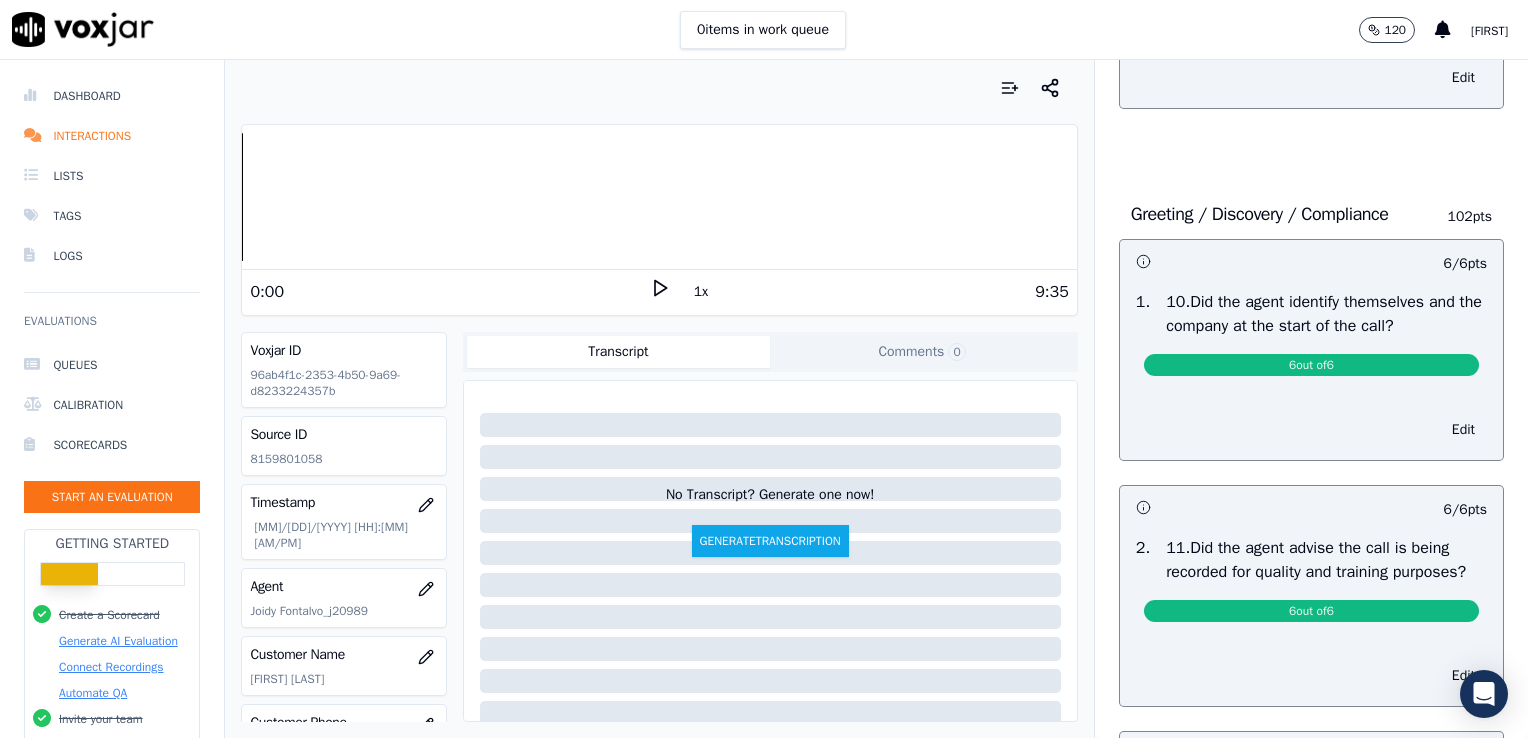 scroll, scrollTop: 2300, scrollLeft: 0, axis: vertical 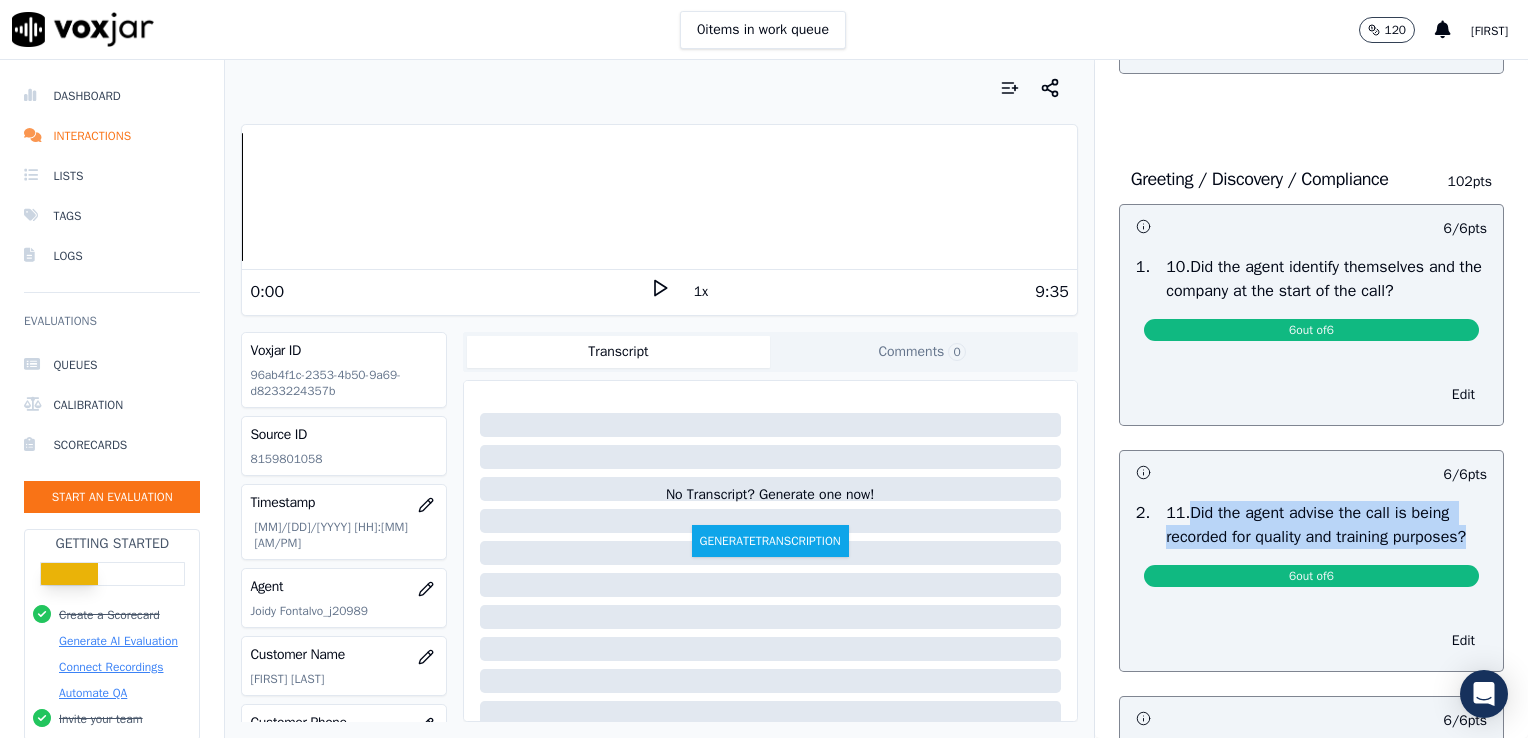 drag, startPoint x: 1239, startPoint y: 553, endPoint x: 1164, endPoint y: 502, distance: 90.697296 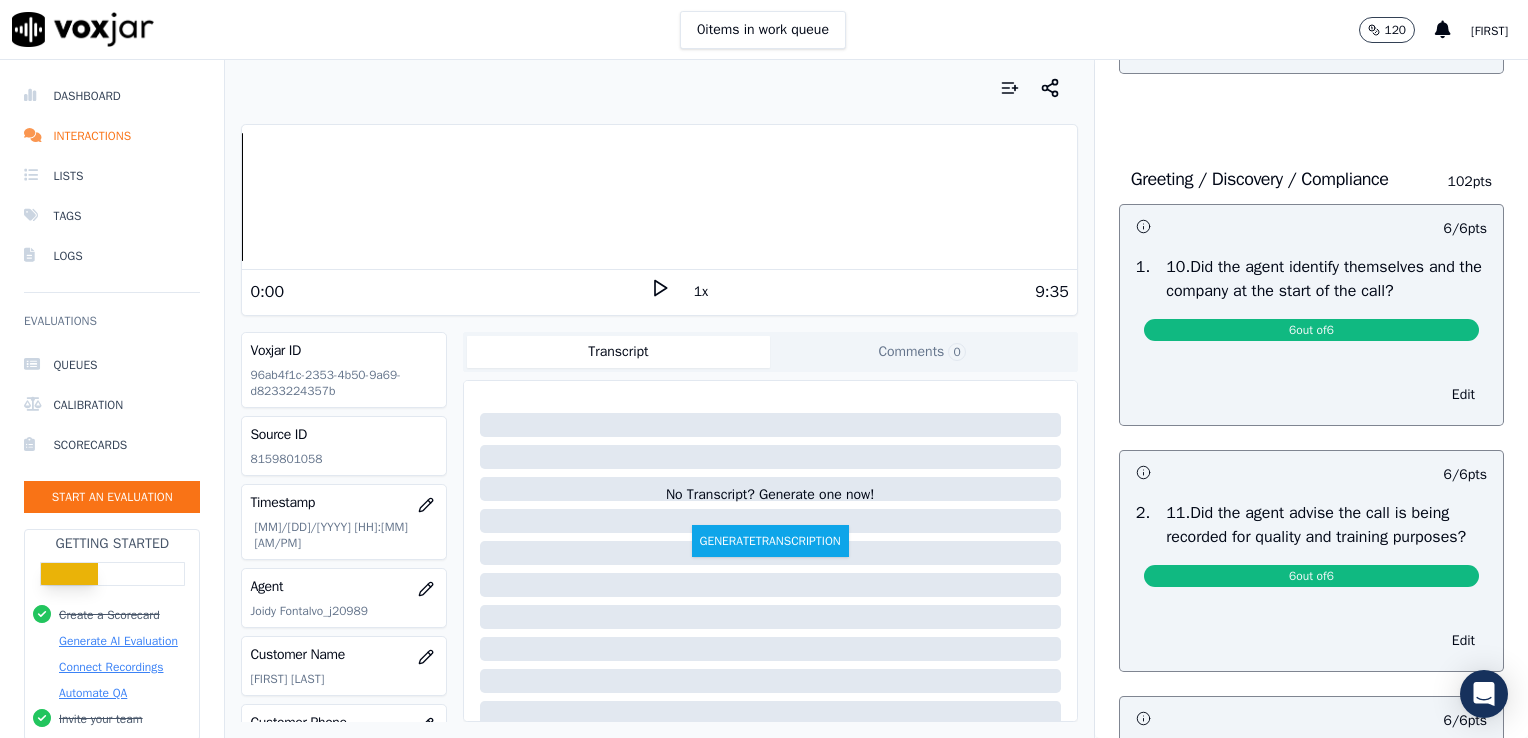 click 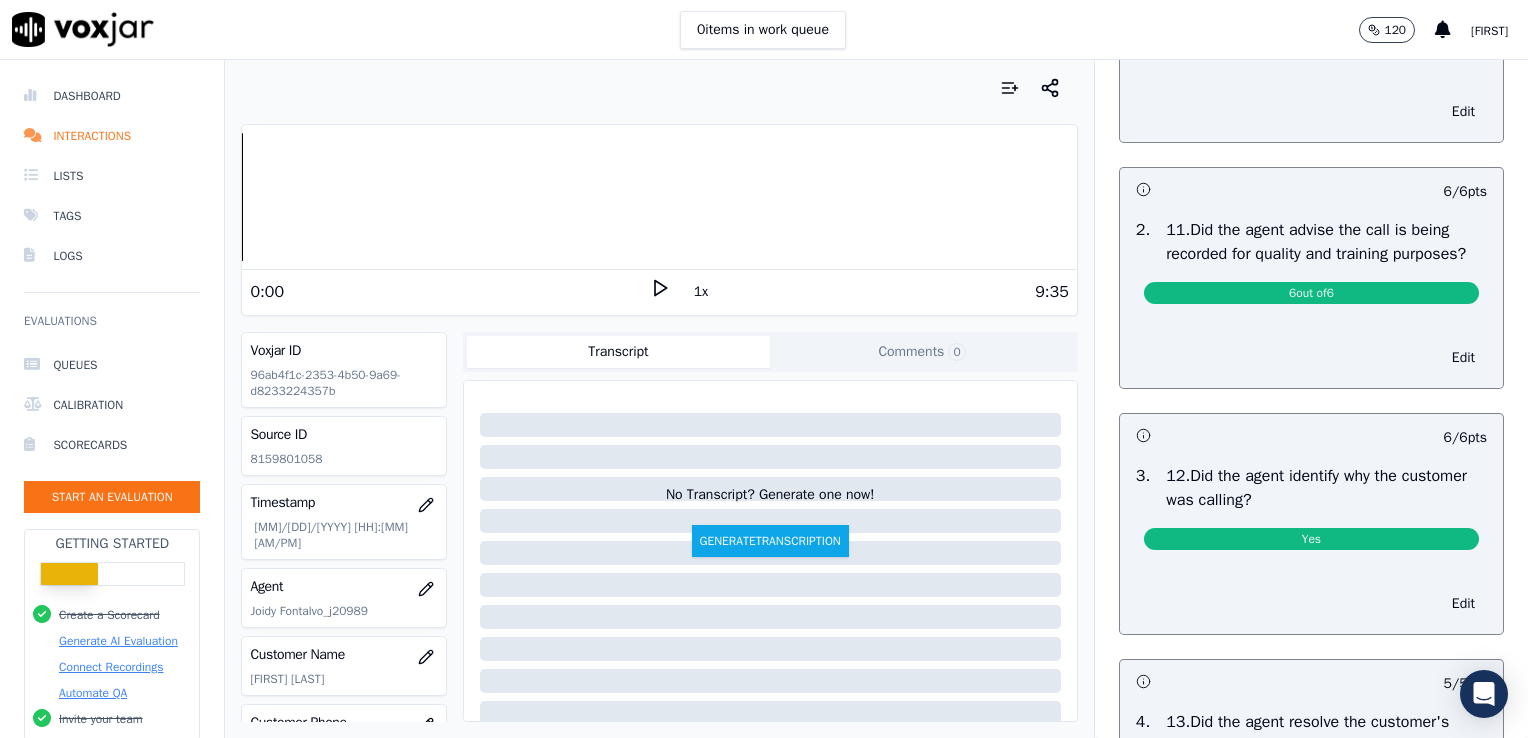 scroll, scrollTop: 2600, scrollLeft: 0, axis: vertical 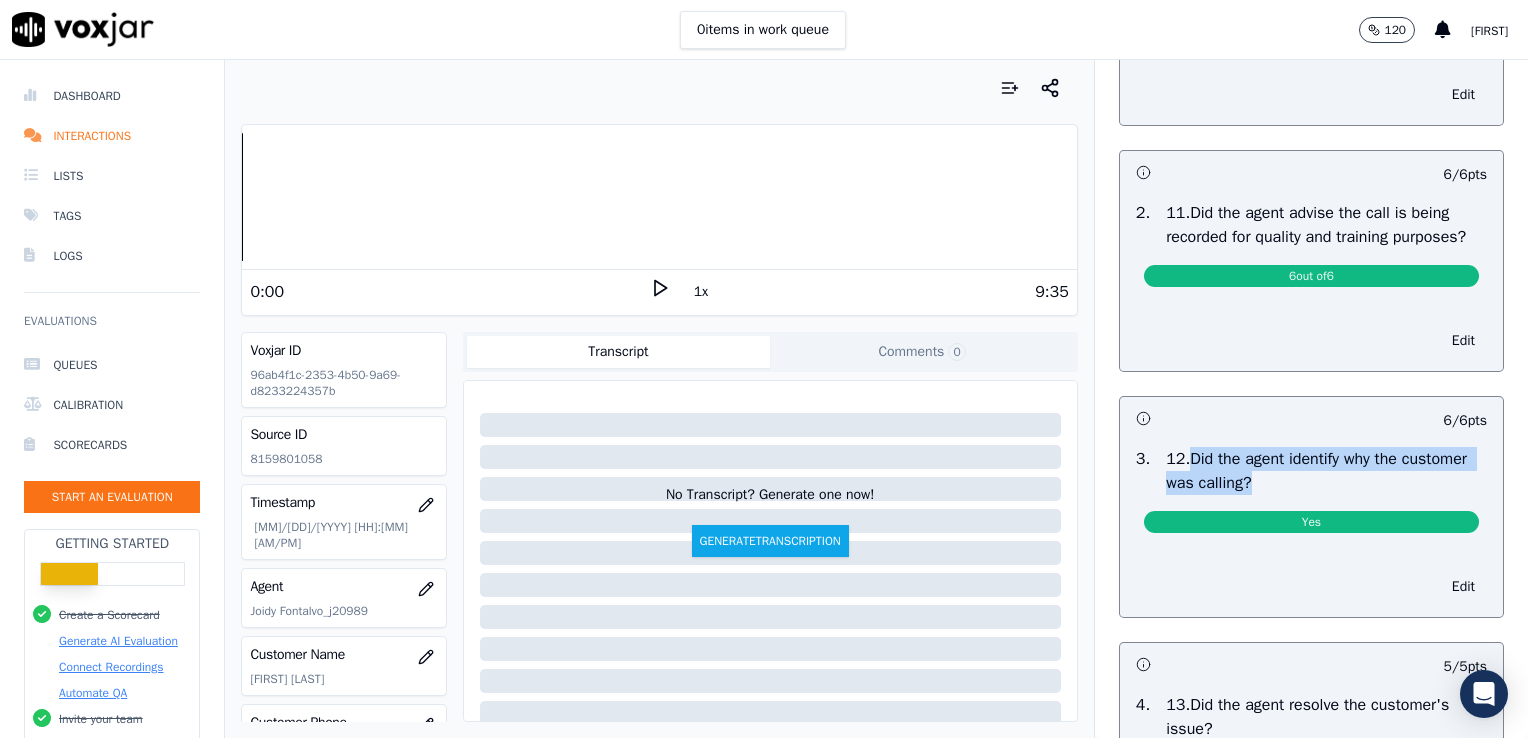 drag, startPoint x: 1305, startPoint y: 495, endPoint x: 1162, endPoint y: 470, distance: 145.16887 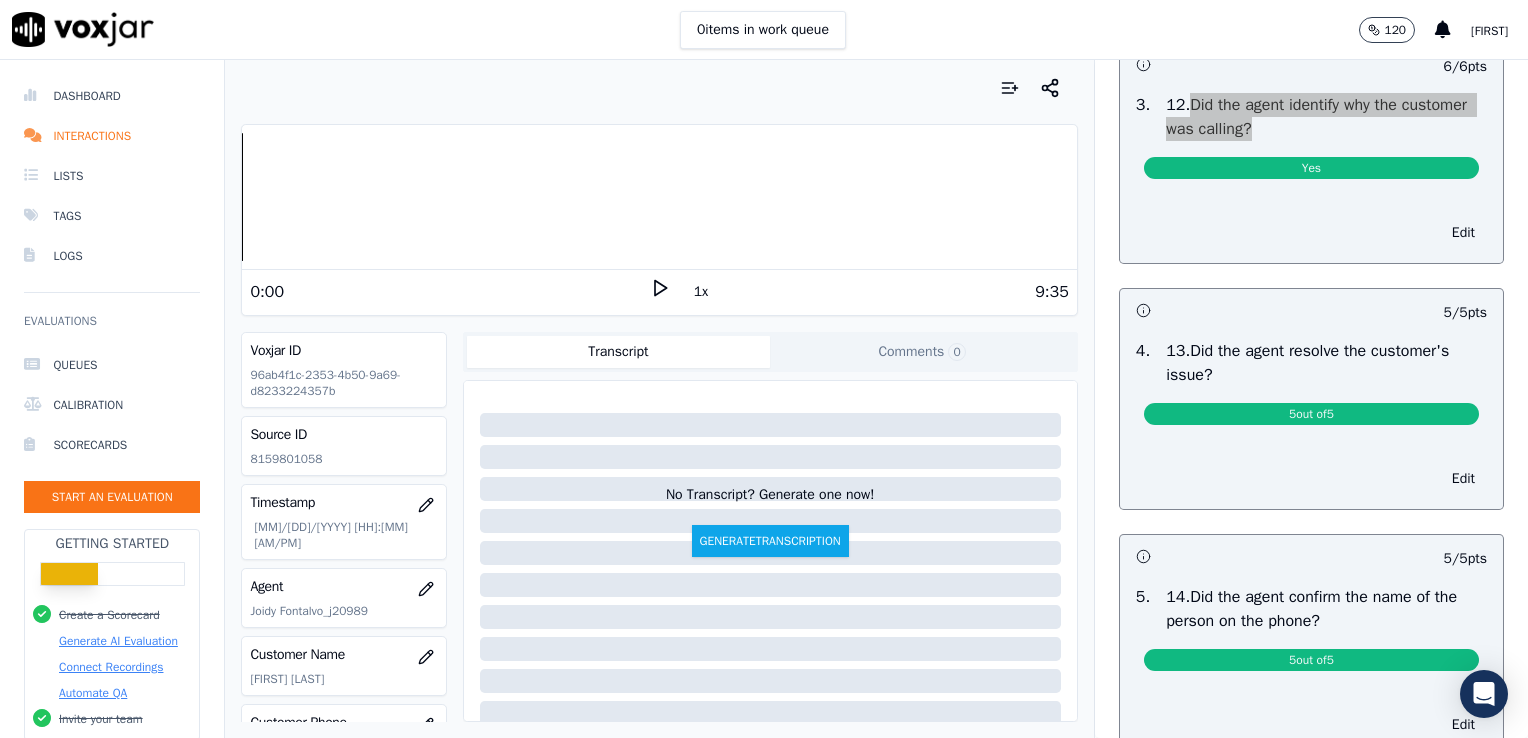 scroll, scrollTop: 3000, scrollLeft: 0, axis: vertical 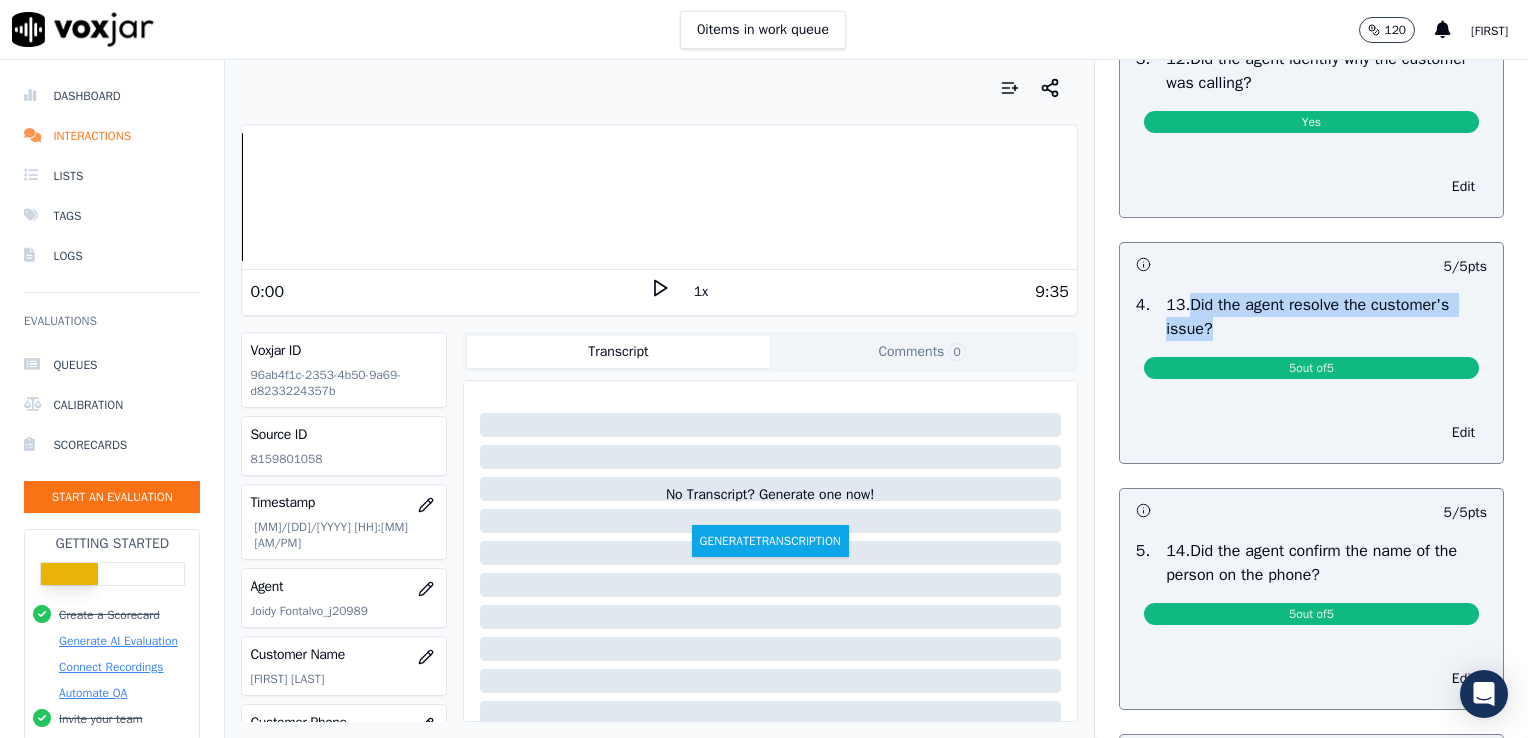 drag, startPoint x: 1212, startPoint y: 340, endPoint x: 1166, endPoint y: 319, distance: 50.566788 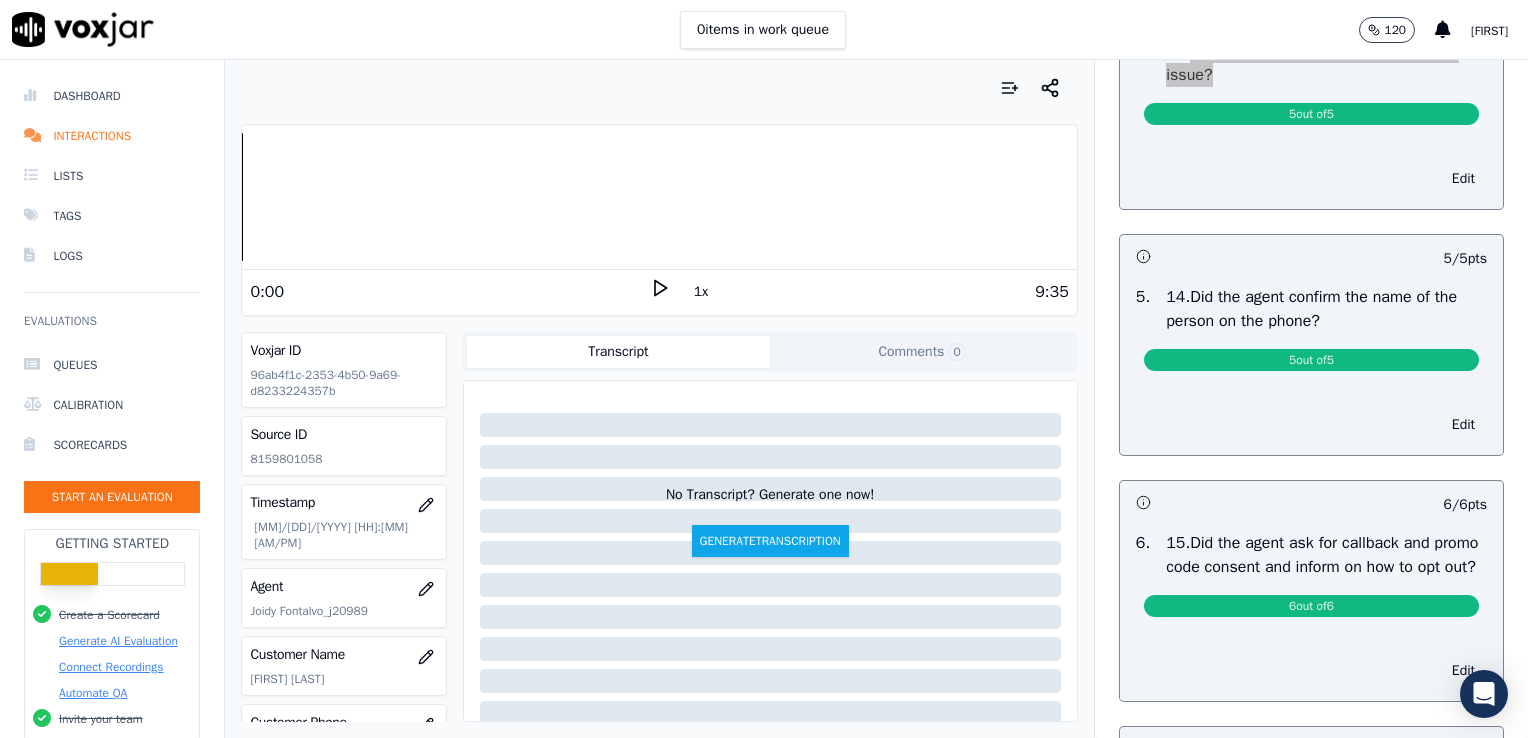 scroll, scrollTop: 3400, scrollLeft: 0, axis: vertical 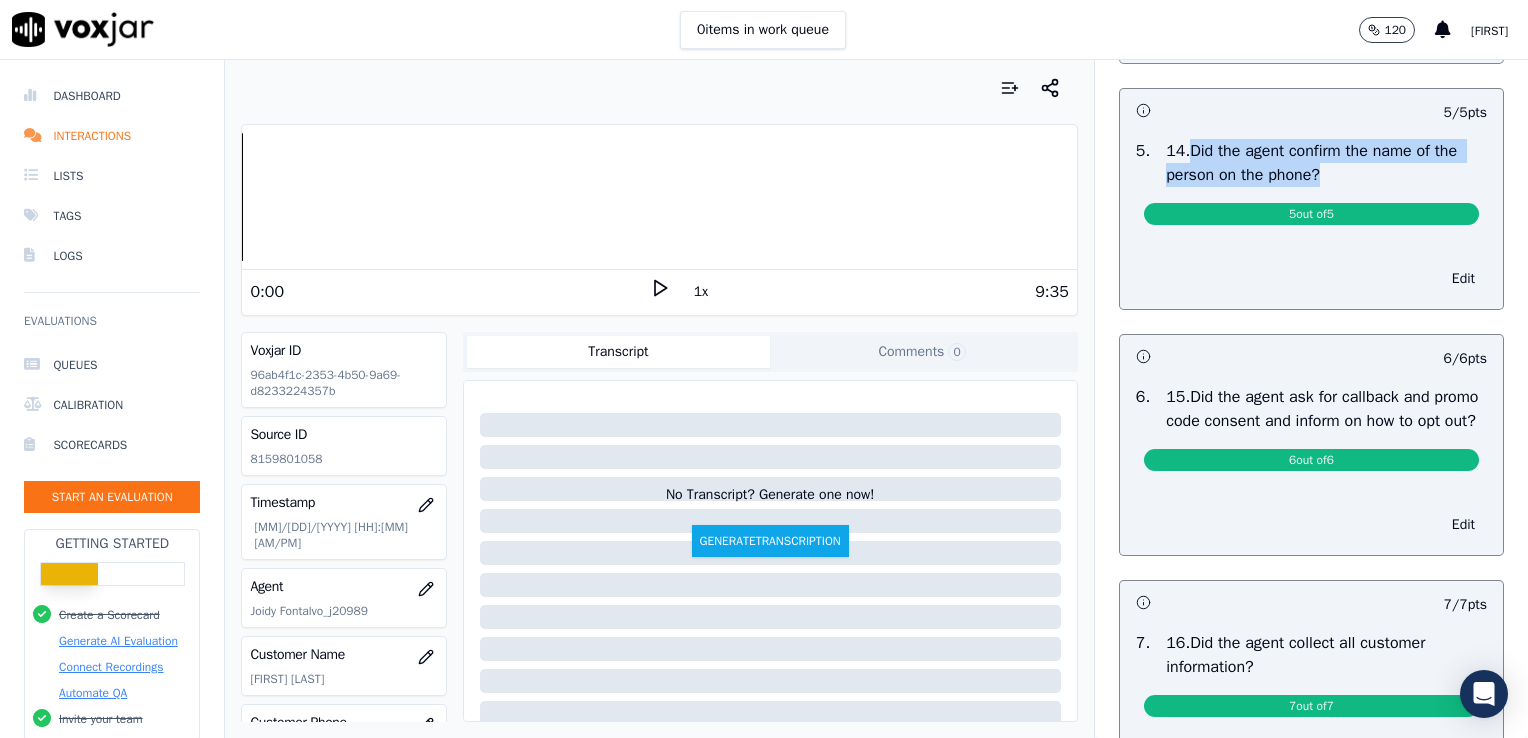 drag, startPoint x: 1344, startPoint y: 186, endPoint x: 1168, endPoint y: 163, distance: 177.49648 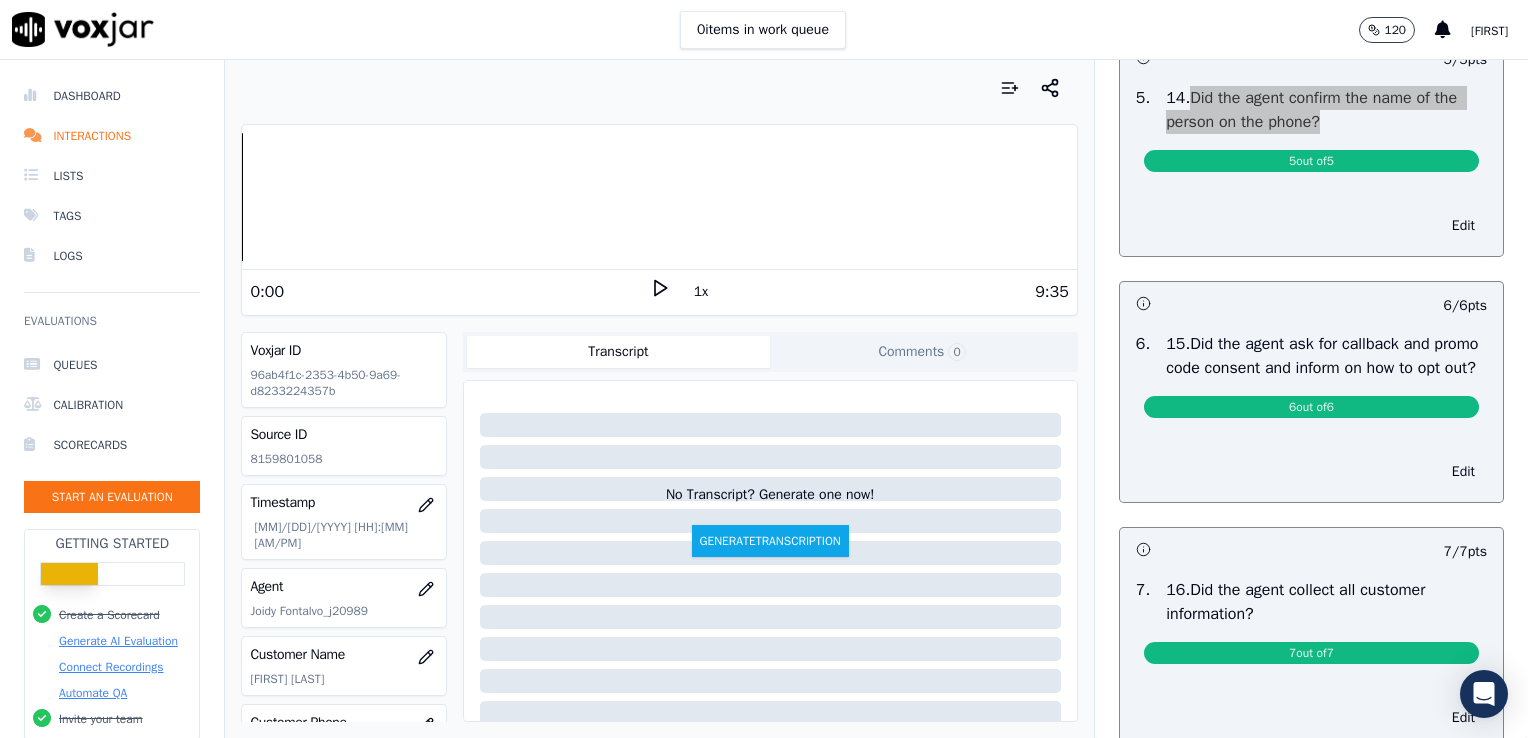 scroll, scrollTop: 3500, scrollLeft: 0, axis: vertical 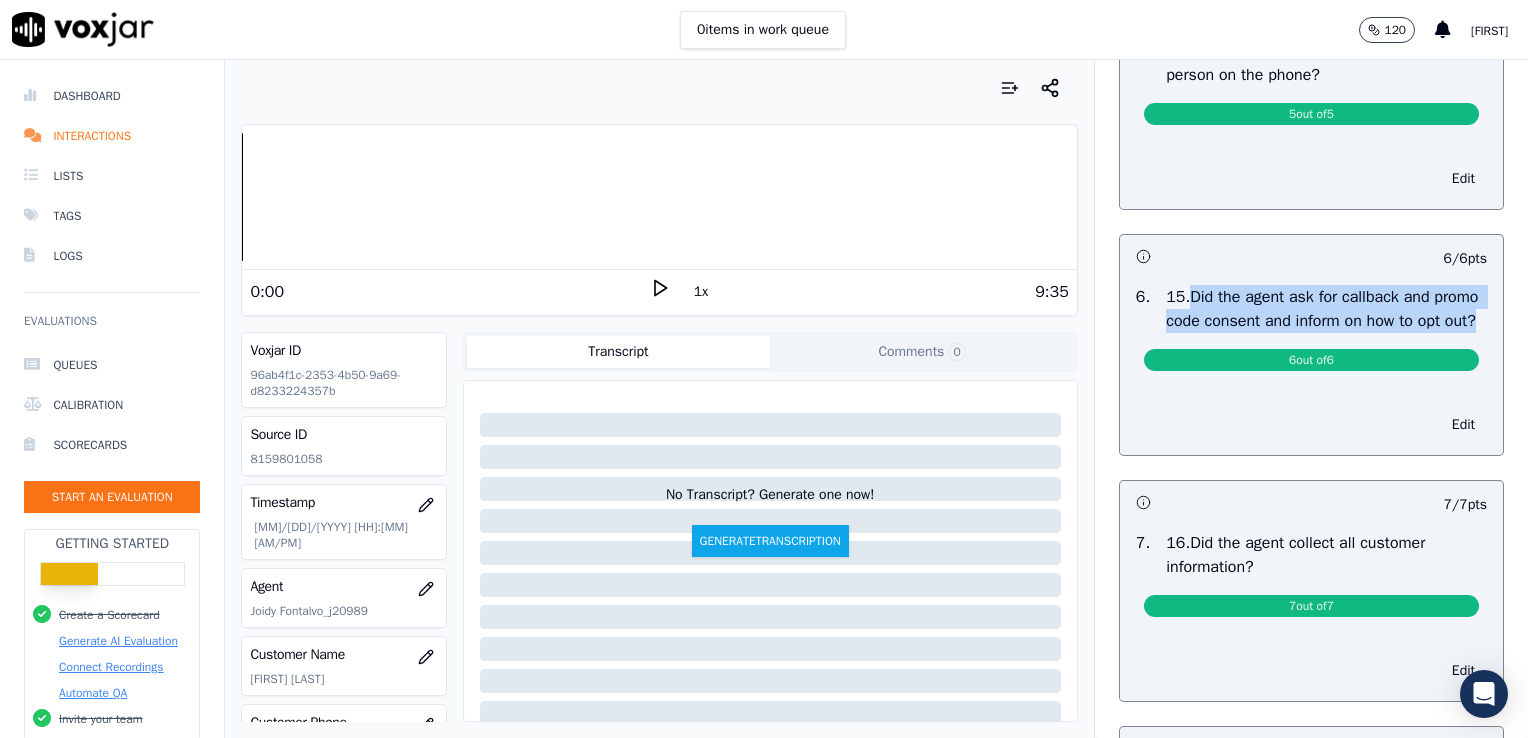 drag, startPoint x: 1252, startPoint y: 352, endPoint x: 1164, endPoint y: 302, distance: 101.21265 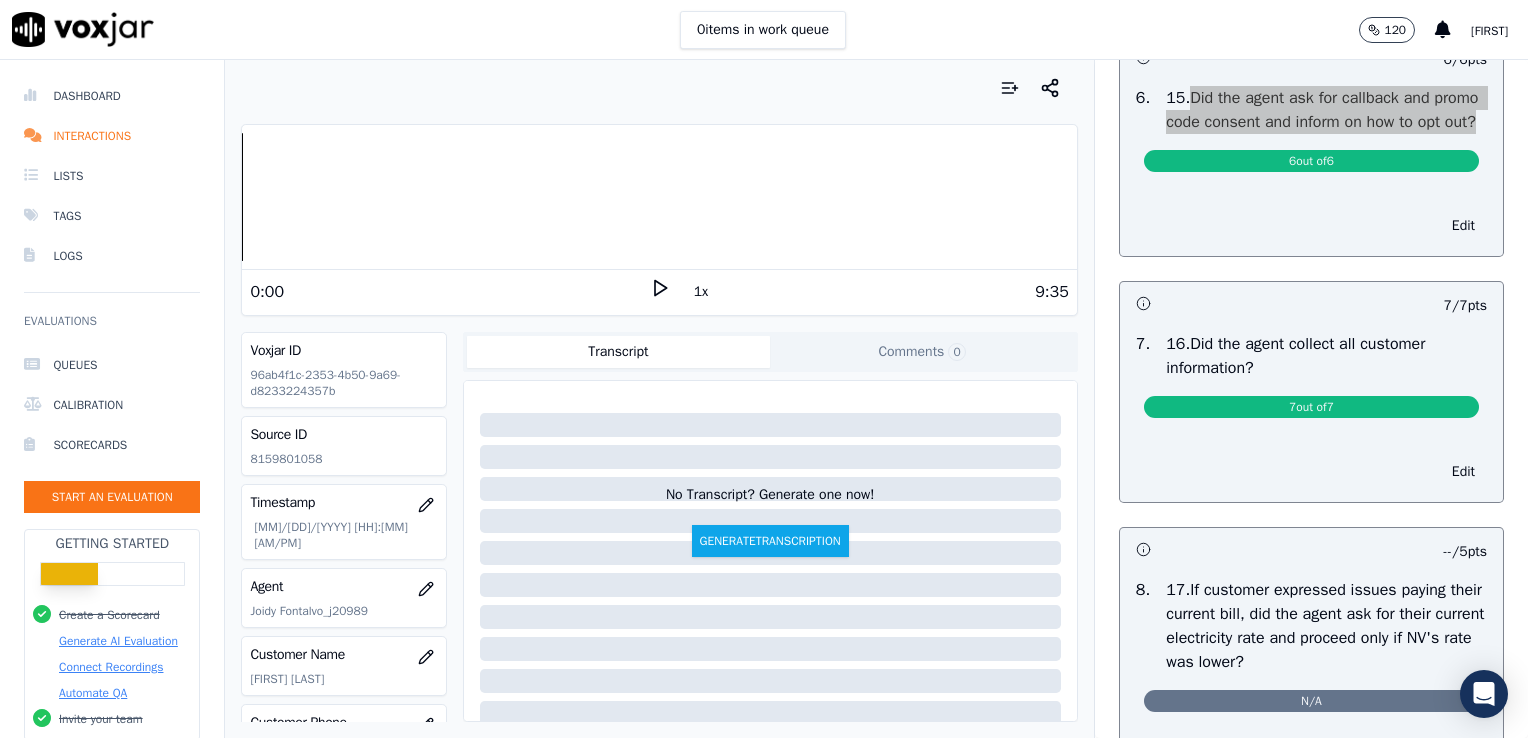 scroll, scrollTop: 3700, scrollLeft: 0, axis: vertical 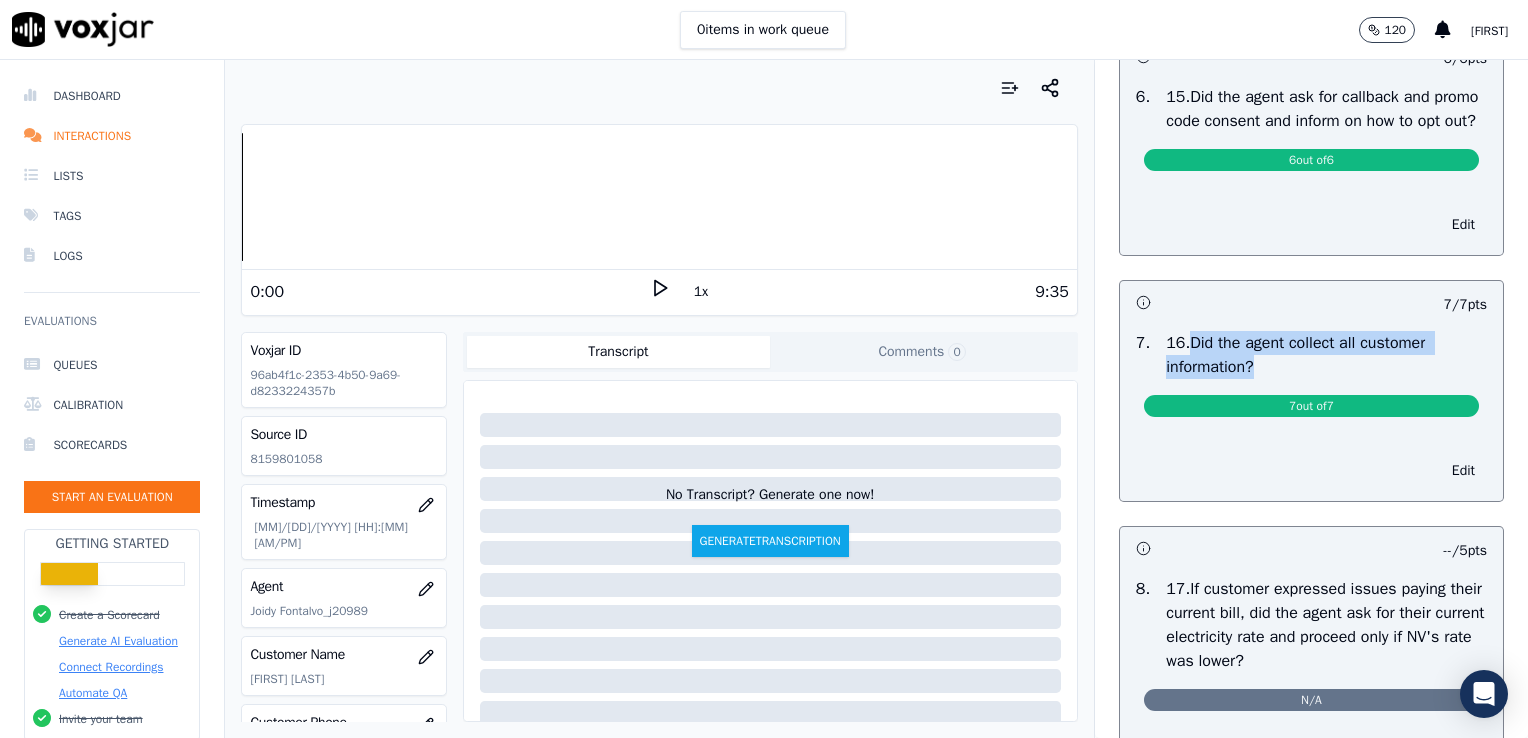 drag, startPoint x: 1251, startPoint y: 399, endPoint x: 1166, endPoint y: 374, distance: 88.60023 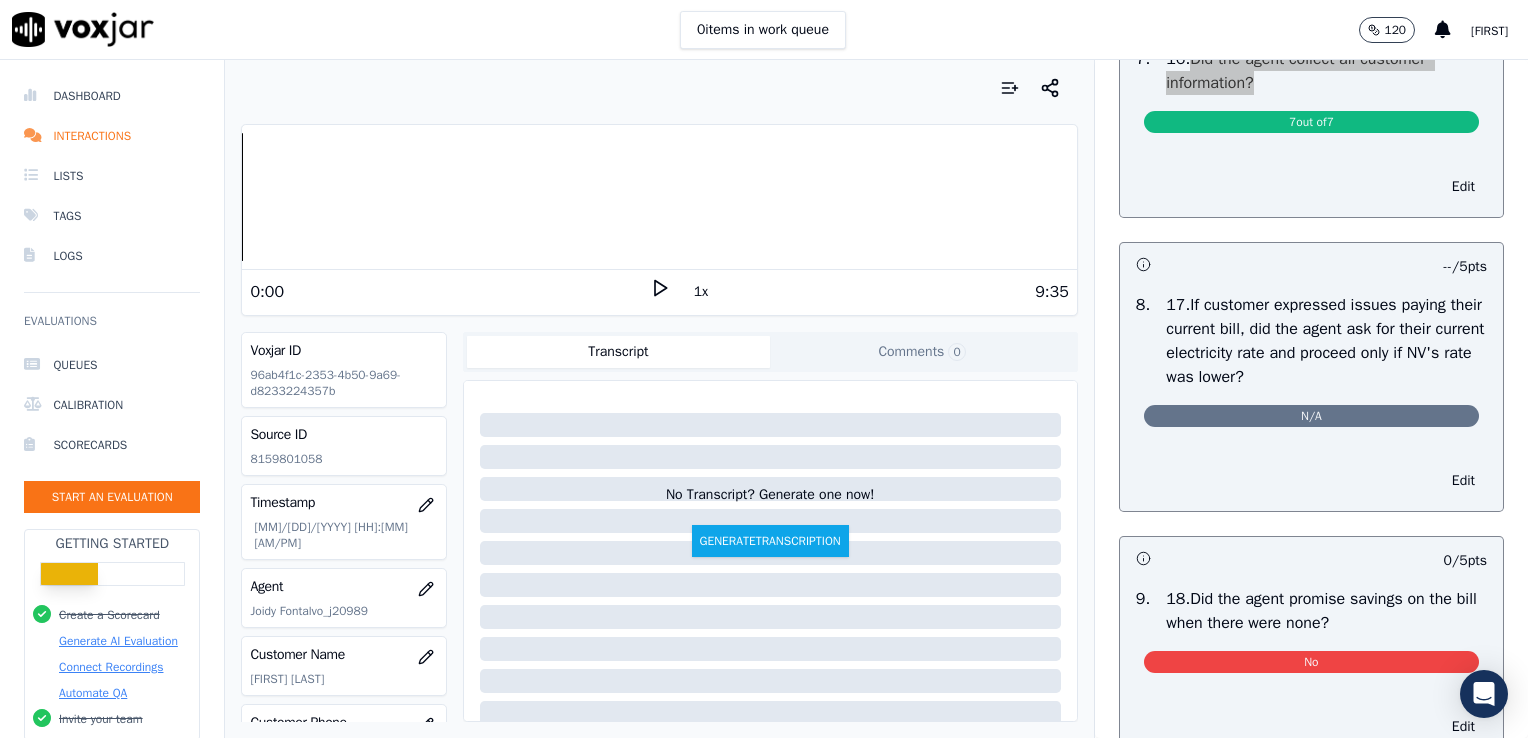 scroll, scrollTop: 4000, scrollLeft: 0, axis: vertical 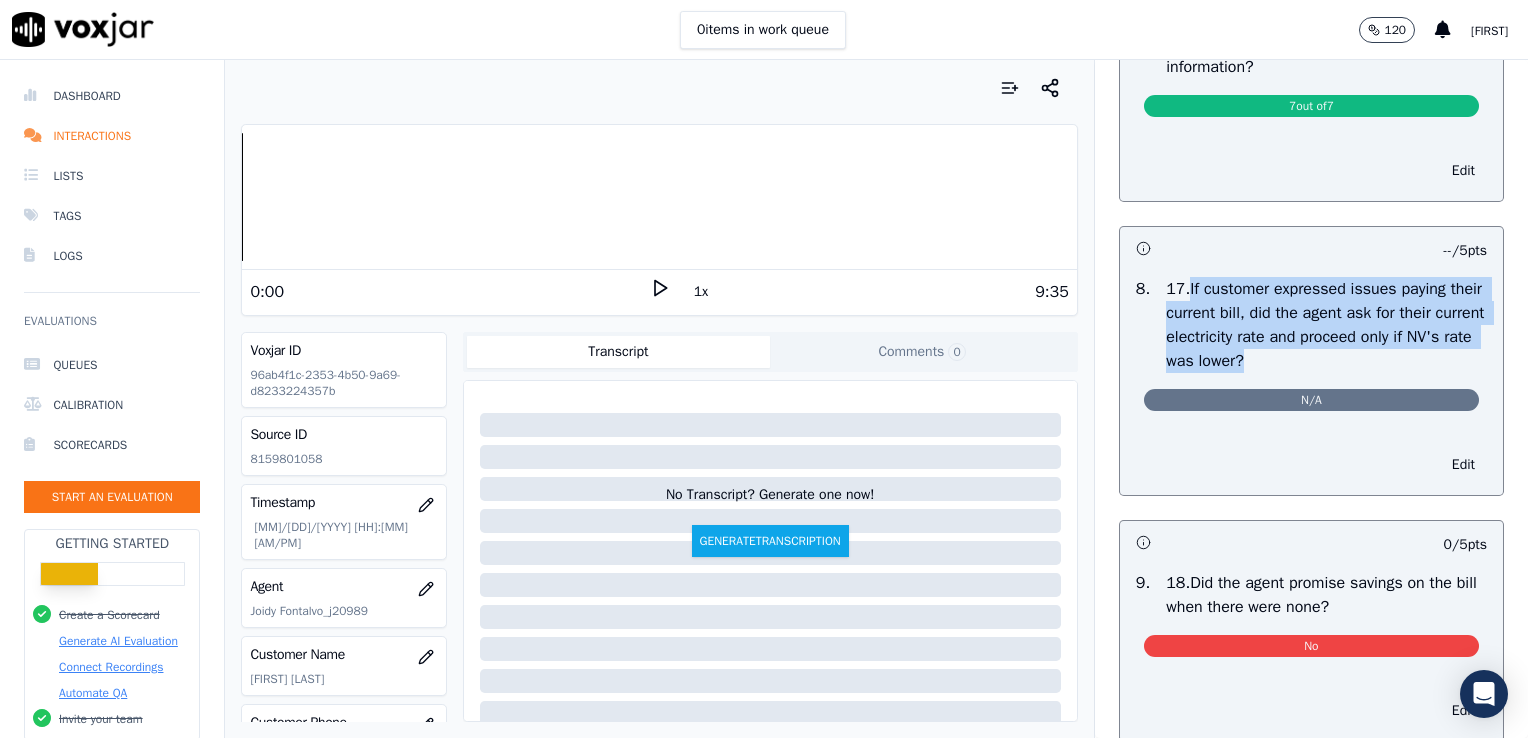 click on "17.If customer expressed issues paying their current bill, did the agent ask for their current electricity rate and proceed only if NV's rate was lower?" at bounding box center [1326, 325] 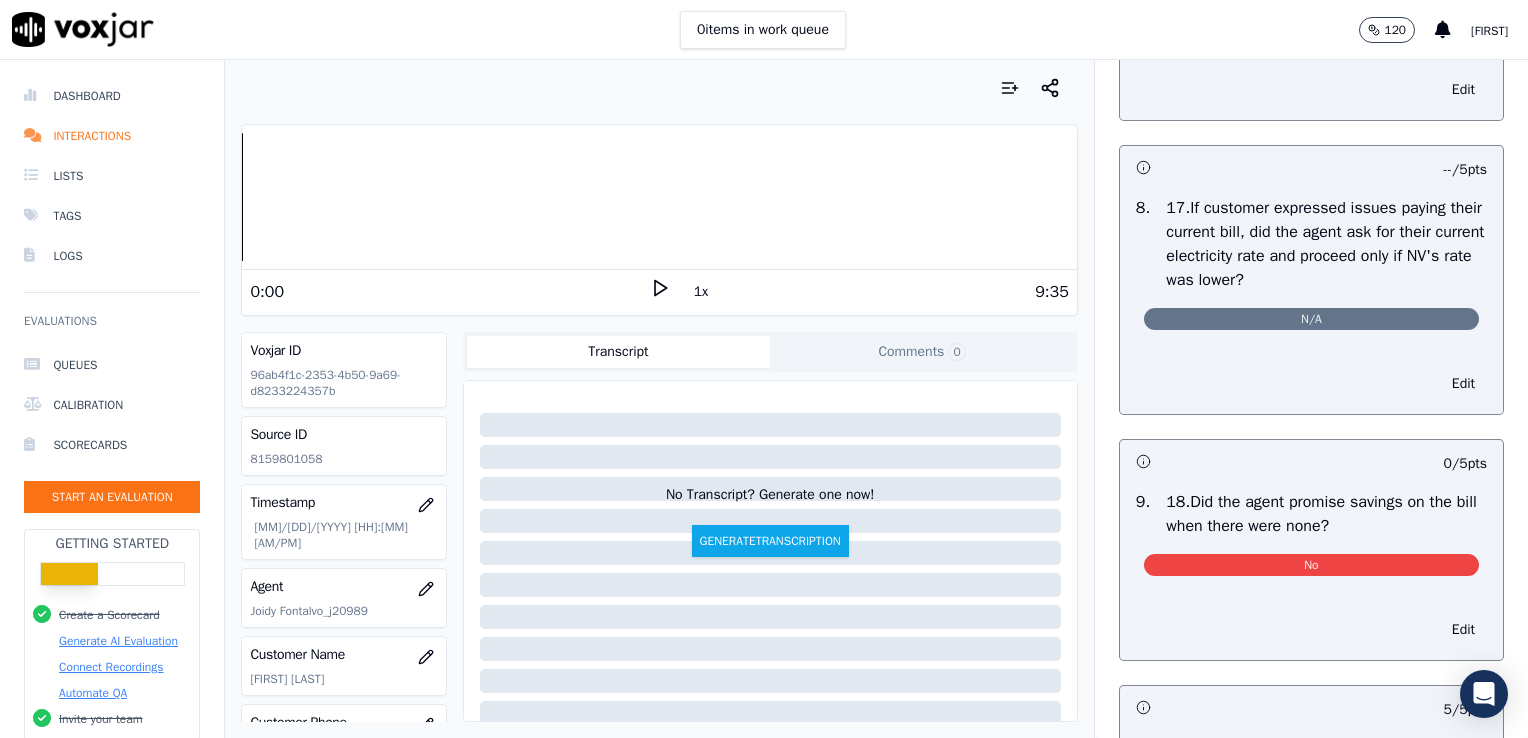 scroll, scrollTop: 4200, scrollLeft: 0, axis: vertical 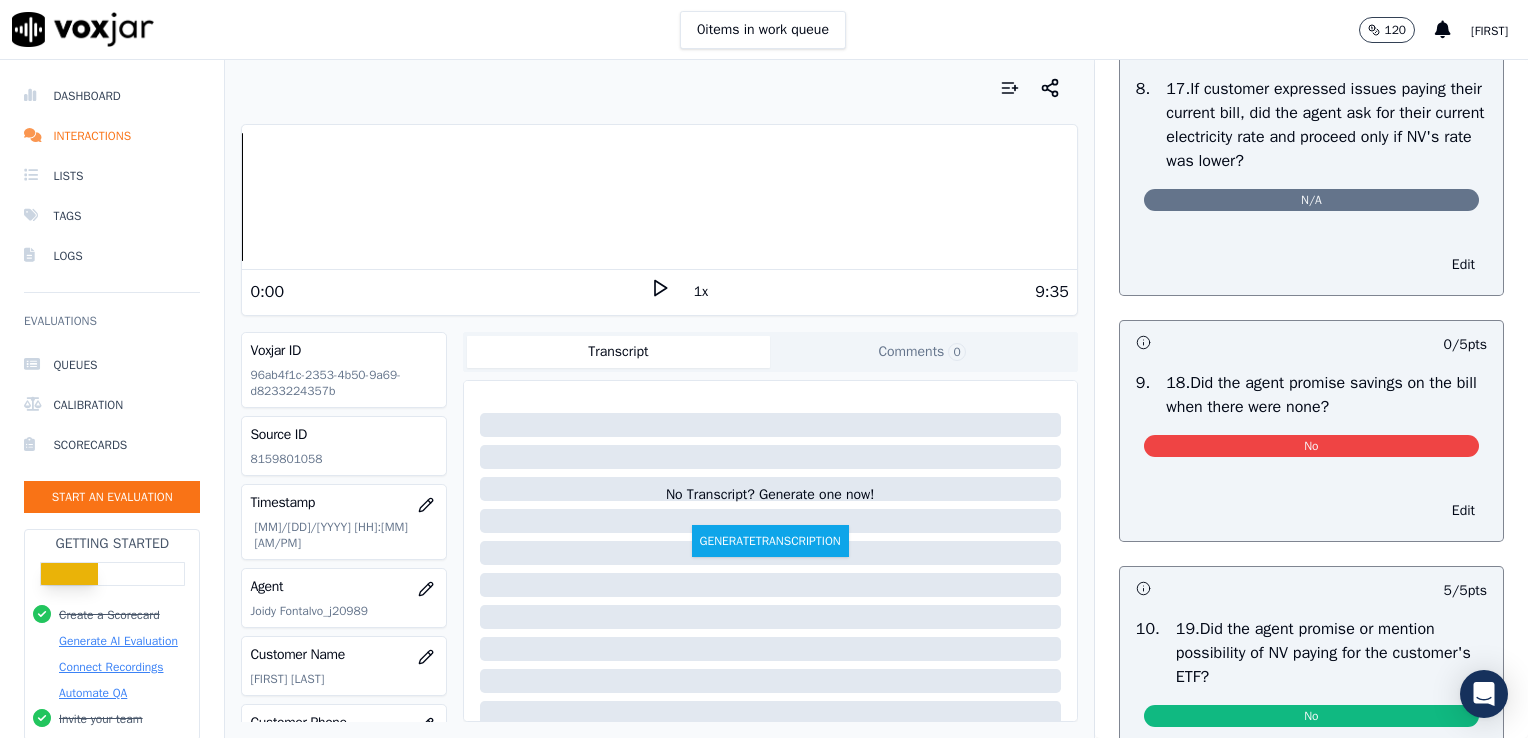 drag, startPoint x: 1361, startPoint y: 439, endPoint x: 1163, endPoint y: 414, distance: 199.57204 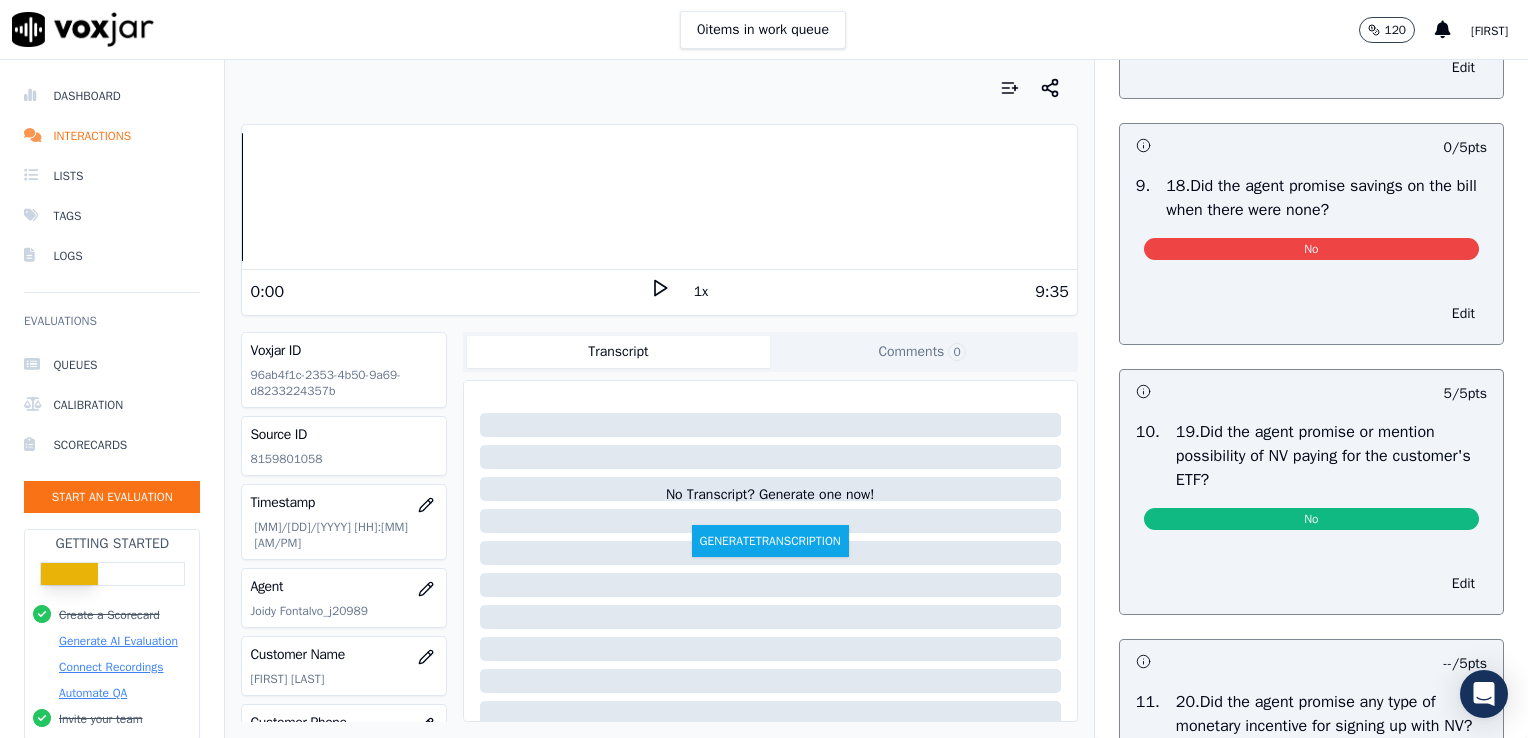 scroll, scrollTop: 4400, scrollLeft: 0, axis: vertical 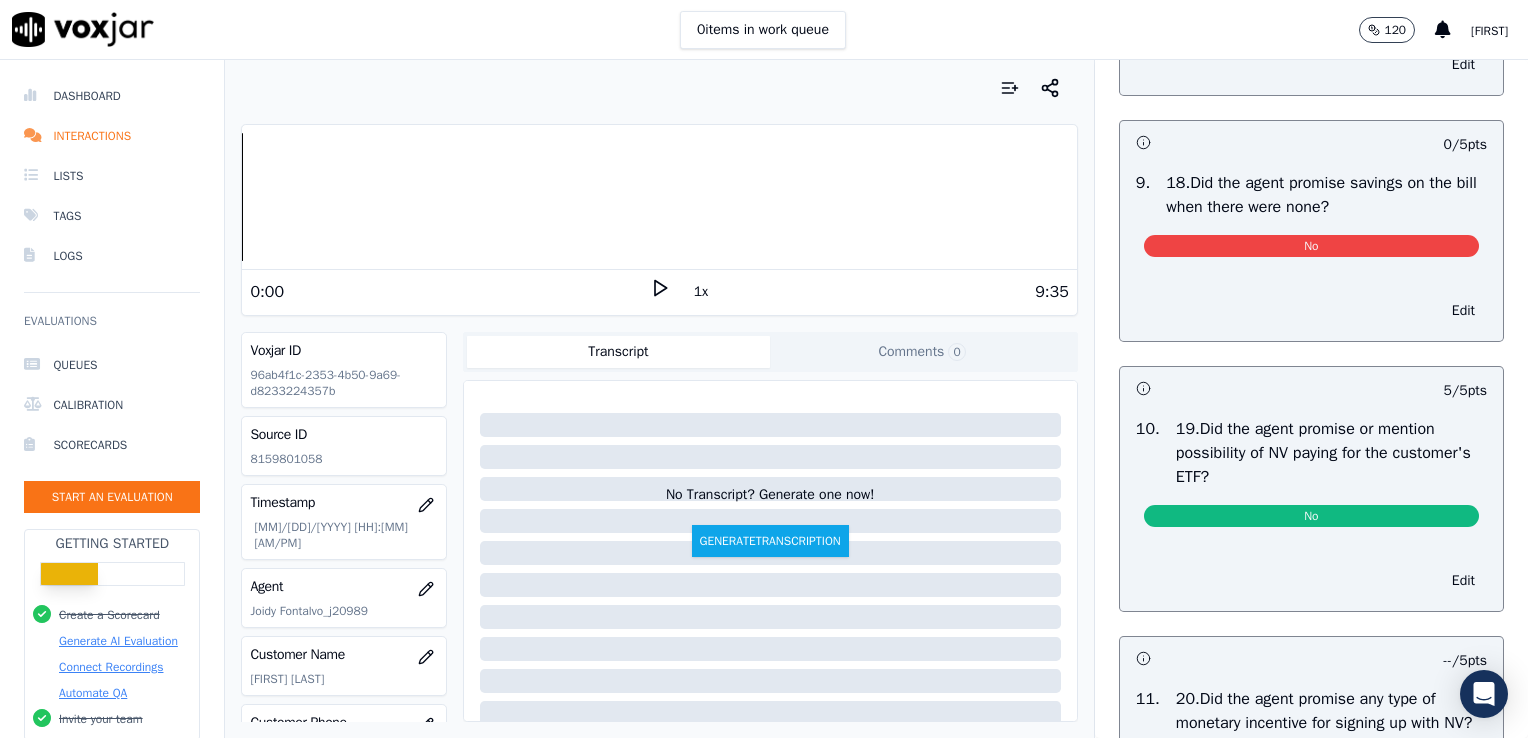 drag, startPoint x: 1224, startPoint y: 503, endPoint x: 1174, endPoint y: 449, distance: 73.593475 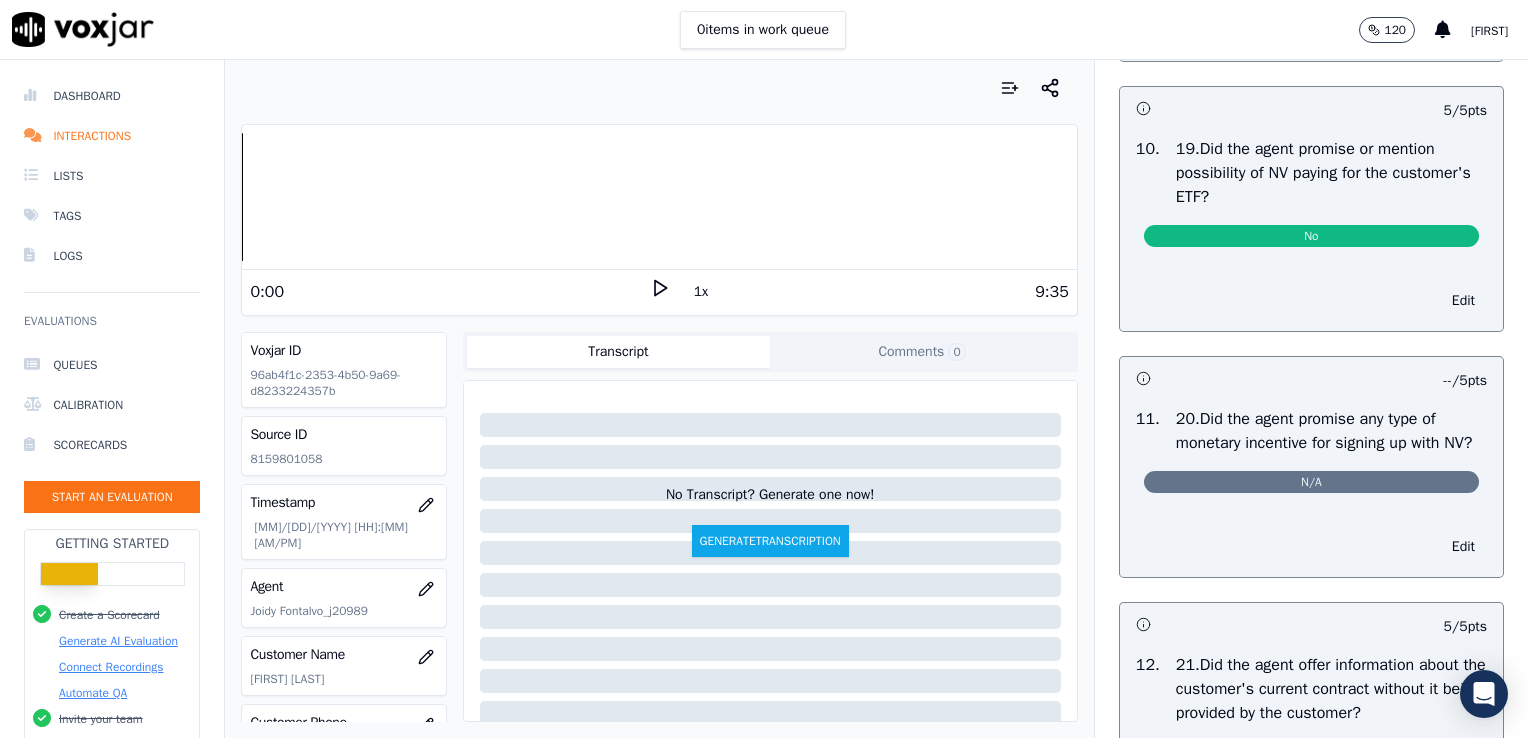 scroll, scrollTop: 4700, scrollLeft: 0, axis: vertical 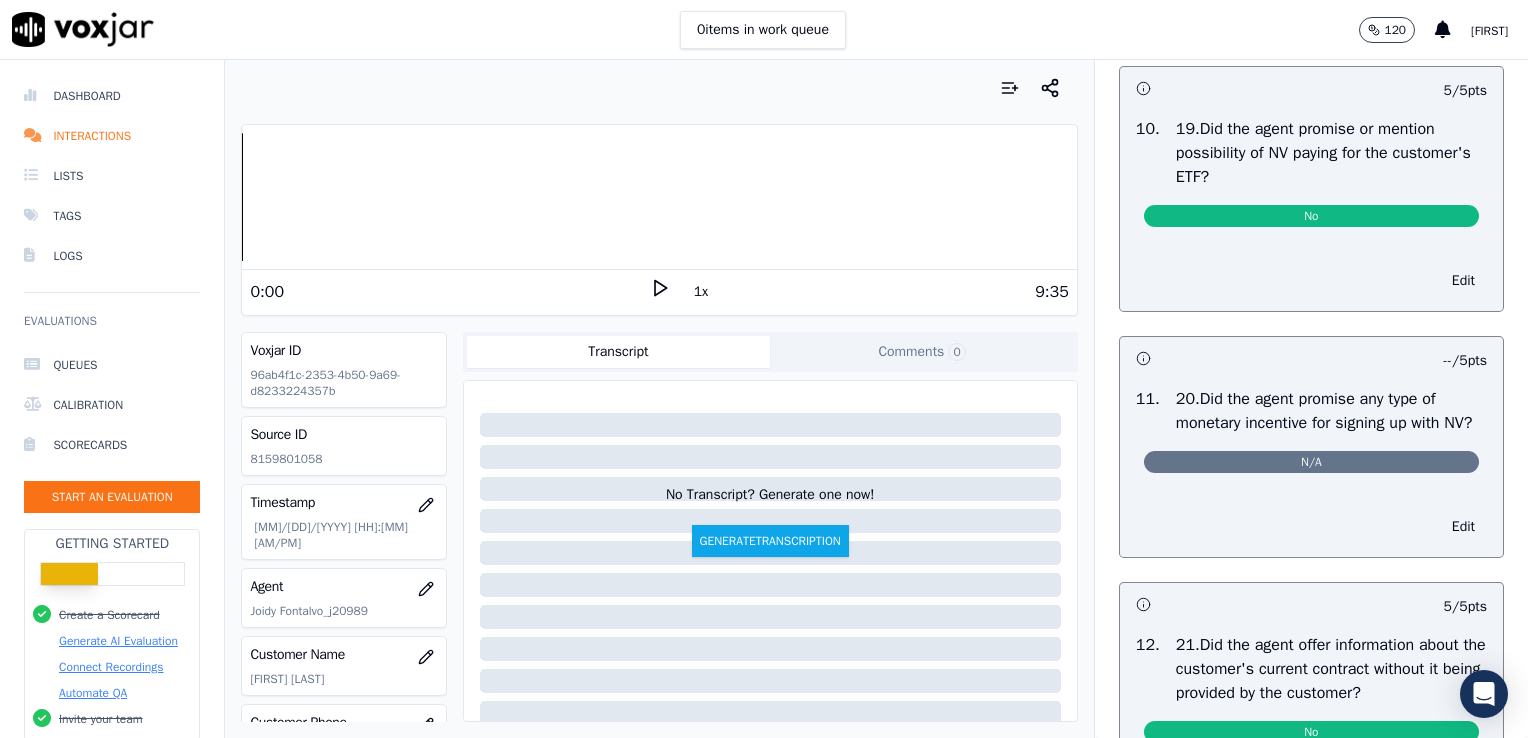 drag, startPoint x: 1181, startPoint y: 472, endPoint x: 1173, endPoint y: 426, distance: 46.69047 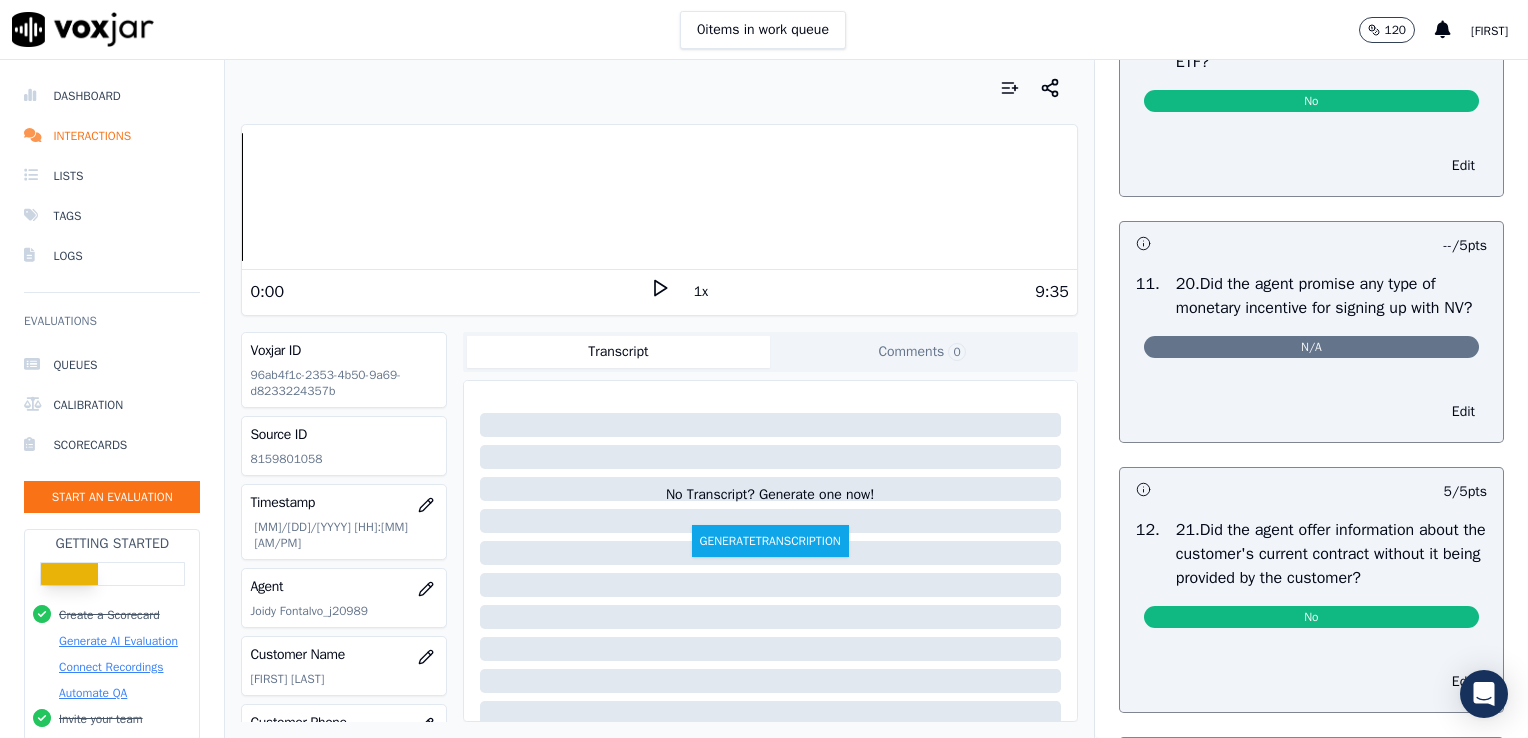scroll, scrollTop: 5100, scrollLeft: 0, axis: vertical 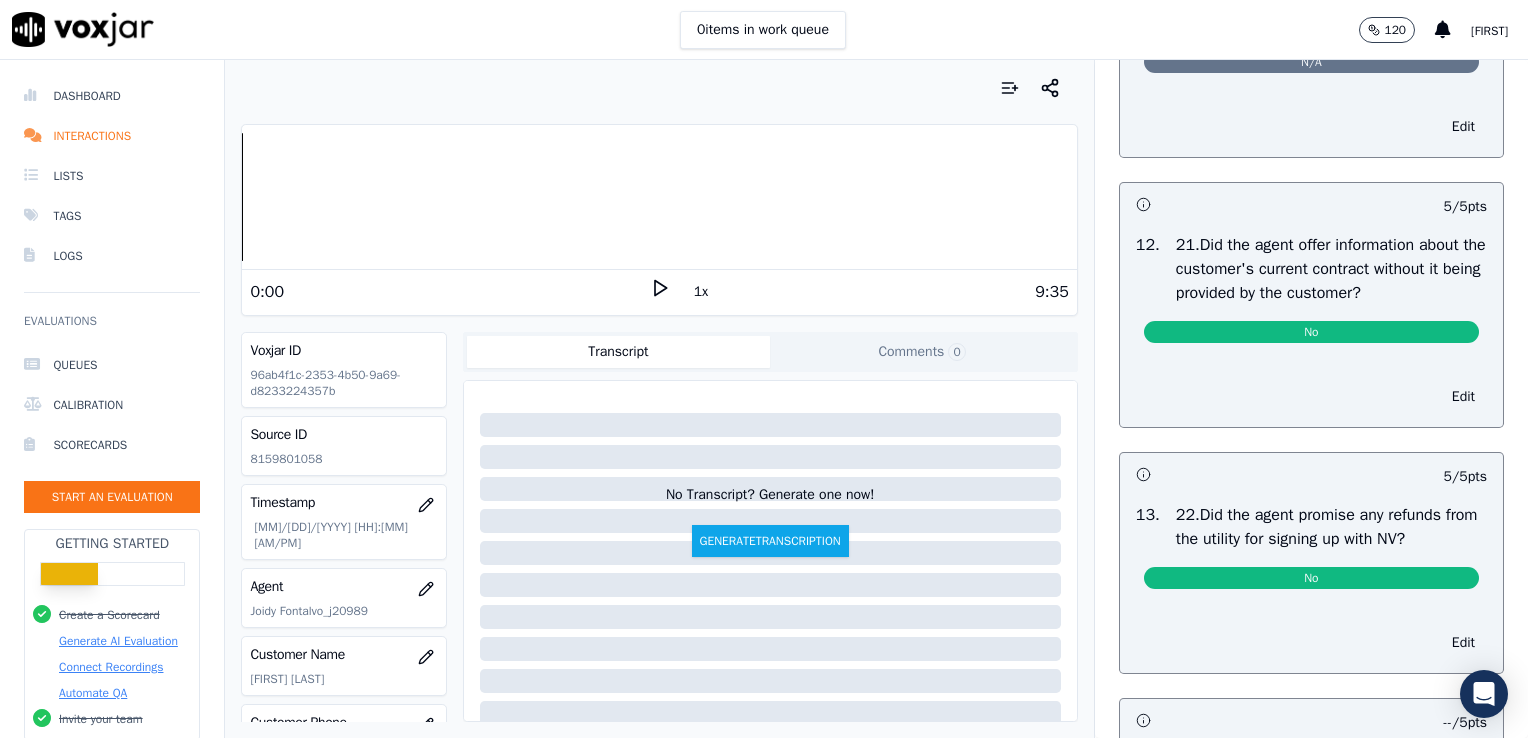 drag, startPoint x: 1421, startPoint y: 341, endPoint x: 1171, endPoint y: 298, distance: 253.67105 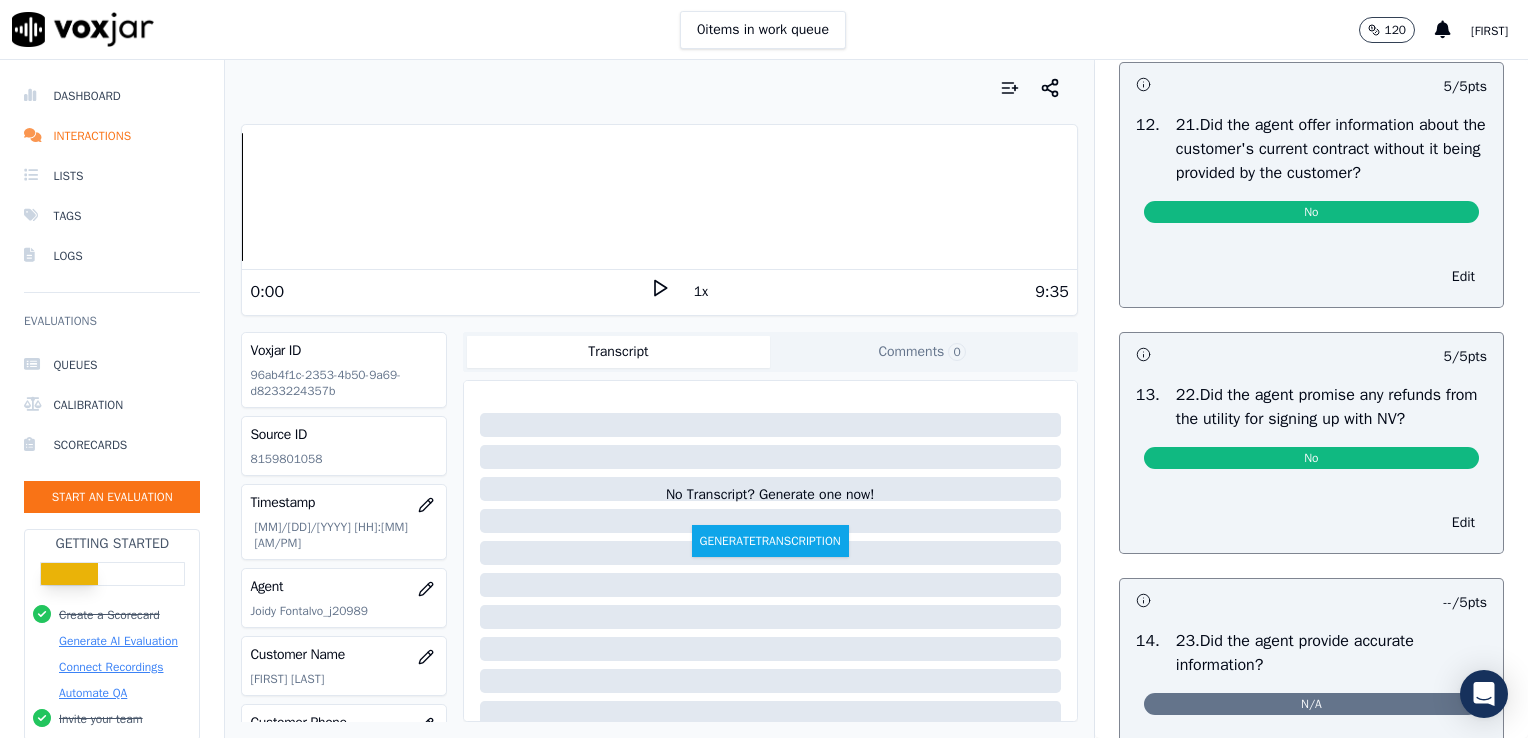 scroll, scrollTop: 5300, scrollLeft: 0, axis: vertical 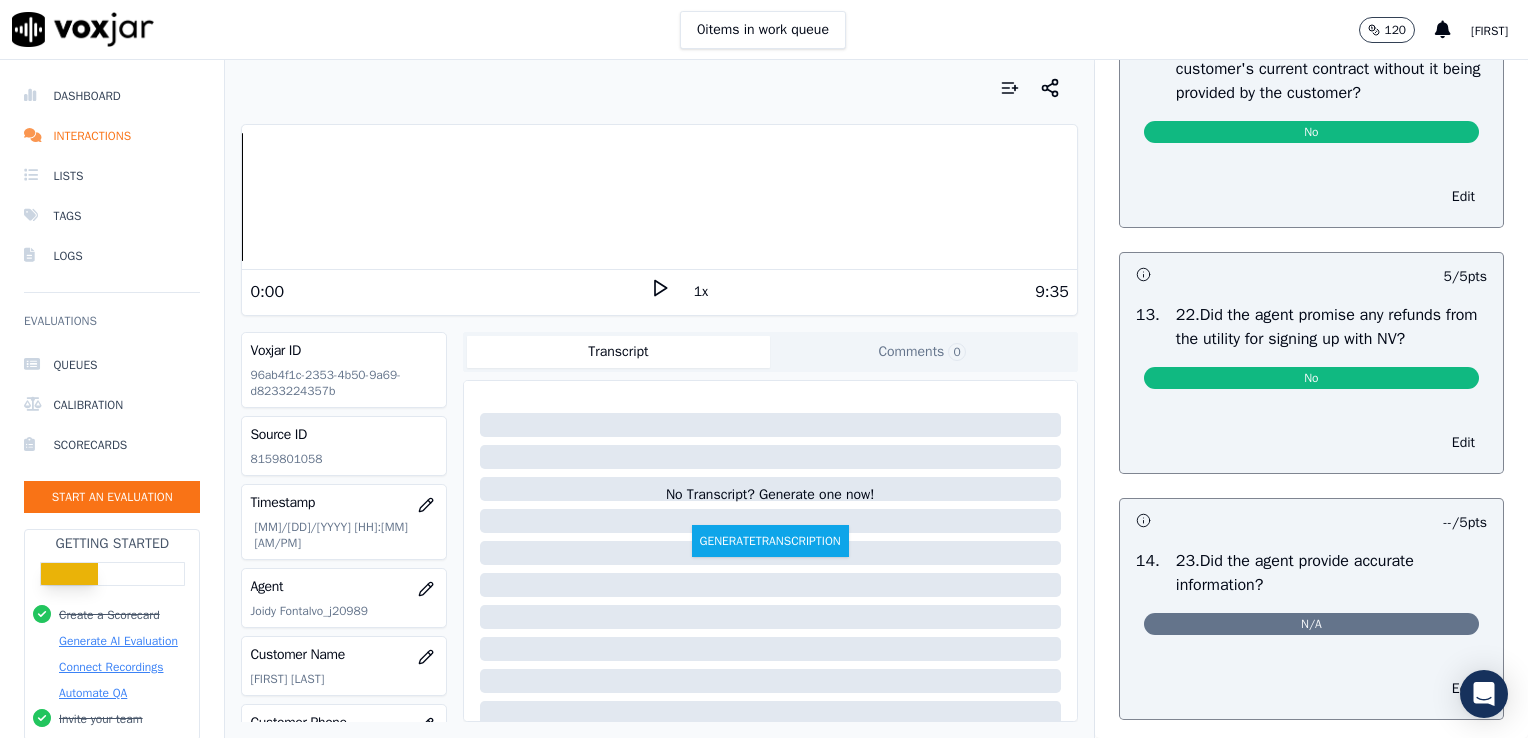 drag, startPoint x: 1415, startPoint y: 391, endPoint x: 1172, endPoint y: 373, distance: 243.66576 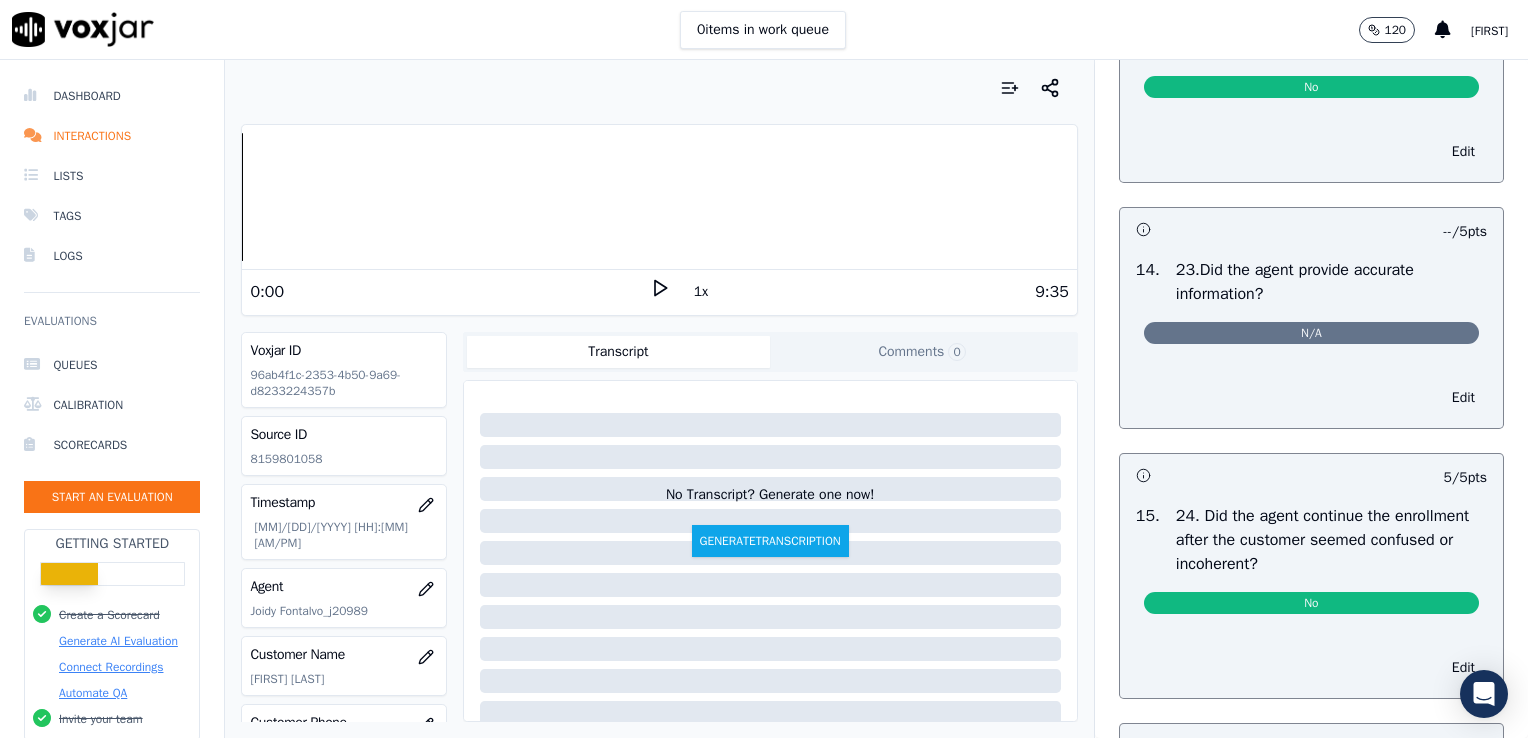 scroll, scrollTop: 5600, scrollLeft: 0, axis: vertical 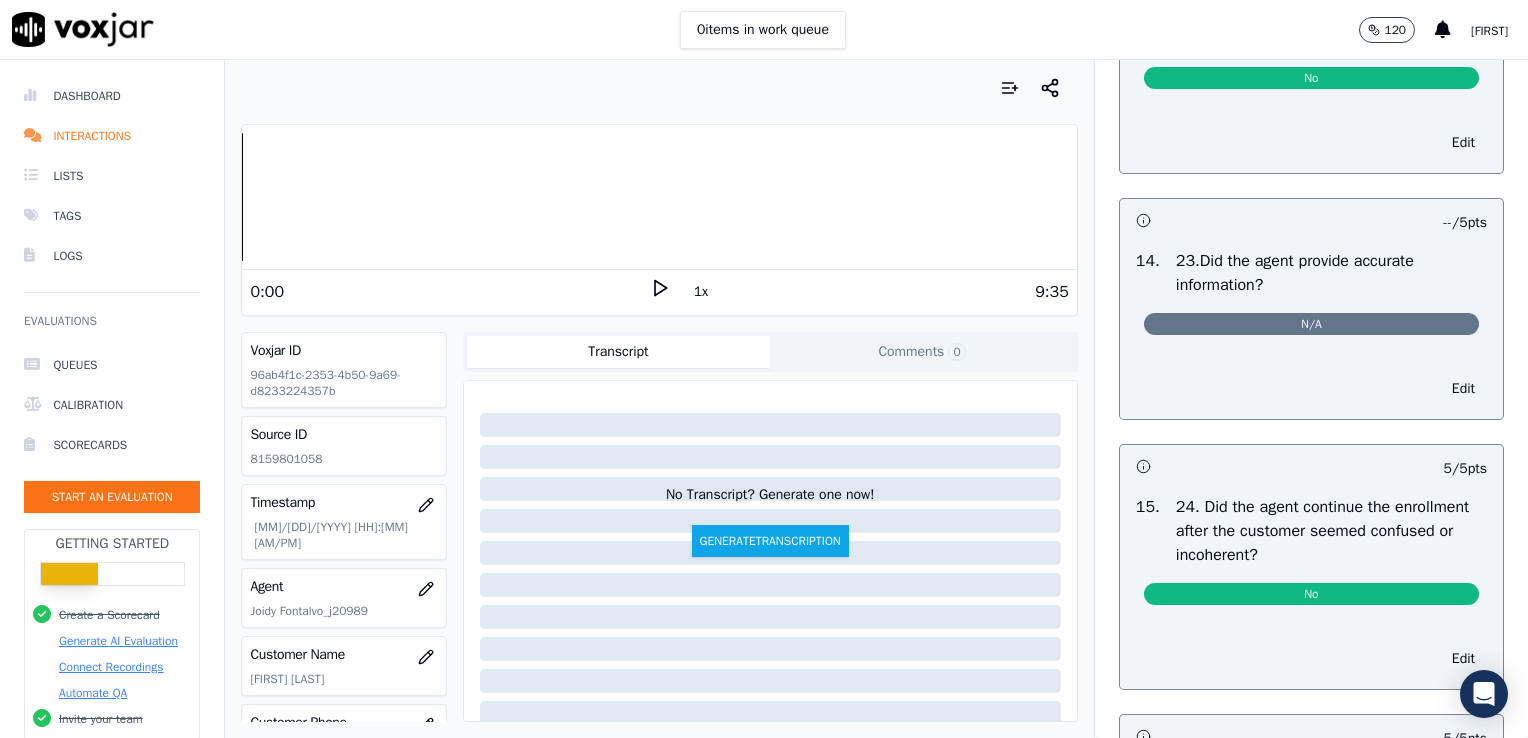 drag, startPoint x: 1276, startPoint y: 341, endPoint x: 1176, endPoint y: 302, distance: 107.33592 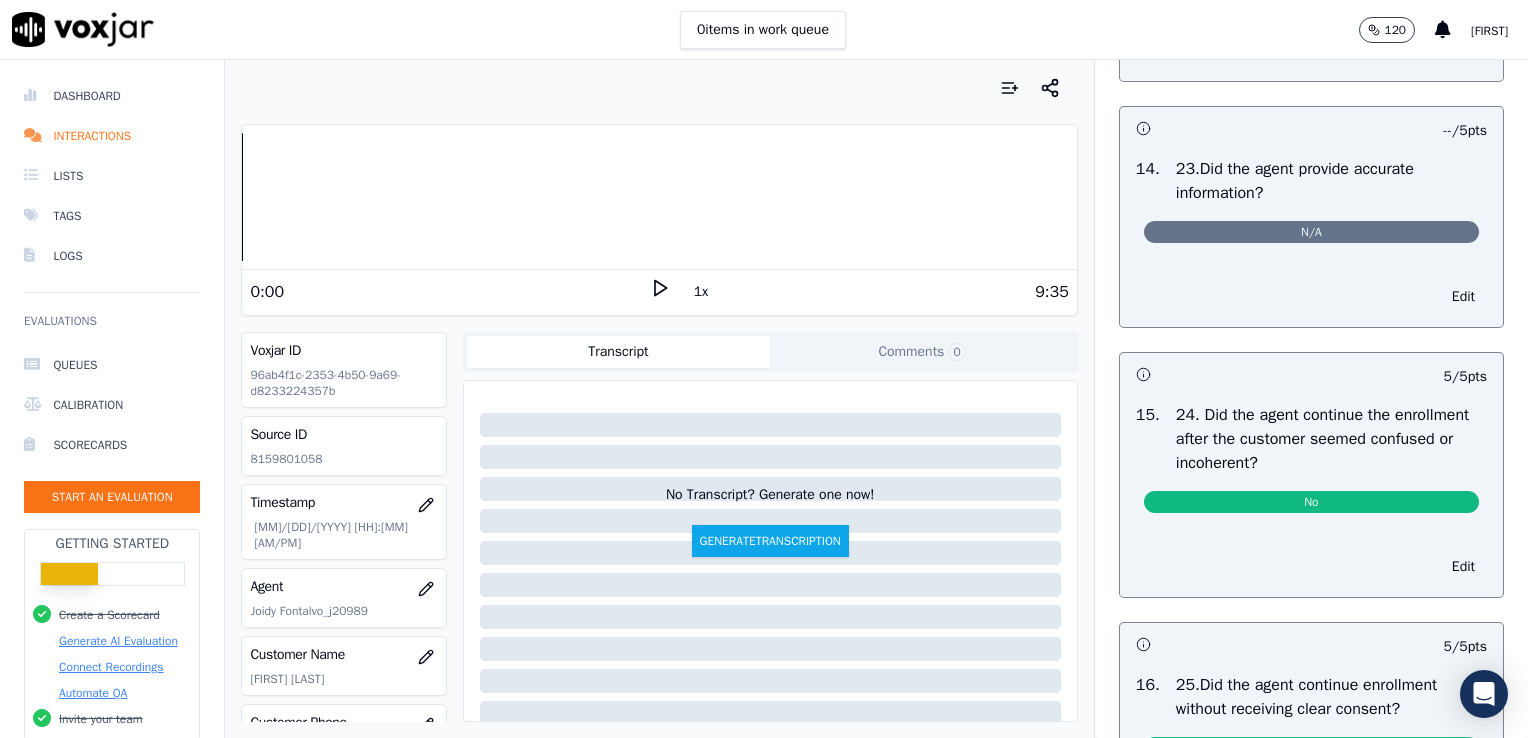 scroll, scrollTop: 5800, scrollLeft: 0, axis: vertical 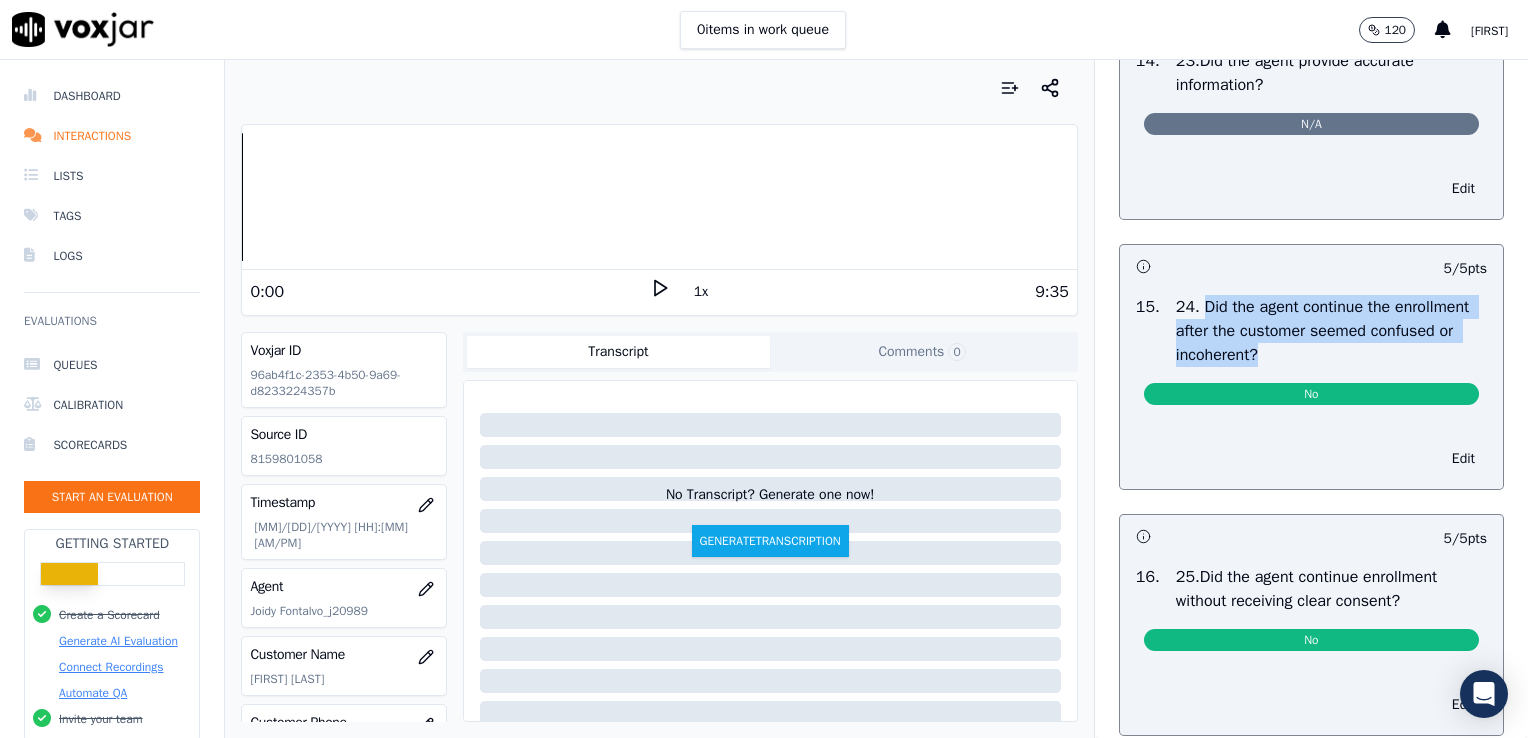 drag, startPoint x: 1352, startPoint y: 409, endPoint x: 1176, endPoint y: 354, distance: 184.3936 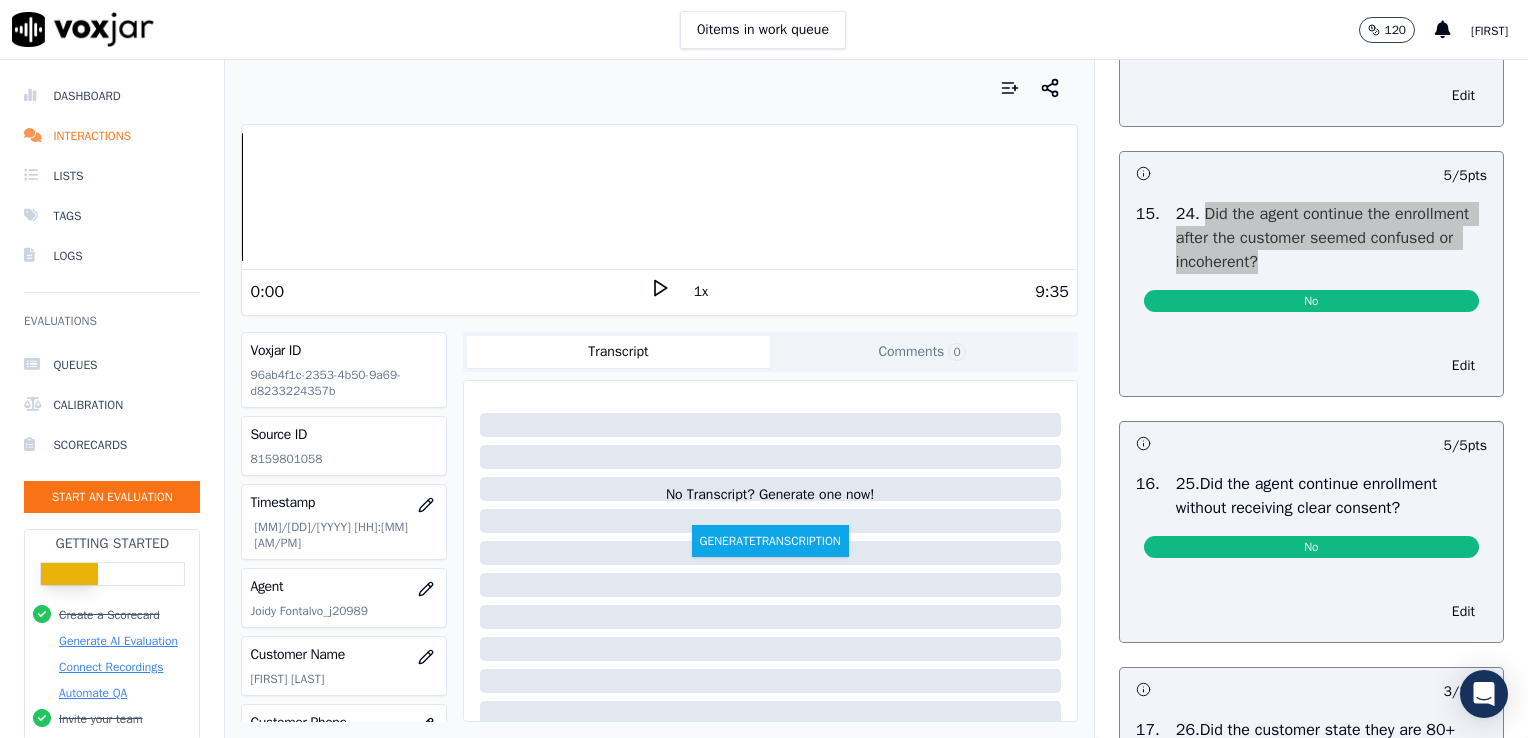 scroll, scrollTop: 6000, scrollLeft: 0, axis: vertical 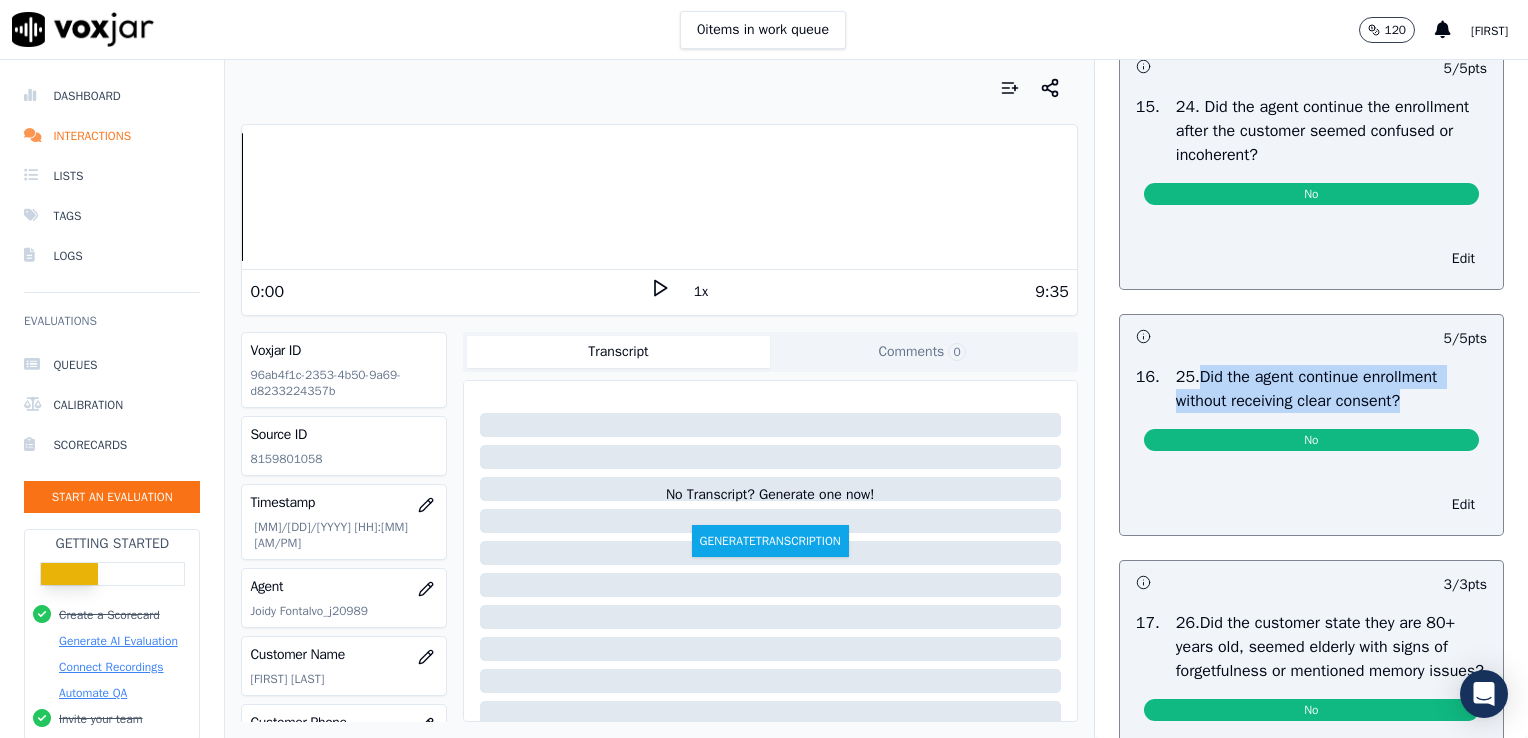 drag, startPoint x: 1375, startPoint y: 452, endPoint x: 1175, endPoint y: 416, distance: 203.21417 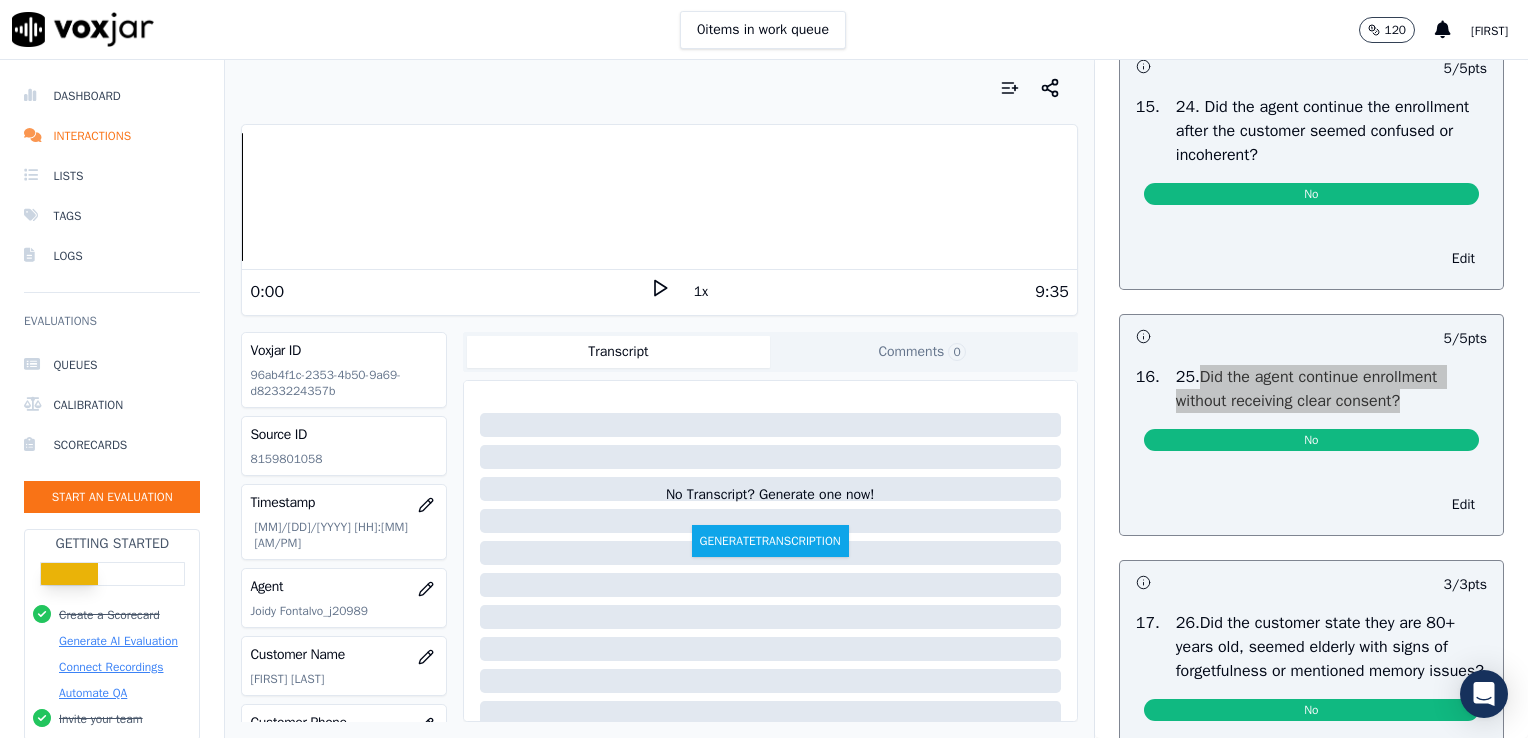 scroll, scrollTop: 6200, scrollLeft: 0, axis: vertical 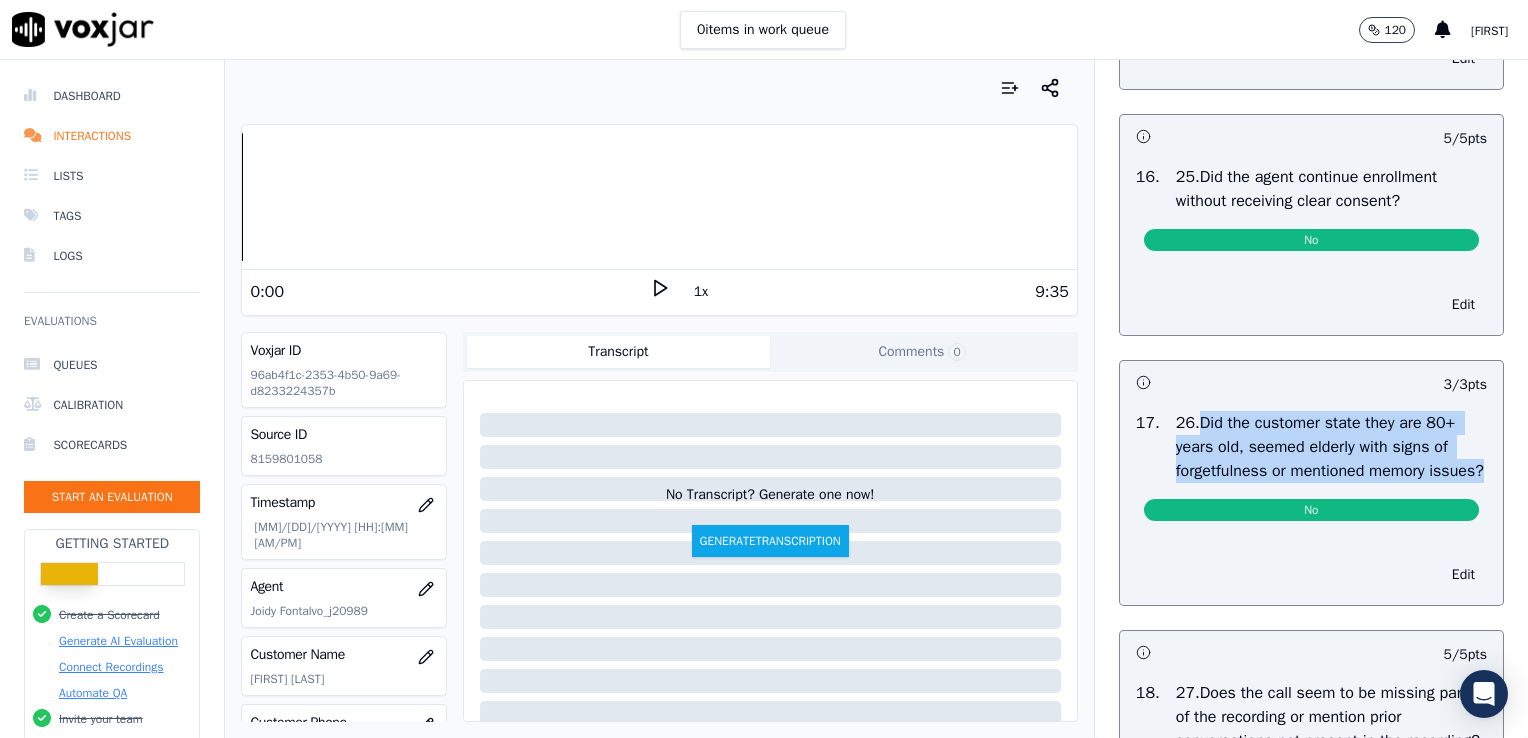 drag, startPoint x: 1224, startPoint y: 557, endPoint x: 1175, endPoint y: 478, distance: 92.96236 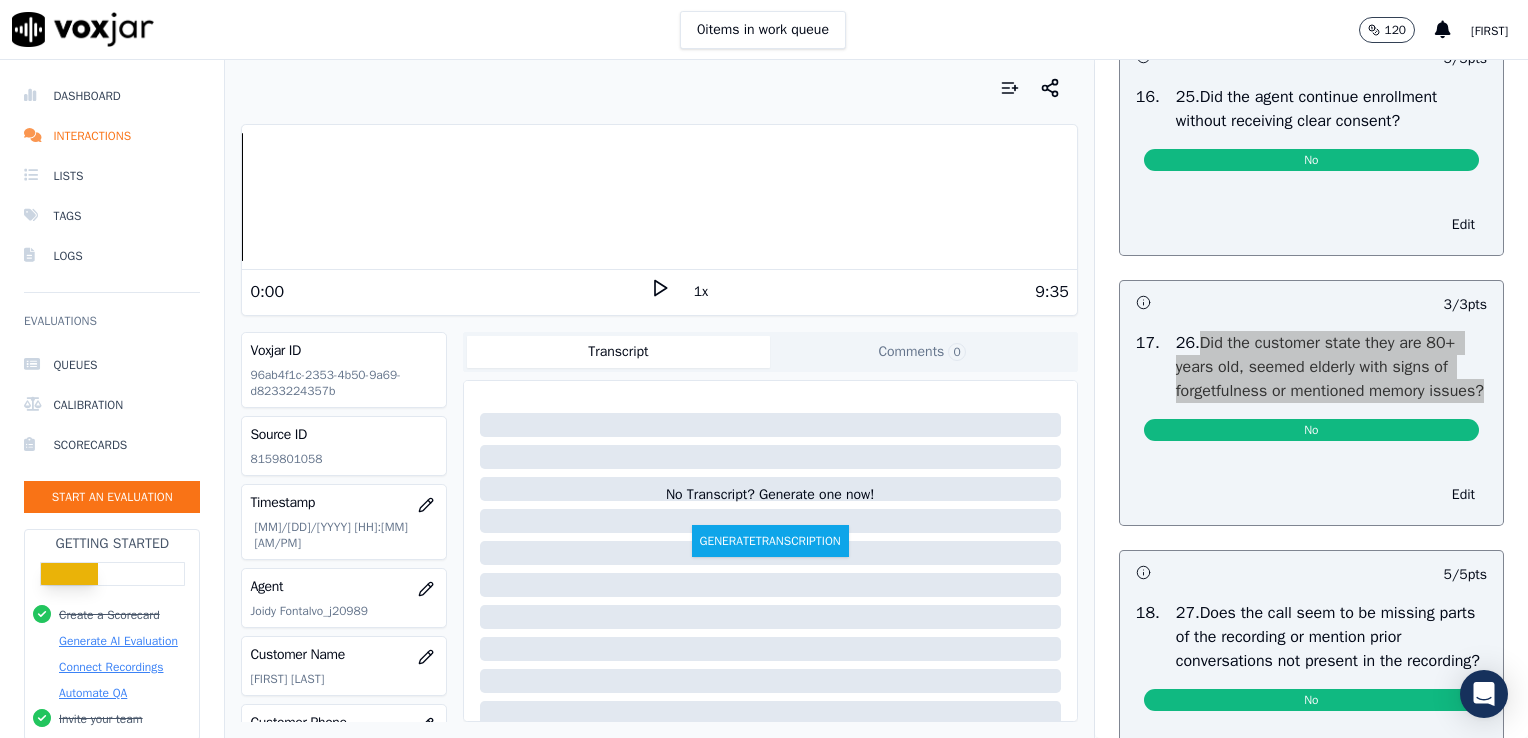 scroll, scrollTop: 6500, scrollLeft: 0, axis: vertical 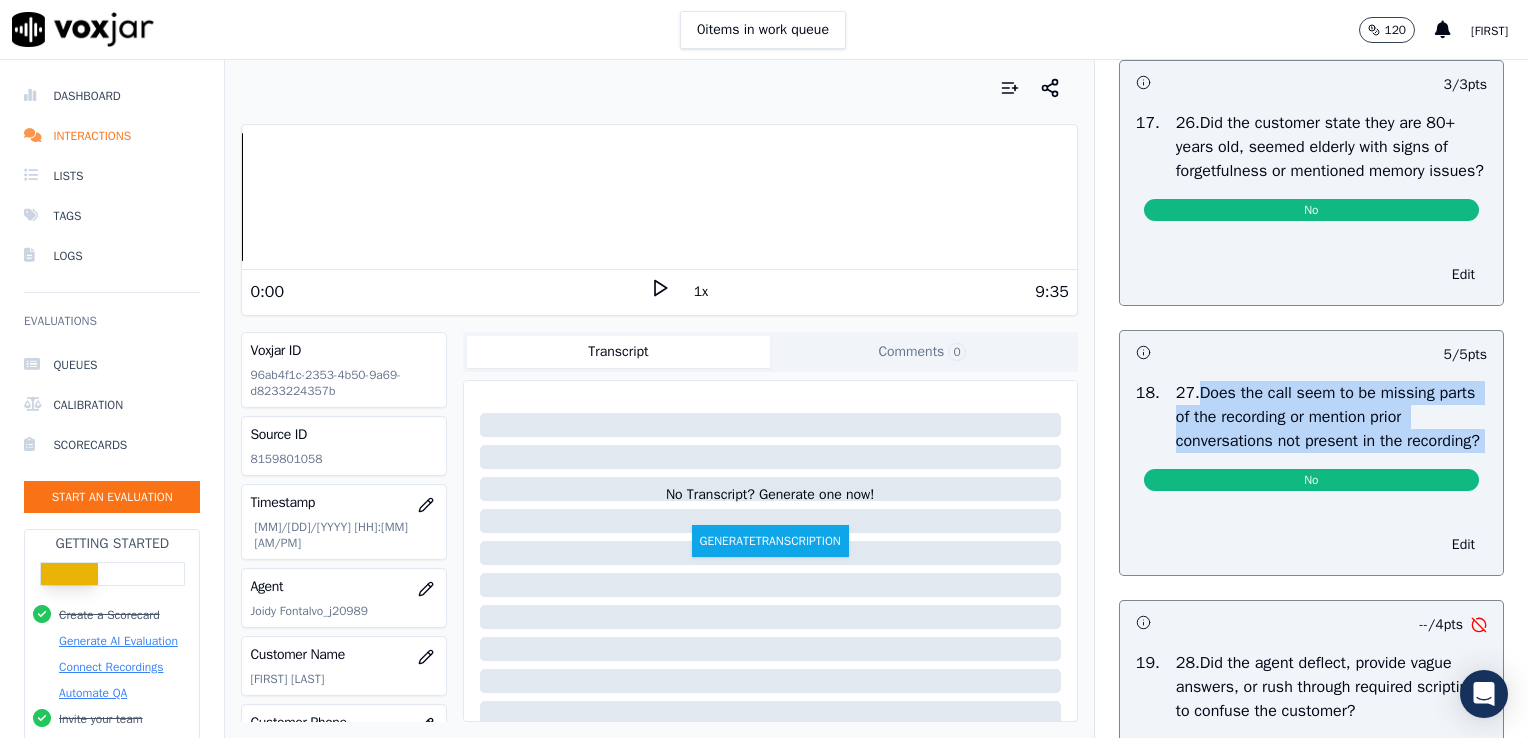 drag, startPoint x: 1244, startPoint y: 552, endPoint x: 1176, endPoint y: 463, distance: 112.00446 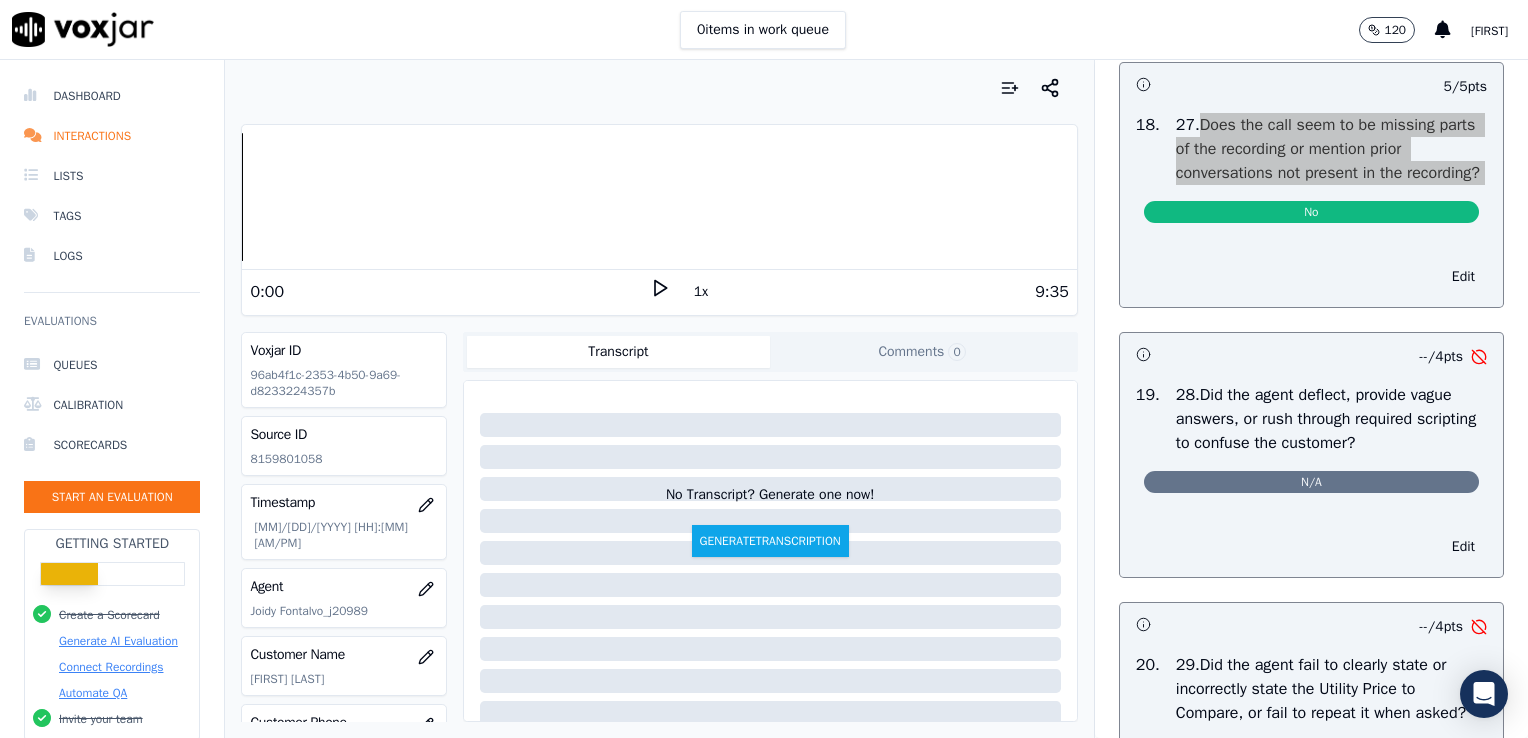 scroll, scrollTop: 6800, scrollLeft: 0, axis: vertical 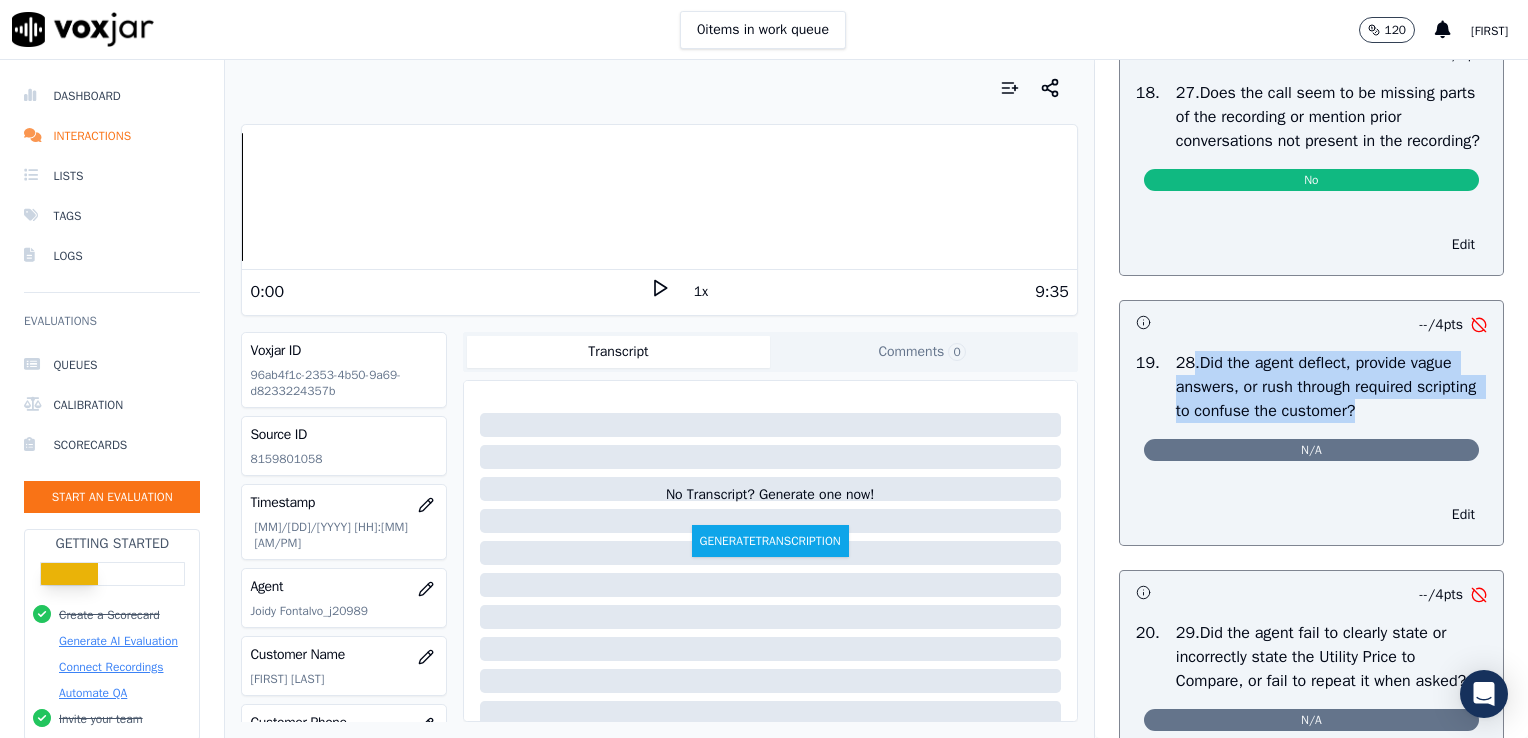 drag, startPoint x: 1396, startPoint y: 505, endPoint x: 1169, endPoint y: 450, distance: 233.56798 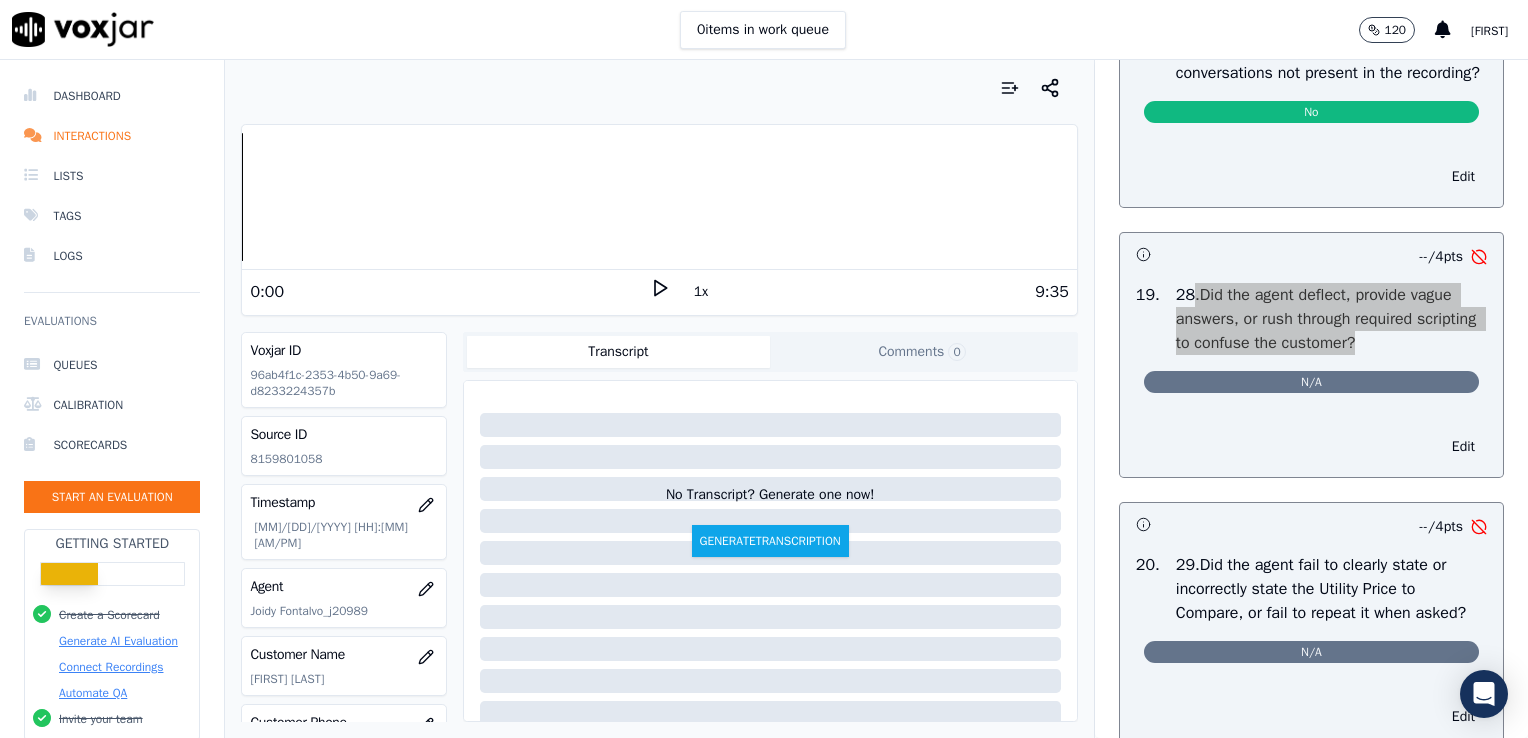 scroll, scrollTop: 7000, scrollLeft: 0, axis: vertical 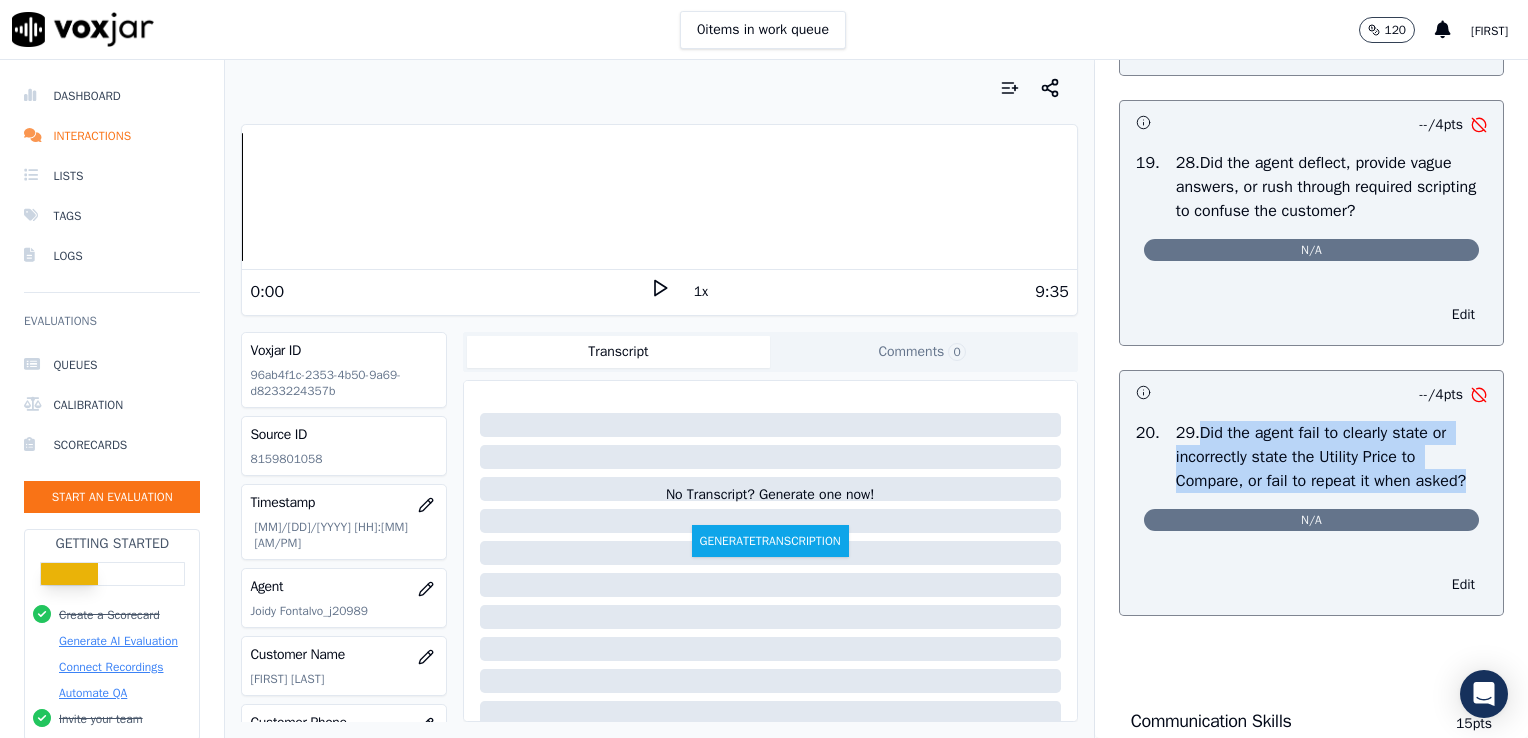 drag, startPoint x: 1438, startPoint y: 580, endPoint x: 1172, endPoint y: 522, distance: 272.24988 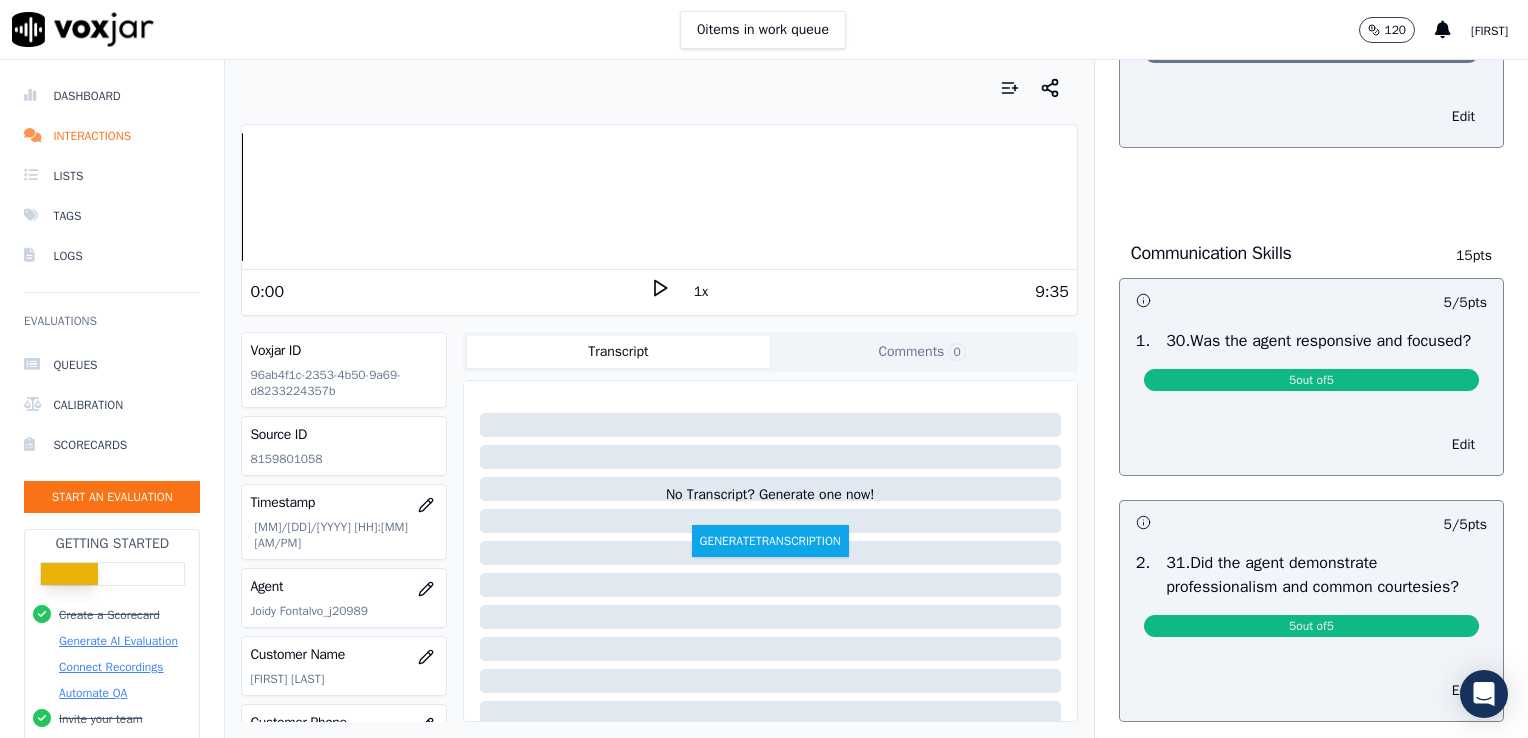 scroll, scrollTop: 7600, scrollLeft: 0, axis: vertical 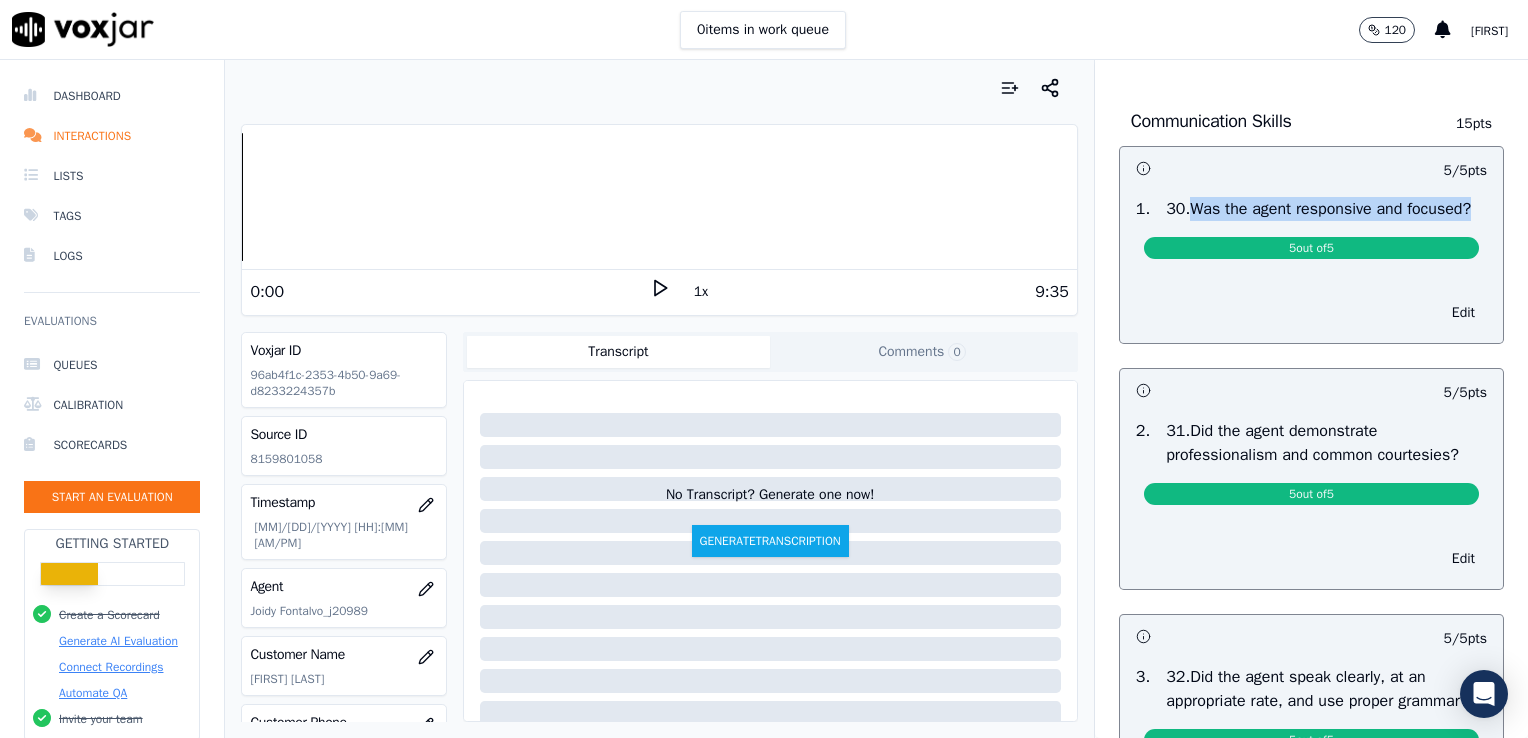 drag, startPoint x: 1224, startPoint y: 325, endPoint x: 1165, endPoint y: 298, distance: 64.884514 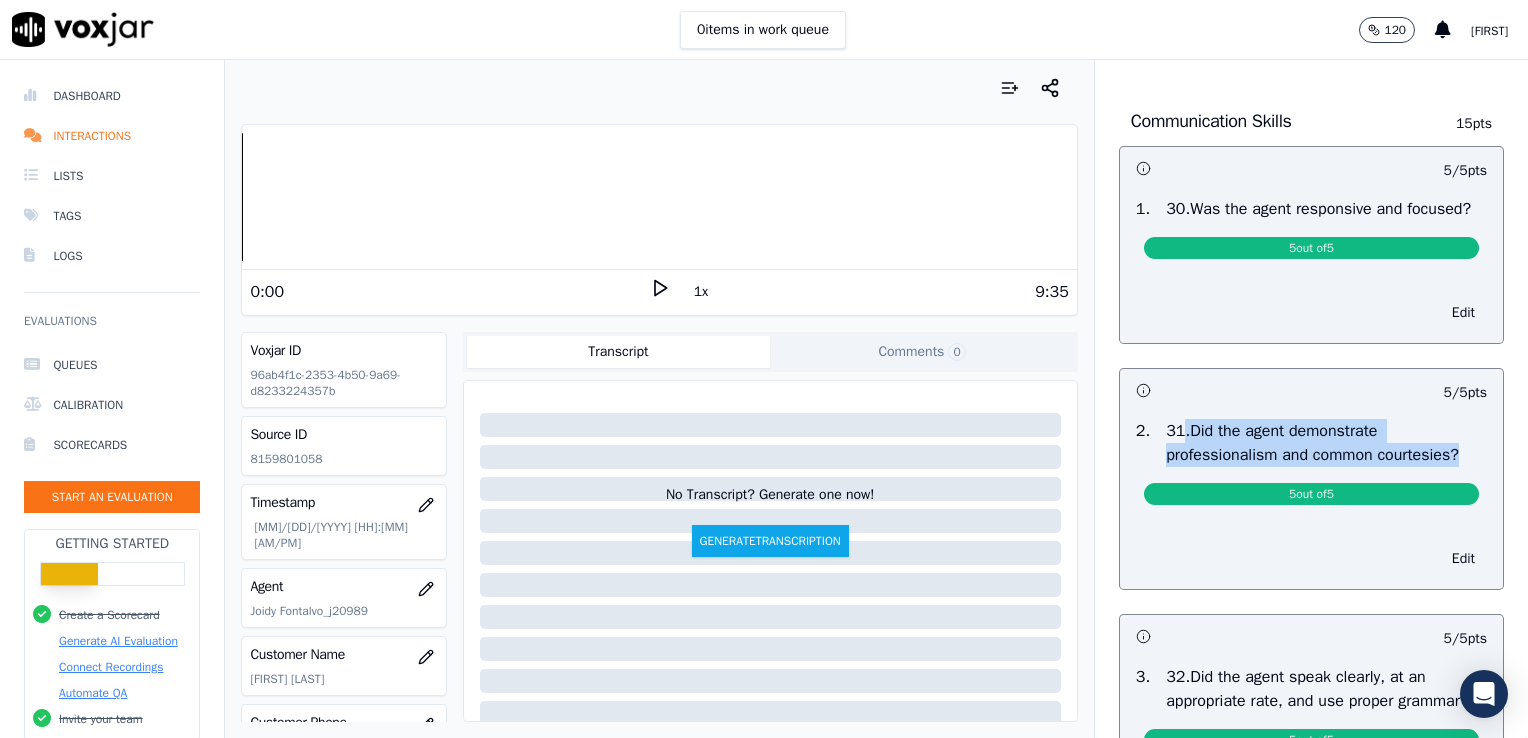 drag, startPoint x: 1442, startPoint y: 573, endPoint x: 1160, endPoint y: 549, distance: 283.01944 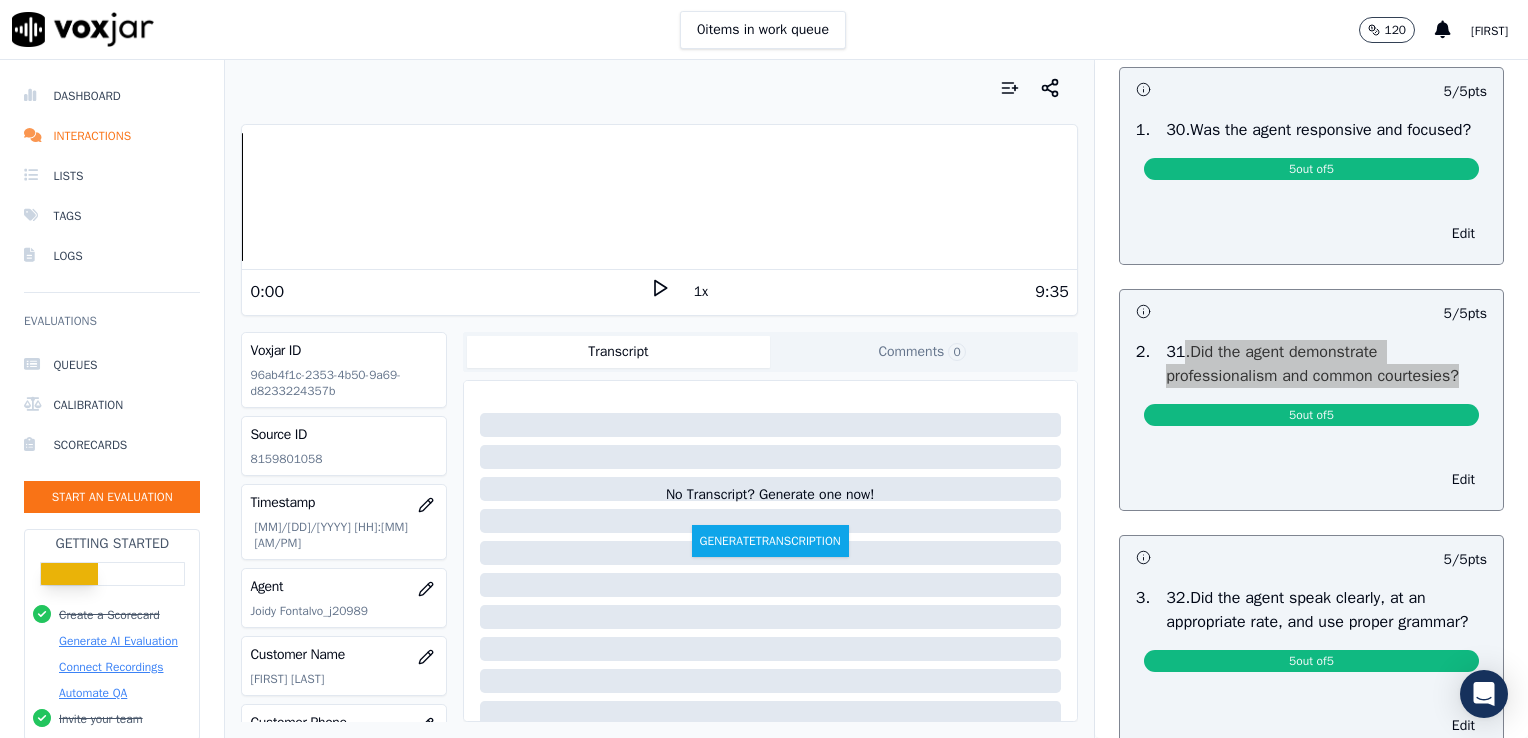 scroll, scrollTop: 7957, scrollLeft: 0, axis: vertical 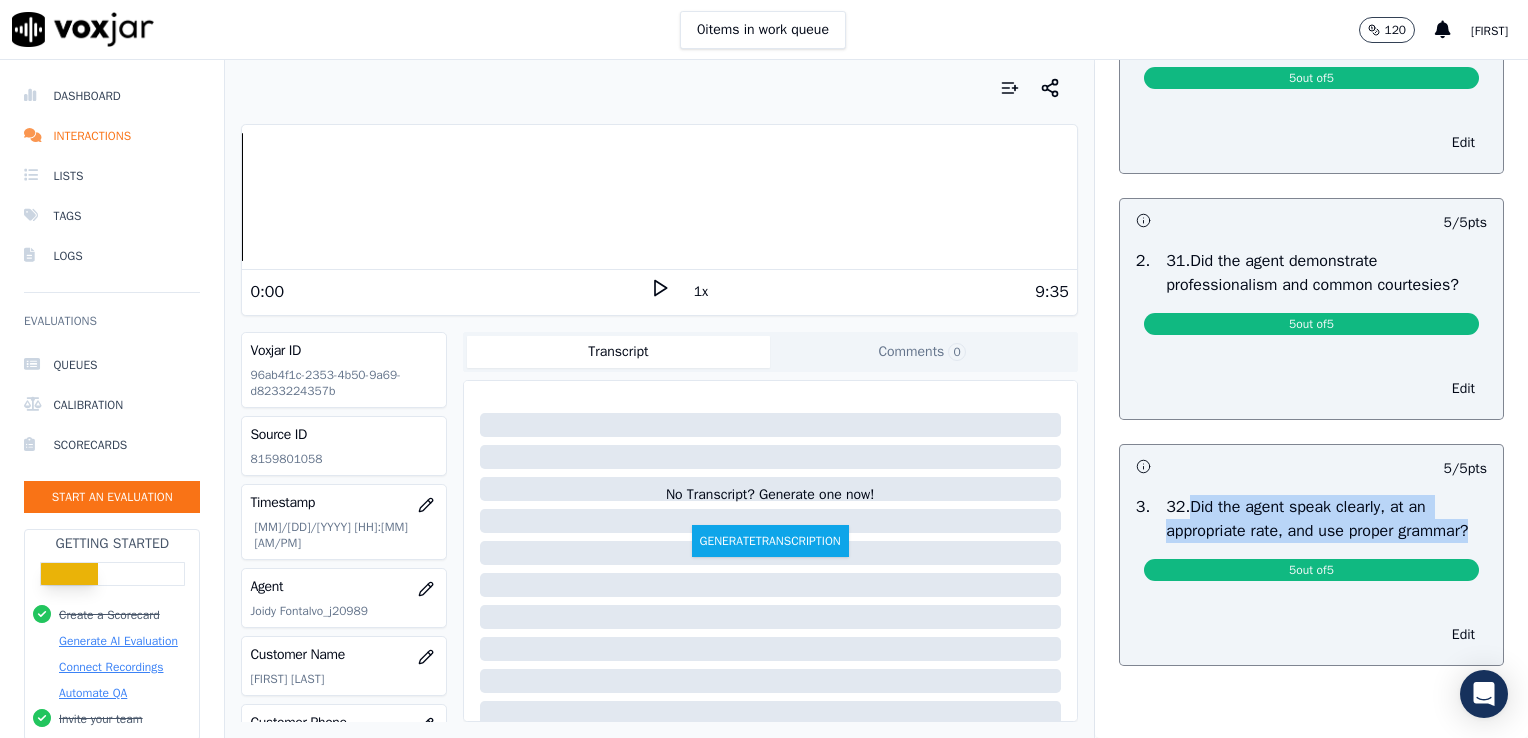 drag, startPoint x: 1248, startPoint y: 489, endPoint x: 1162, endPoint y: 430, distance: 104.292854 